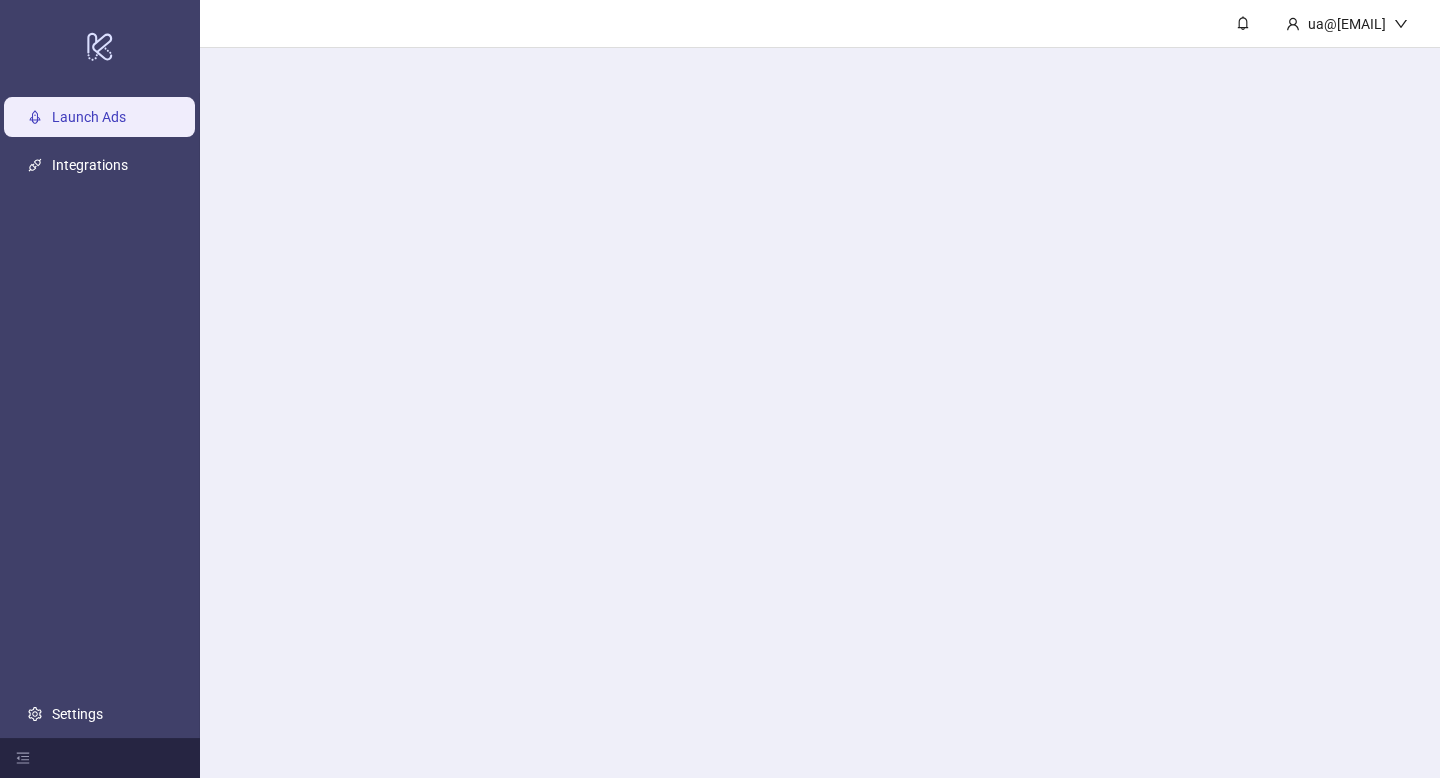 scroll, scrollTop: 0, scrollLeft: 0, axis: both 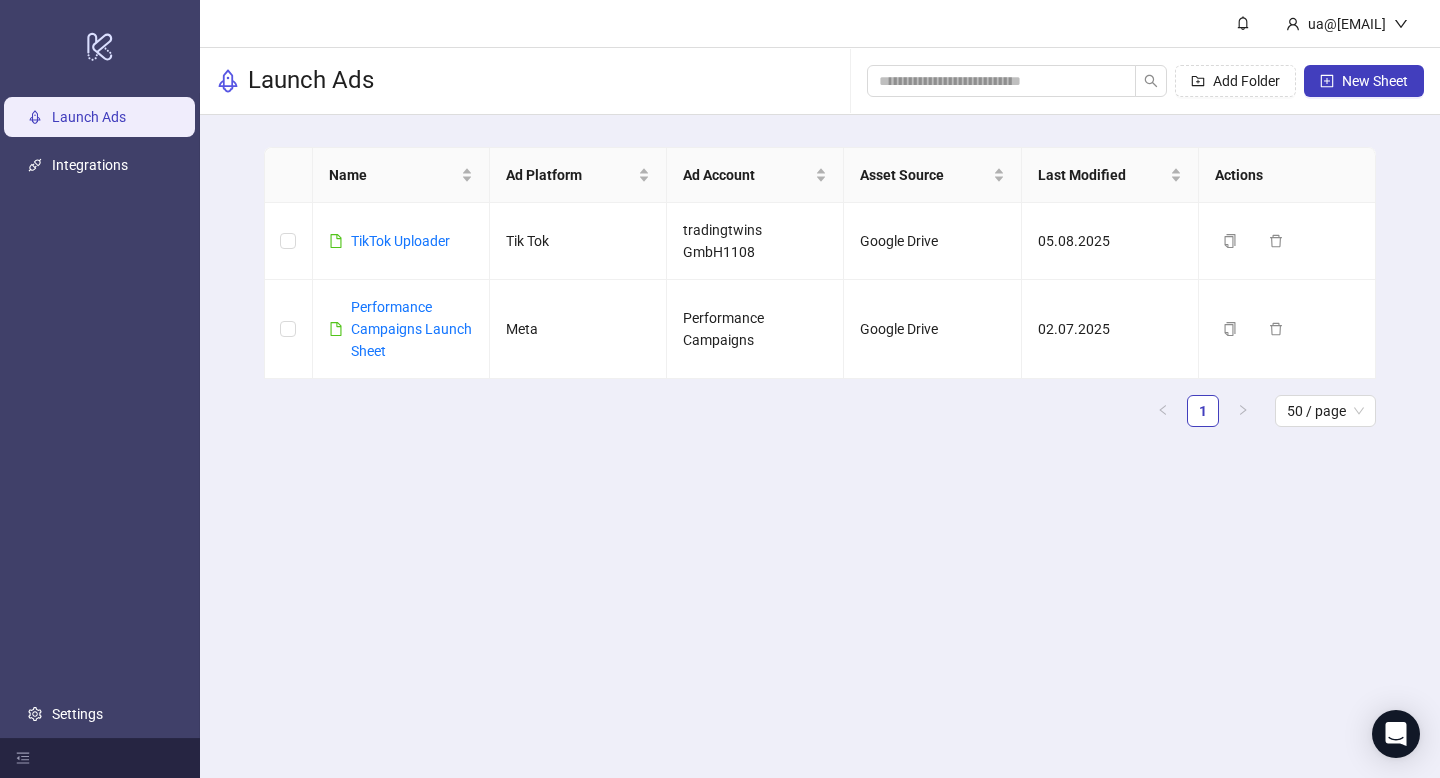 click on "ua@[EMAIL], Launch Ads Add Folder New Sheet Name Ad Platform Ad Account Asset Source Last Modified Actions               TikTok Uploader Tik Tok tradingtwins GmbH1108 Google Drive 05.08.2025 Duplicate Delete Performance Campaigns Launch Sheet Meta Performance Campaigns Google Drive 02.07.2025 Duplicate Delete 1 50 / page" at bounding box center [820, 389] 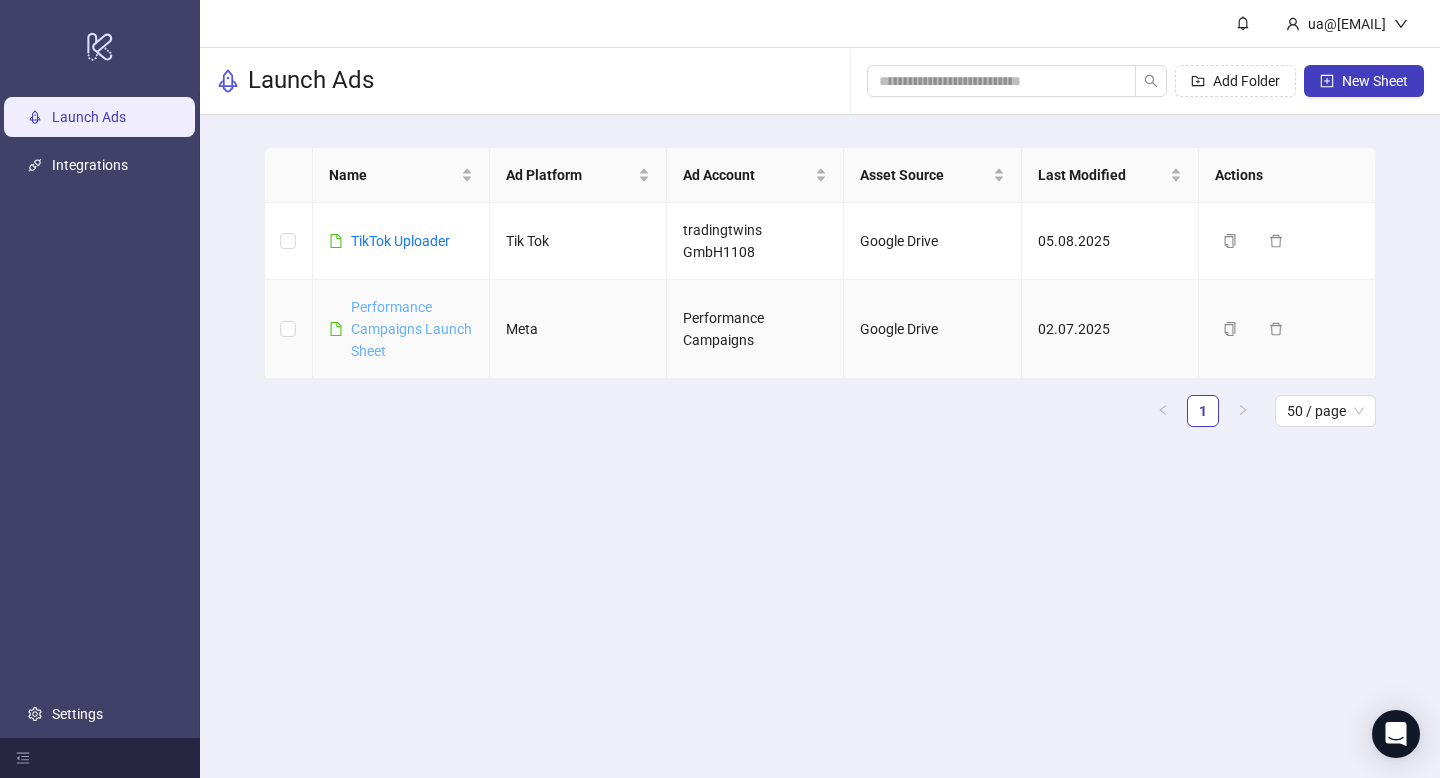 click on "Performance Campaigns Launch Sheet" at bounding box center (411, 329) 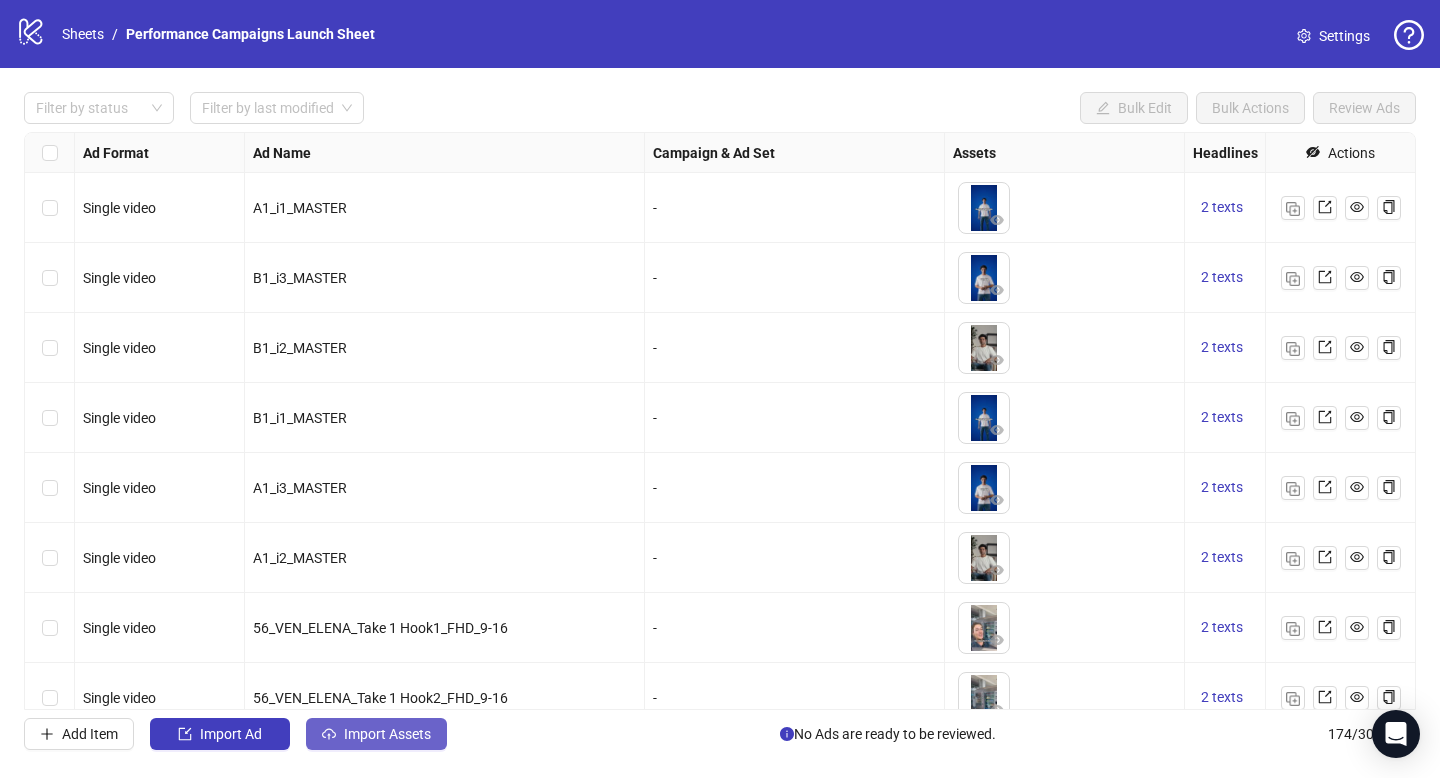 click on "Import Assets" at bounding box center (387, 734) 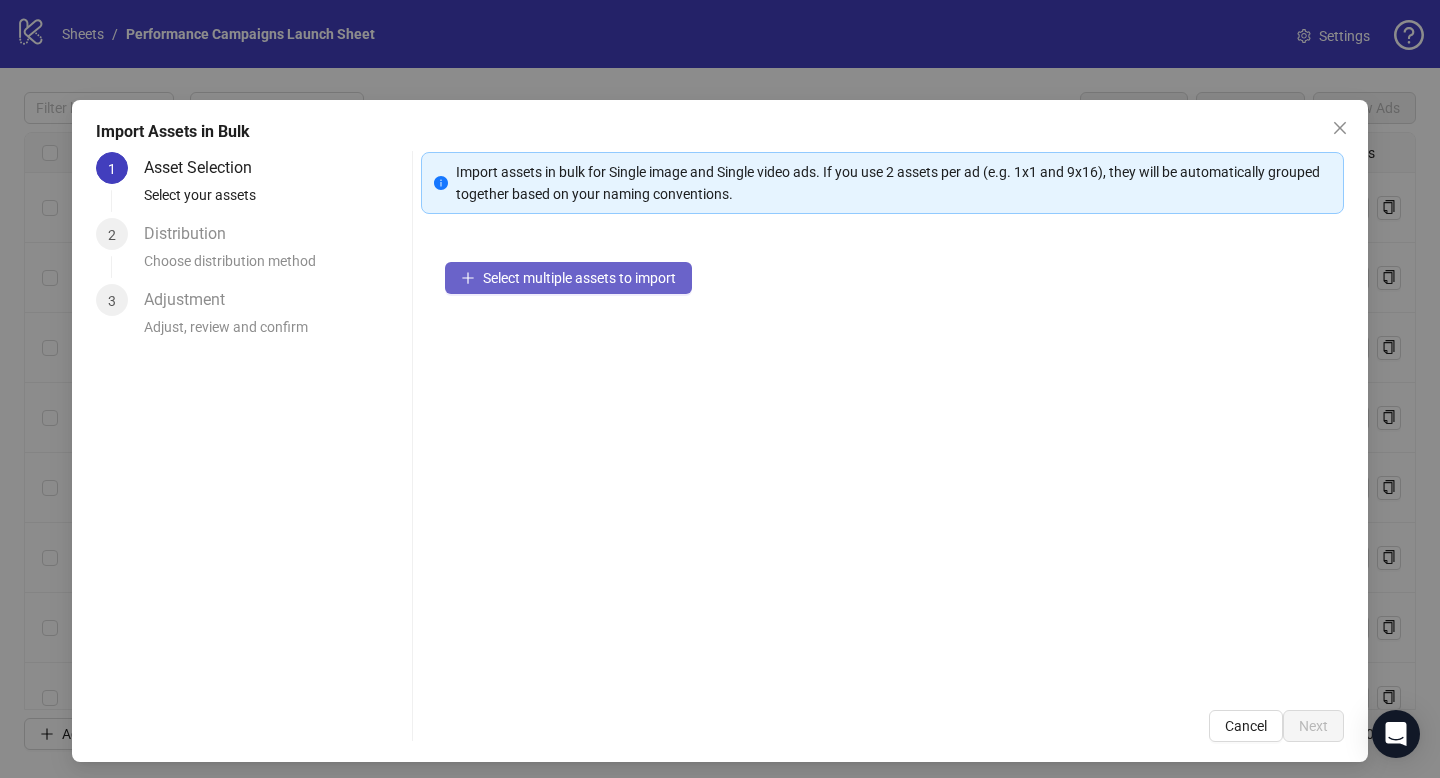 click on "Select multiple assets to import" at bounding box center (579, 278) 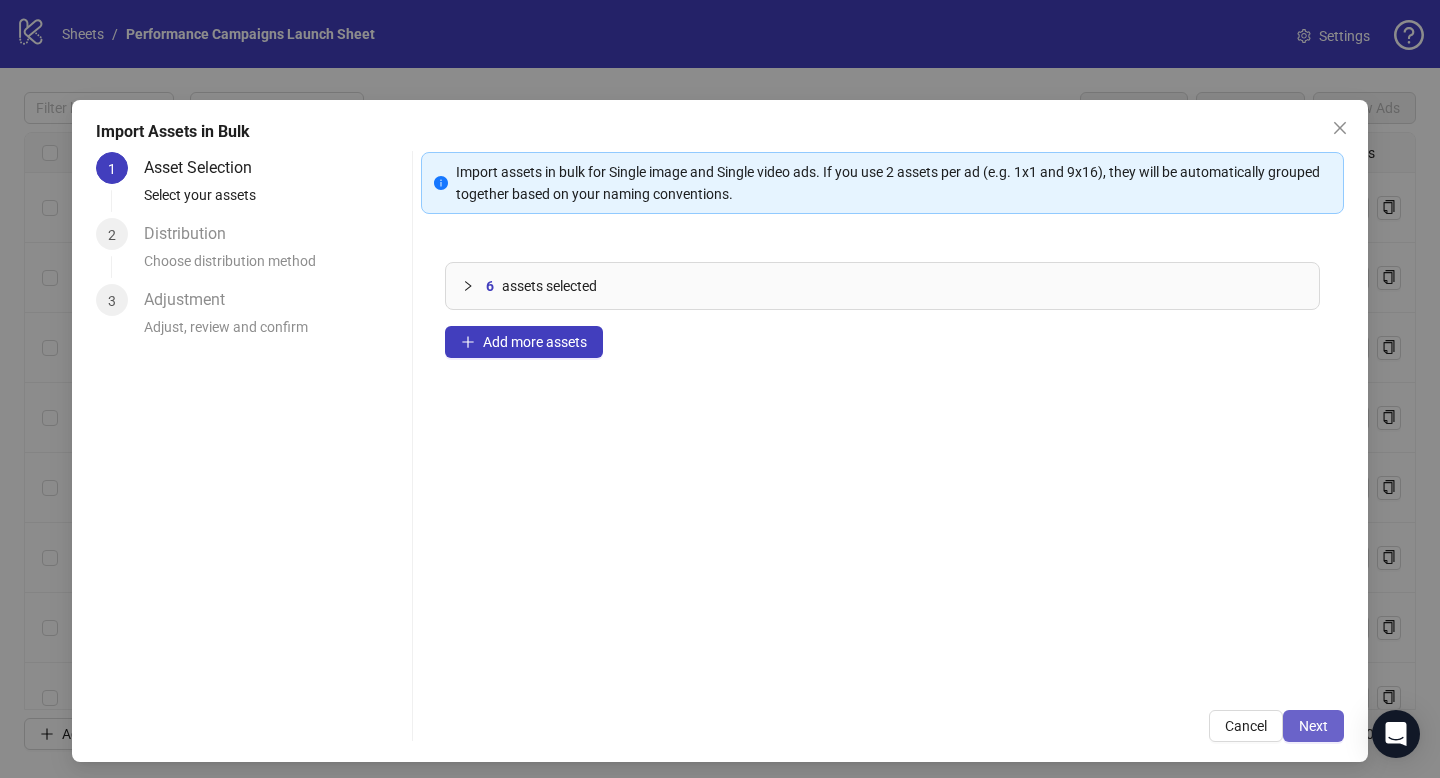 click on "Next" at bounding box center [1313, 726] 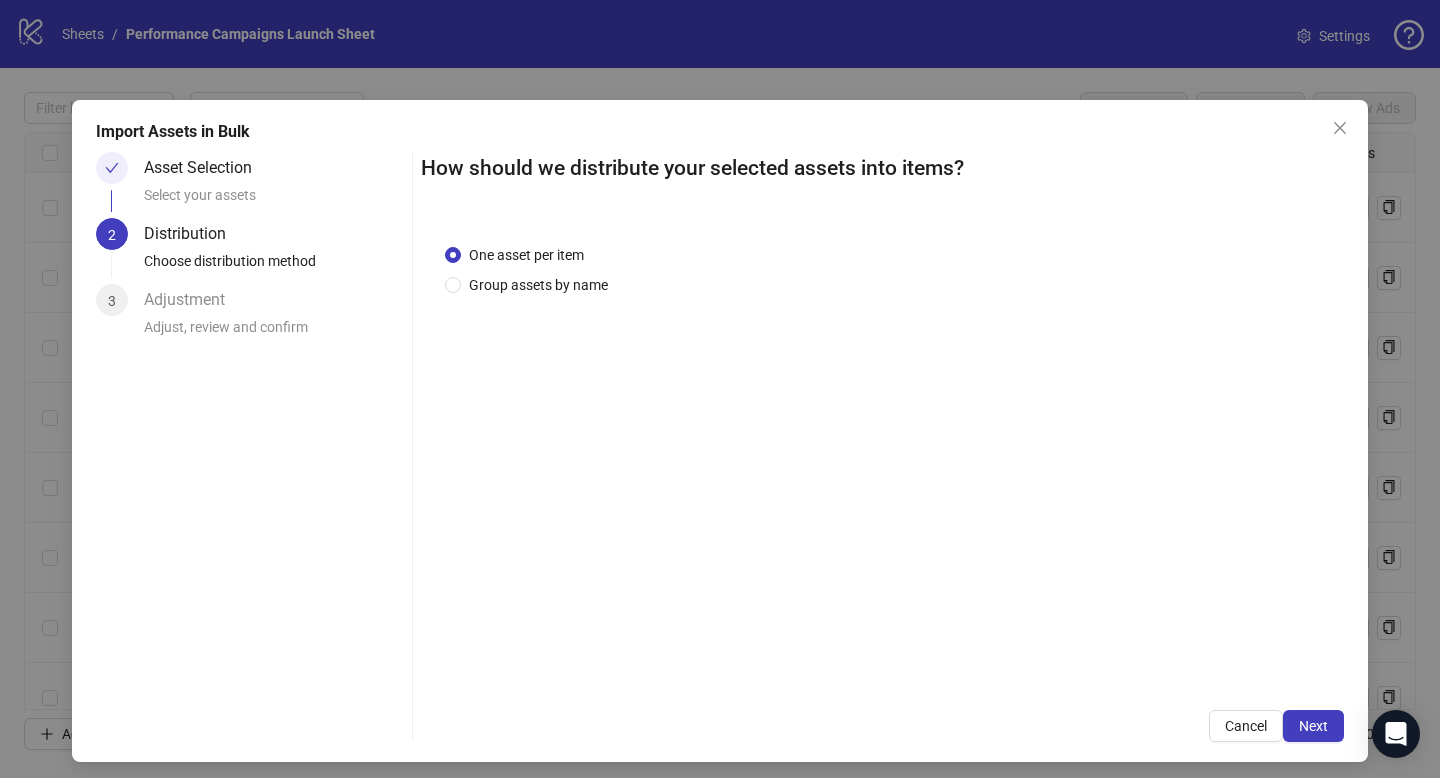 click on "One asset per item Group assets by name" at bounding box center [882, 453] 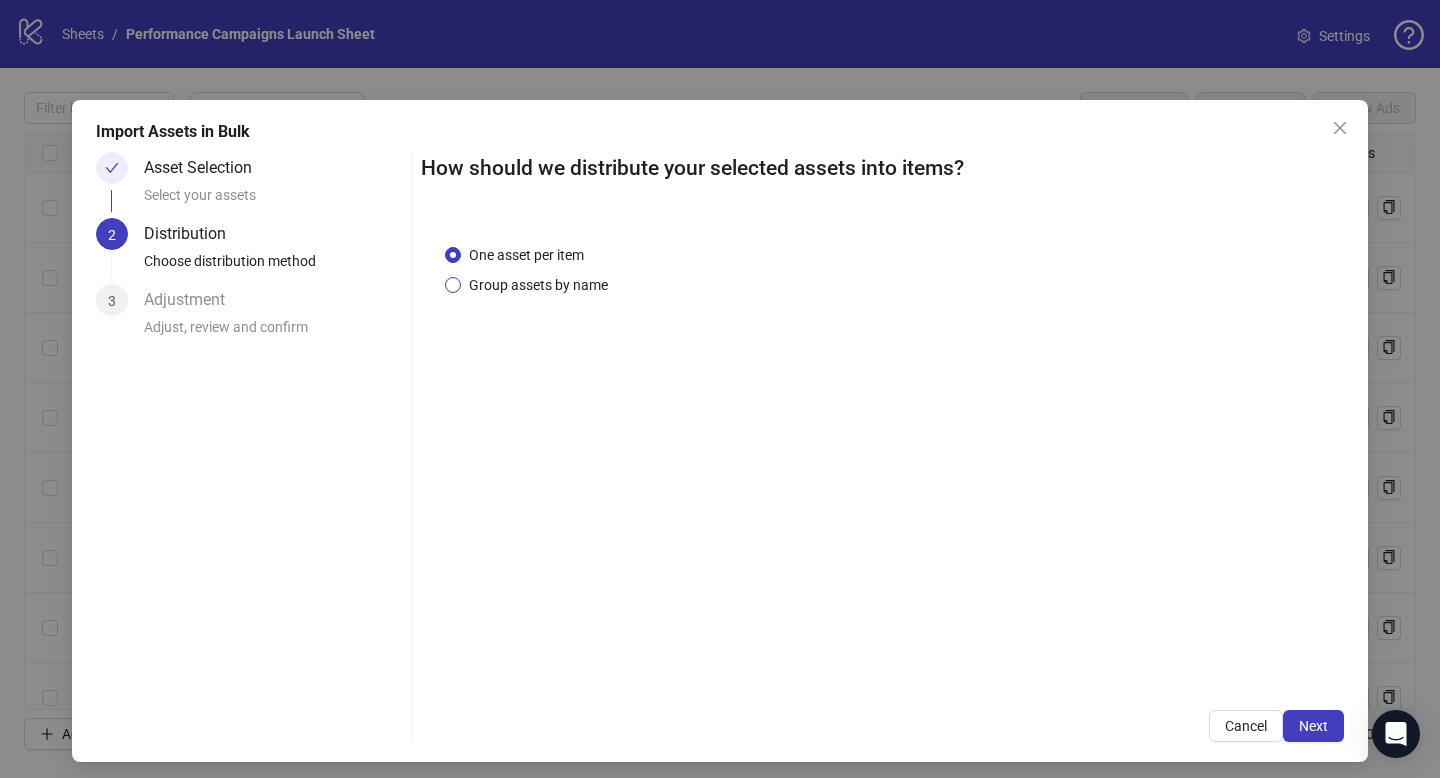 click on "Group assets by name" at bounding box center [538, 285] 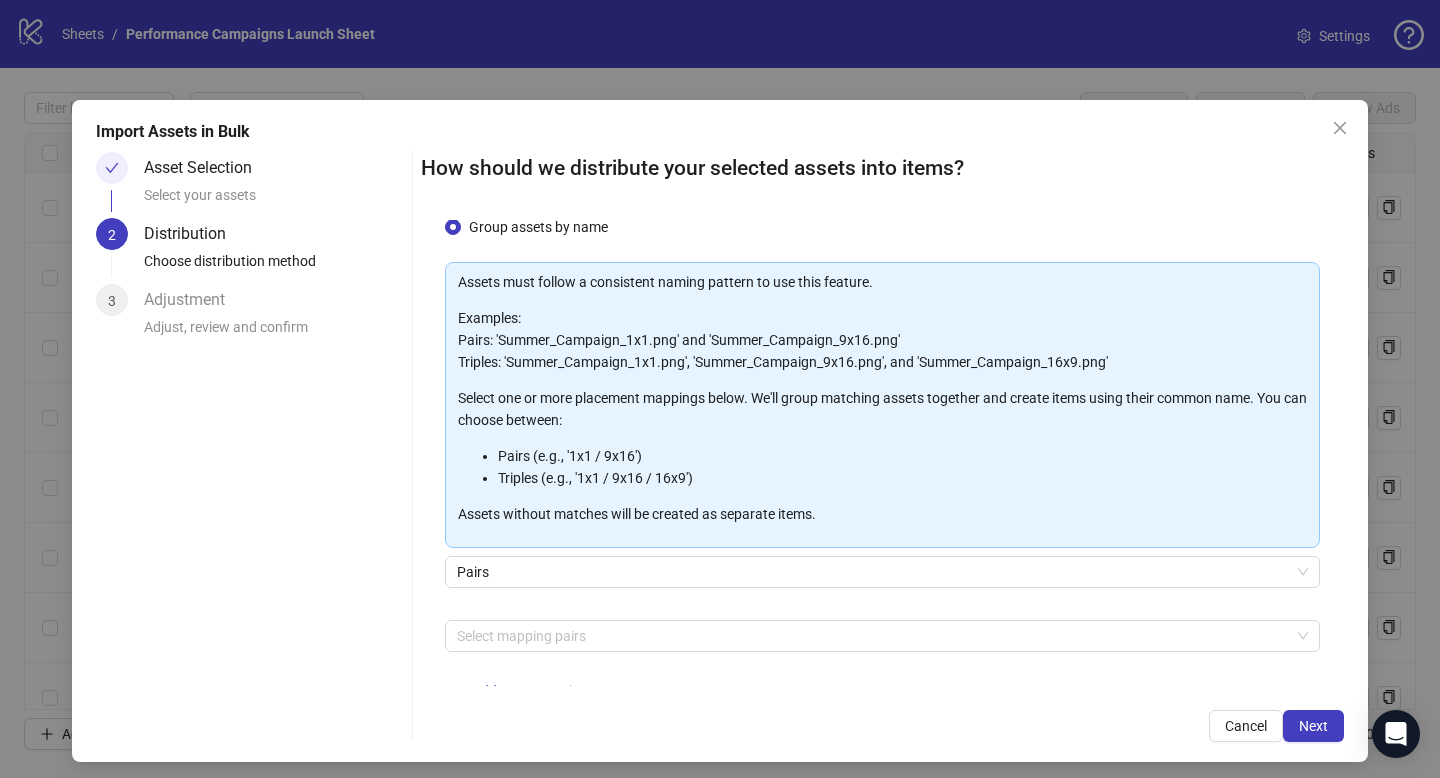 scroll, scrollTop: 61, scrollLeft: 0, axis: vertical 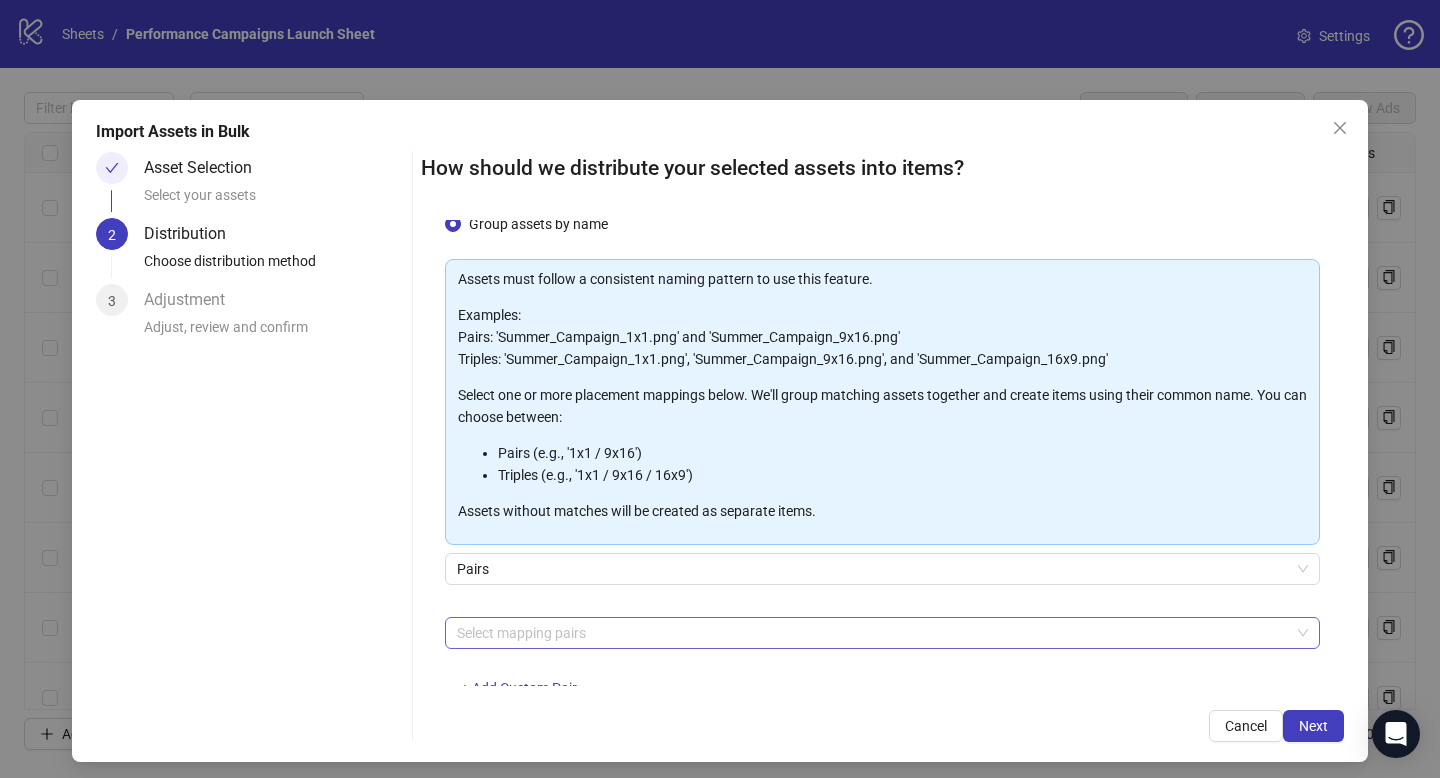 click at bounding box center (872, 633) 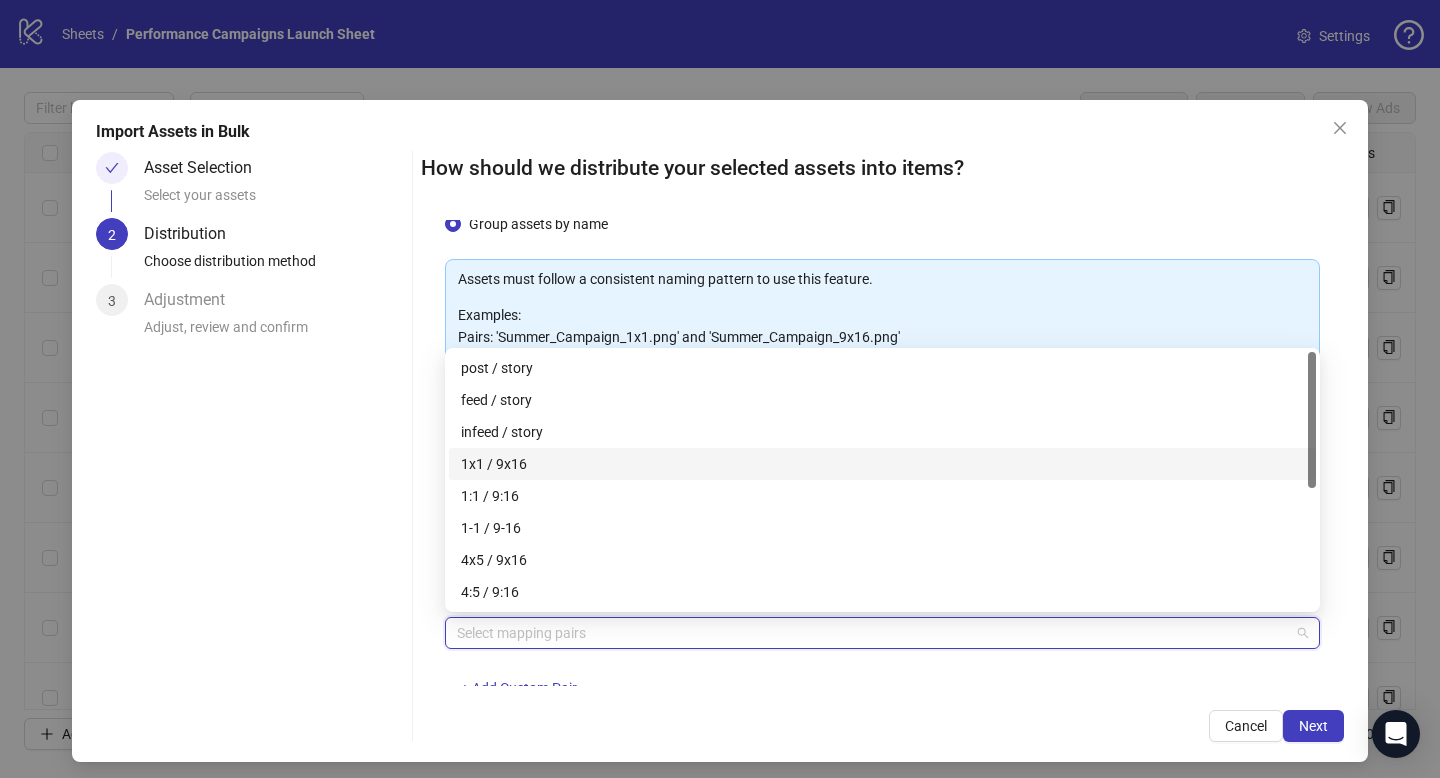 click on "1x1 / 9x16" at bounding box center (882, 464) 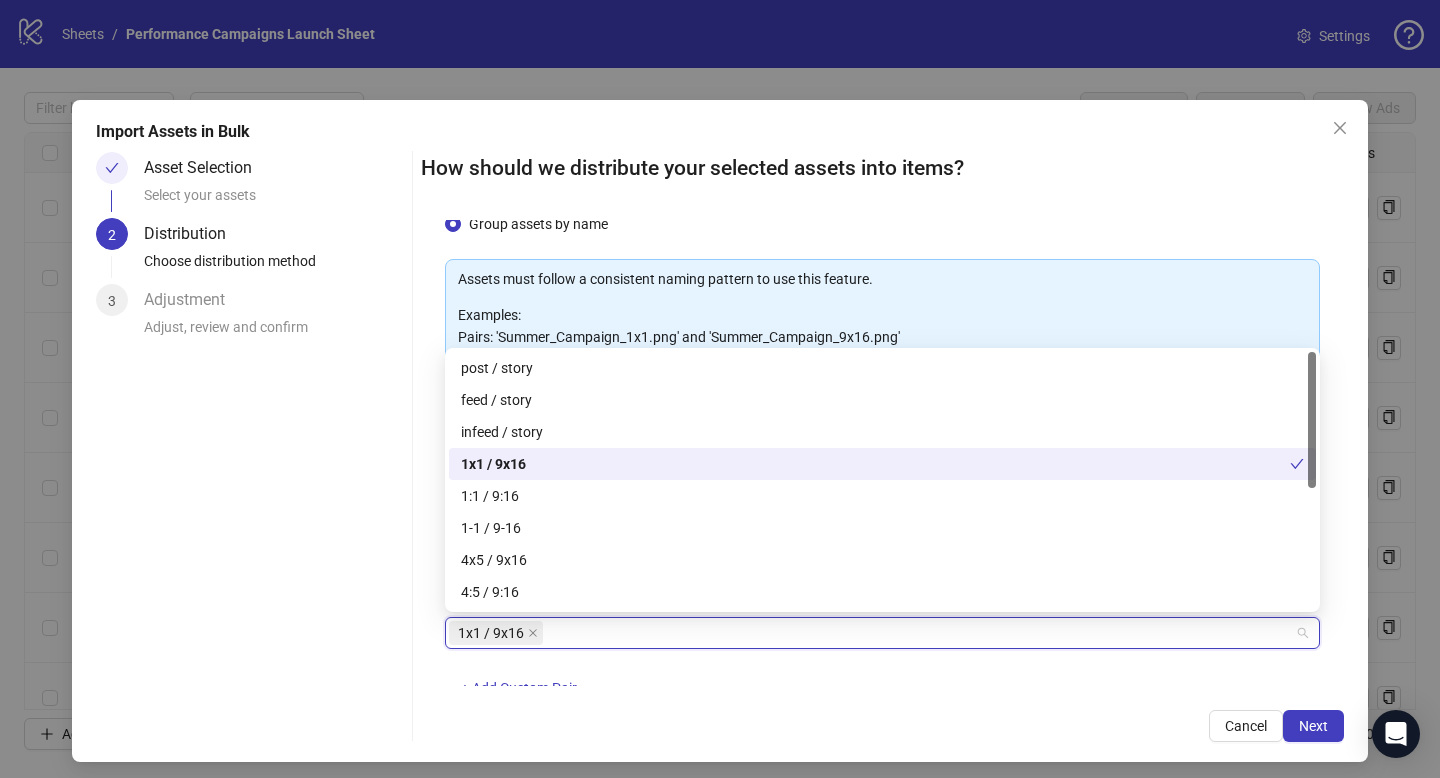 click on "Asset Selection Select your assets 2 Distribution Choose distribution method 3 Adjustment Adjust, review and confirm" at bounding box center [250, 447] 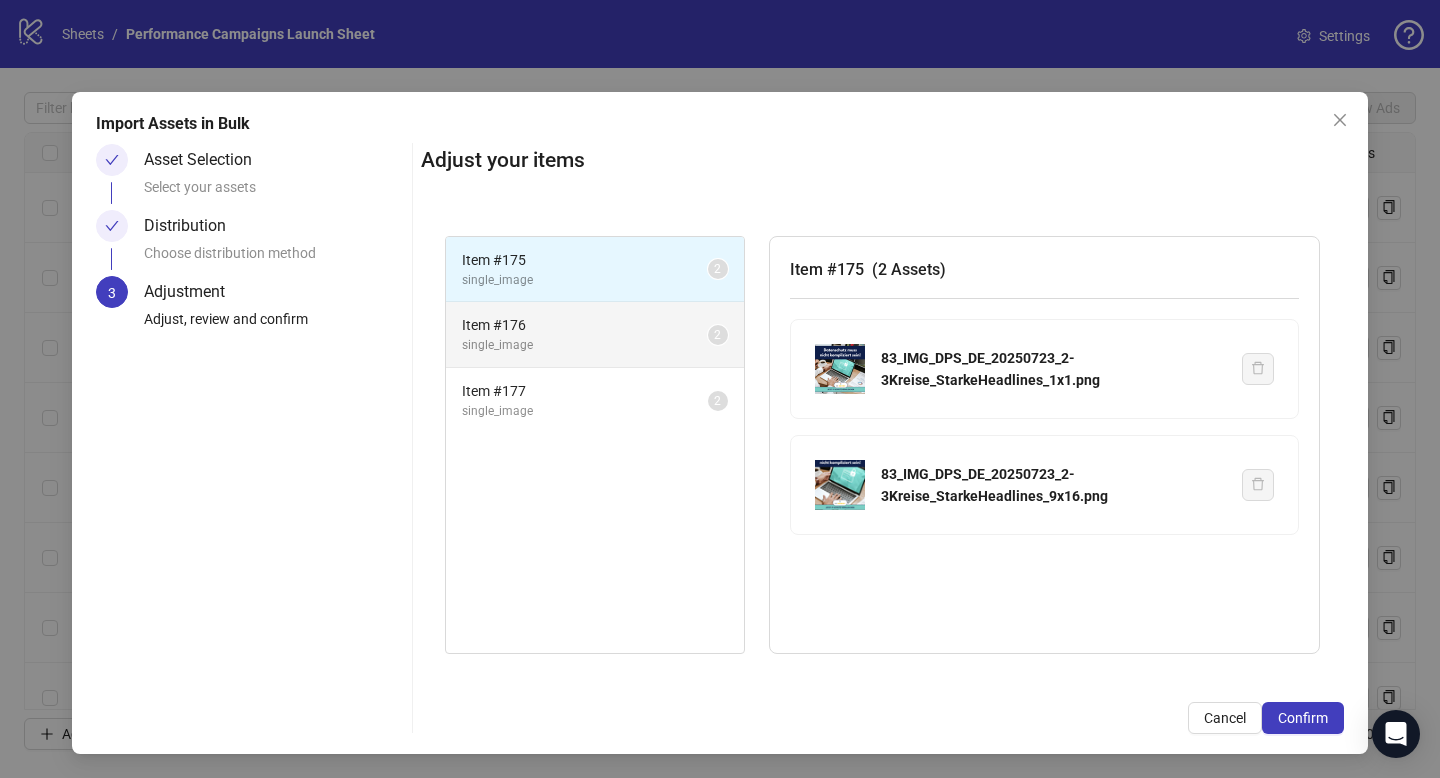 click on "Item # 176" at bounding box center [585, 325] 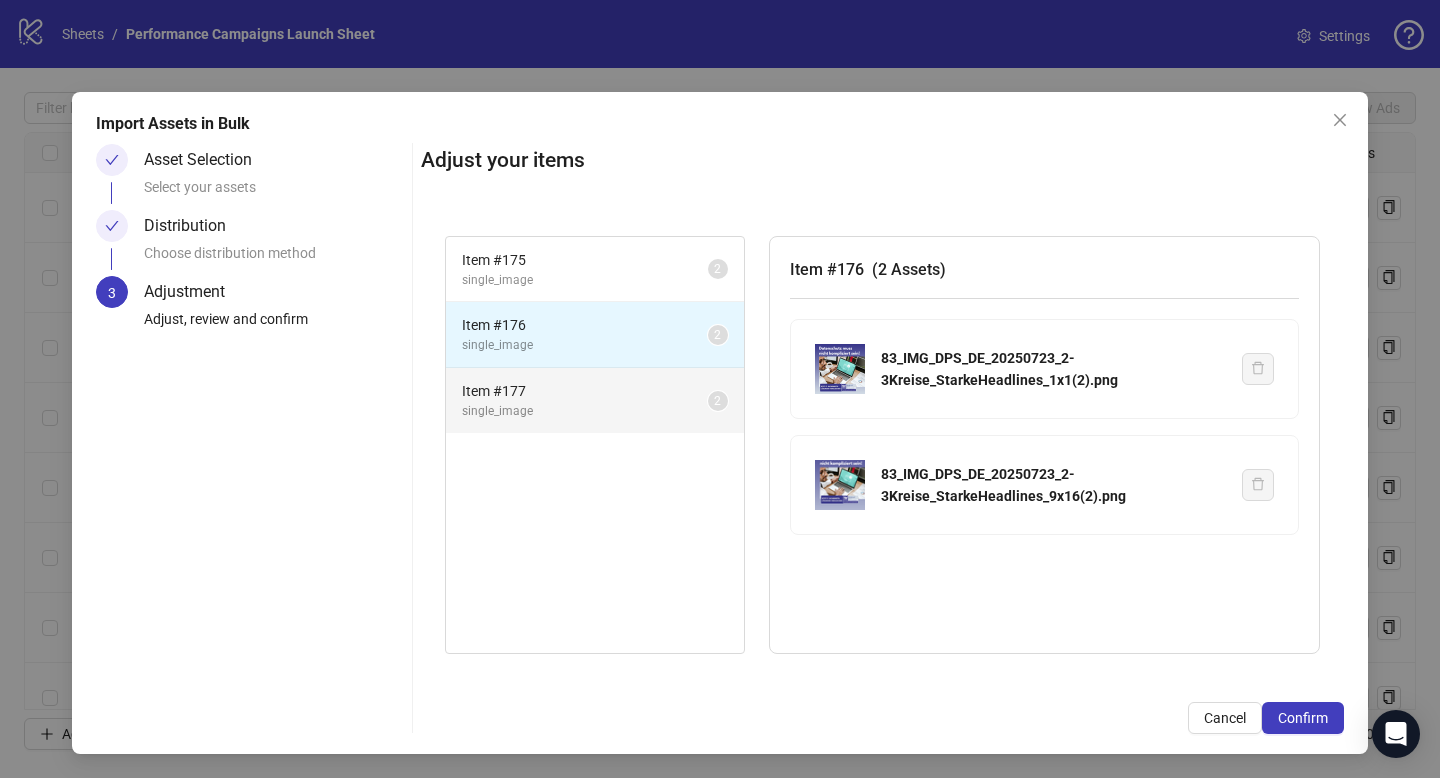 click on "single_image" at bounding box center (585, 411) 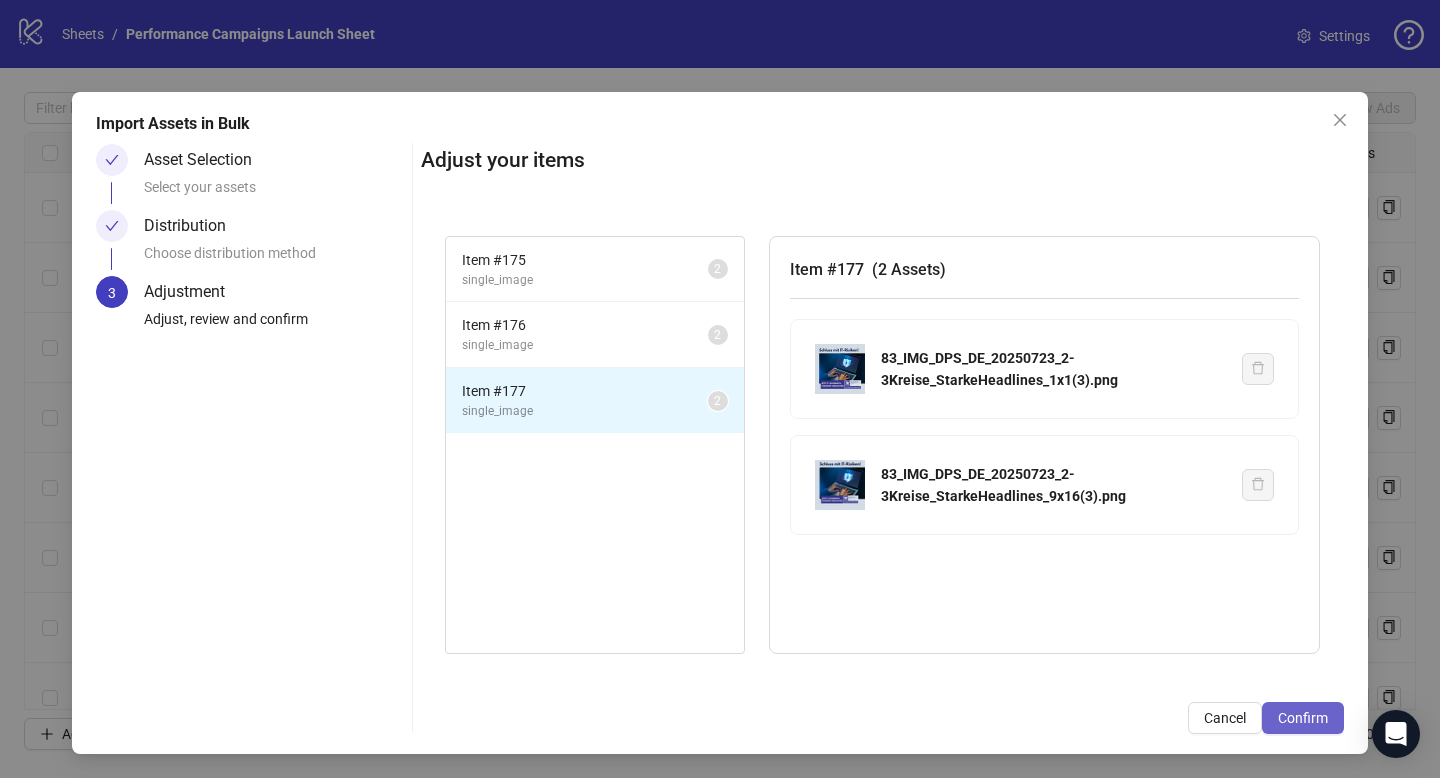 click on "Confirm" at bounding box center (1303, 718) 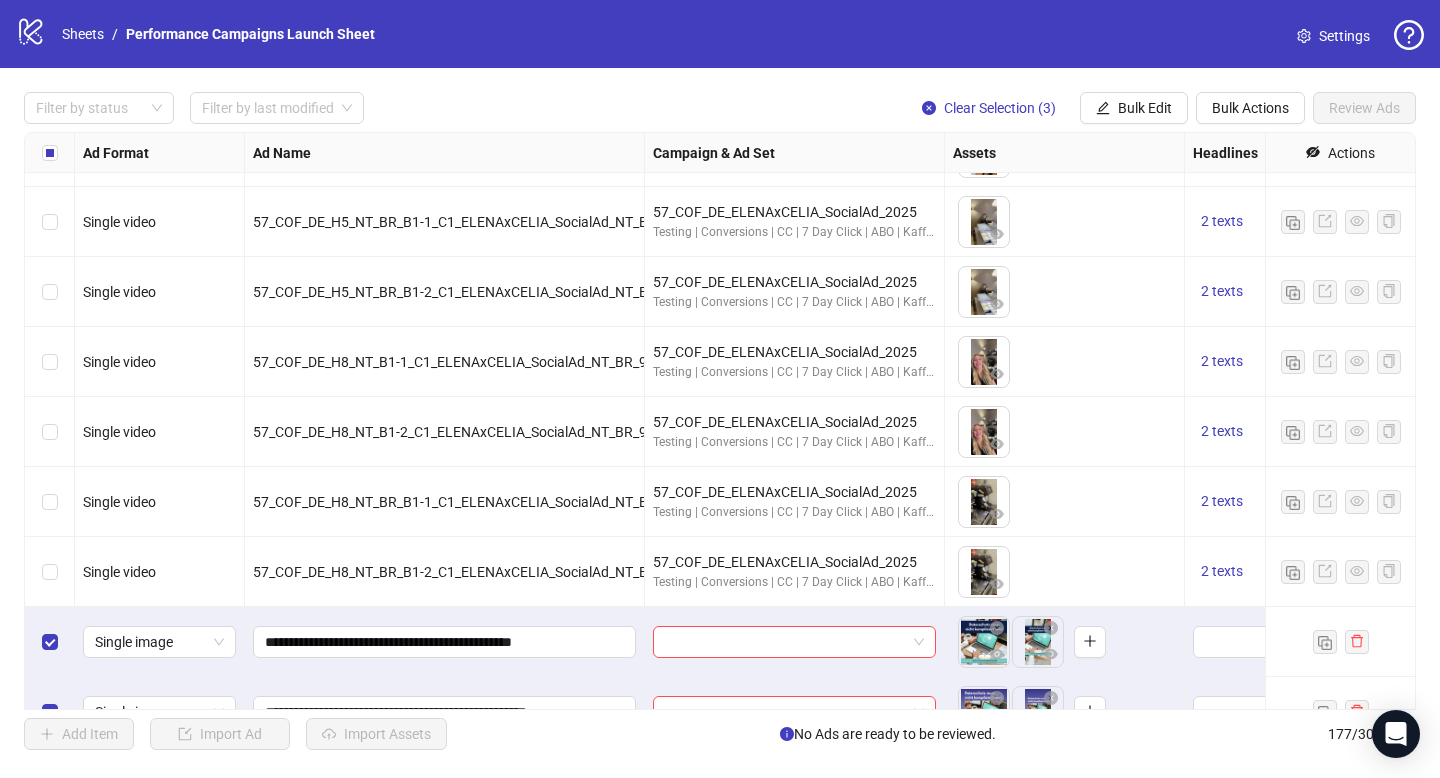 scroll, scrollTop: 11854, scrollLeft: 0, axis: vertical 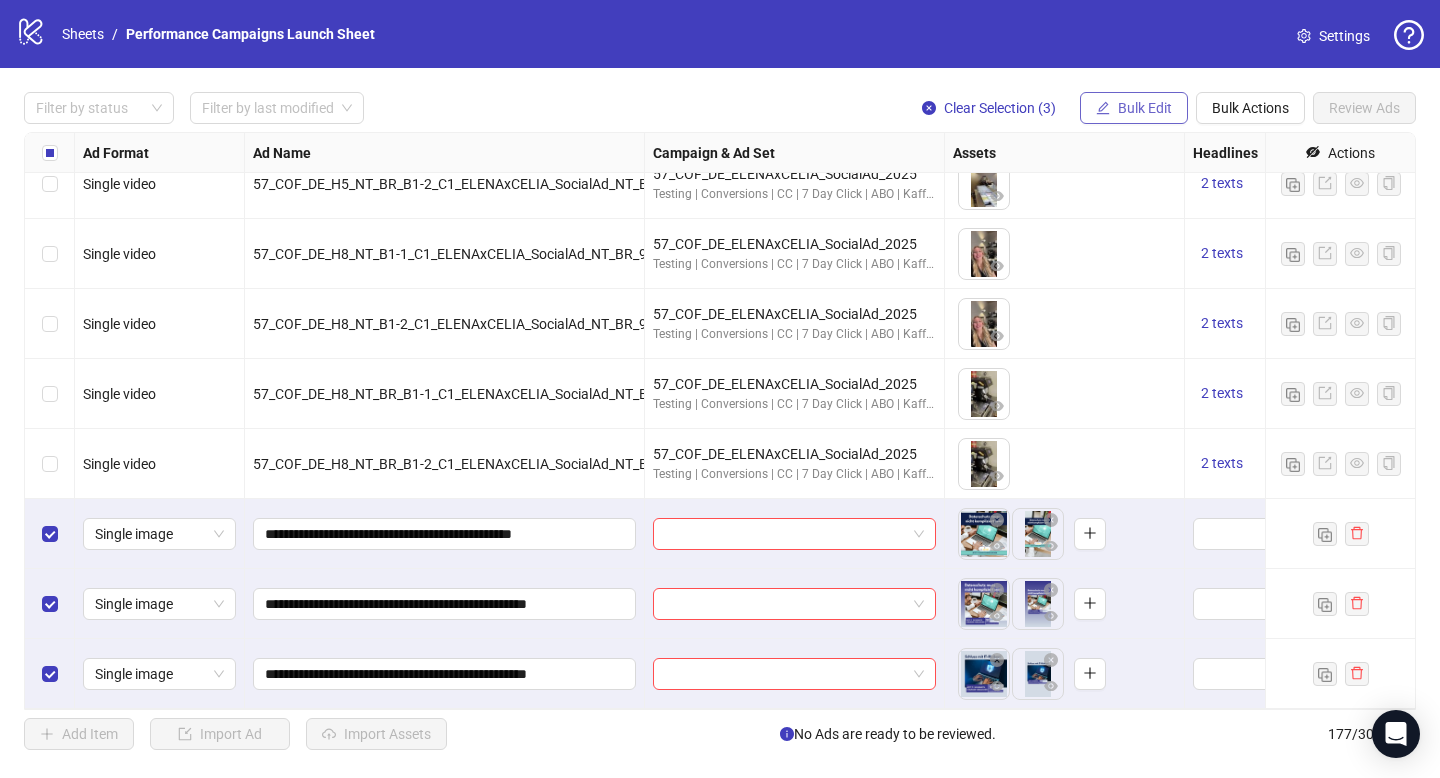 click on "Bulk Edit" at bounding box center [1145, 108] 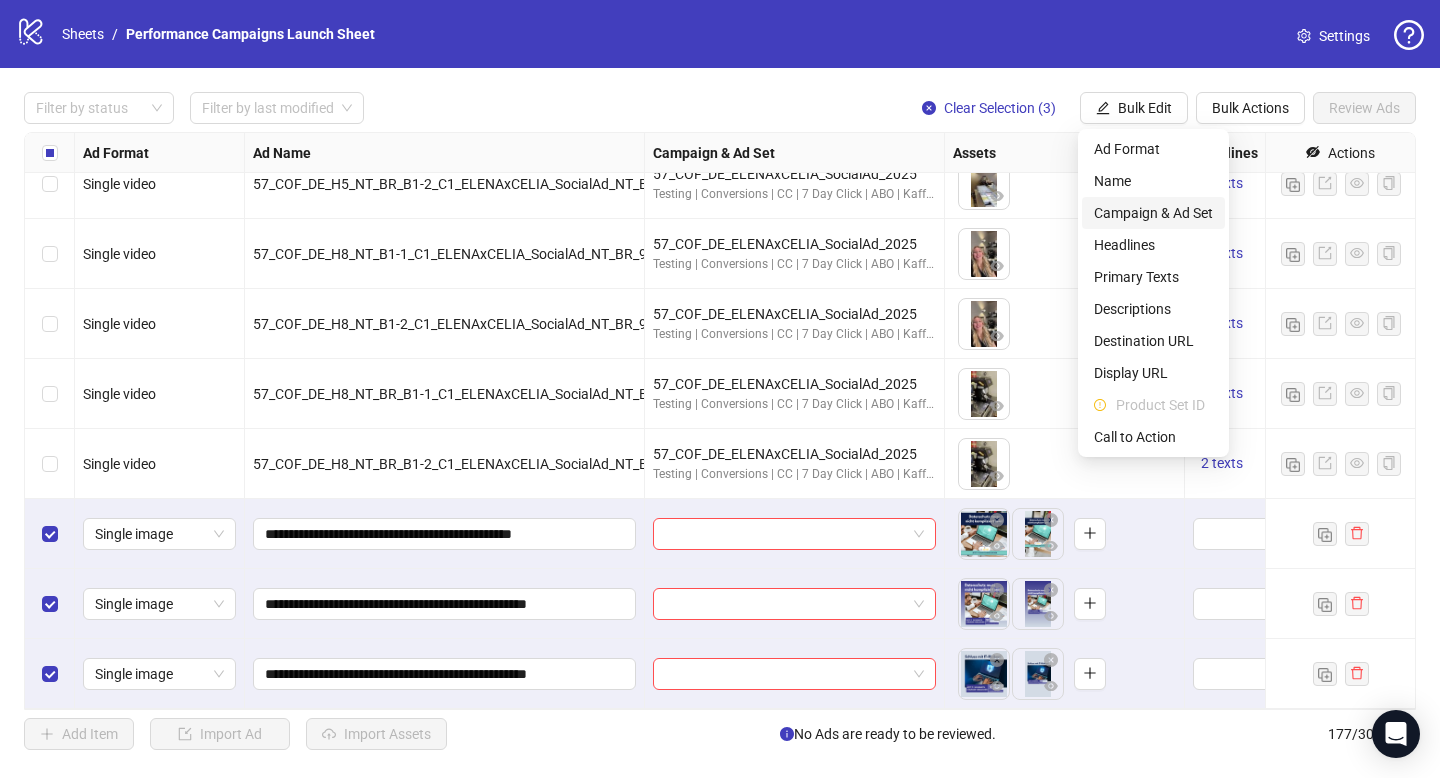 click on "Campaign & Ad Set" at bounding box center (1153, 213) 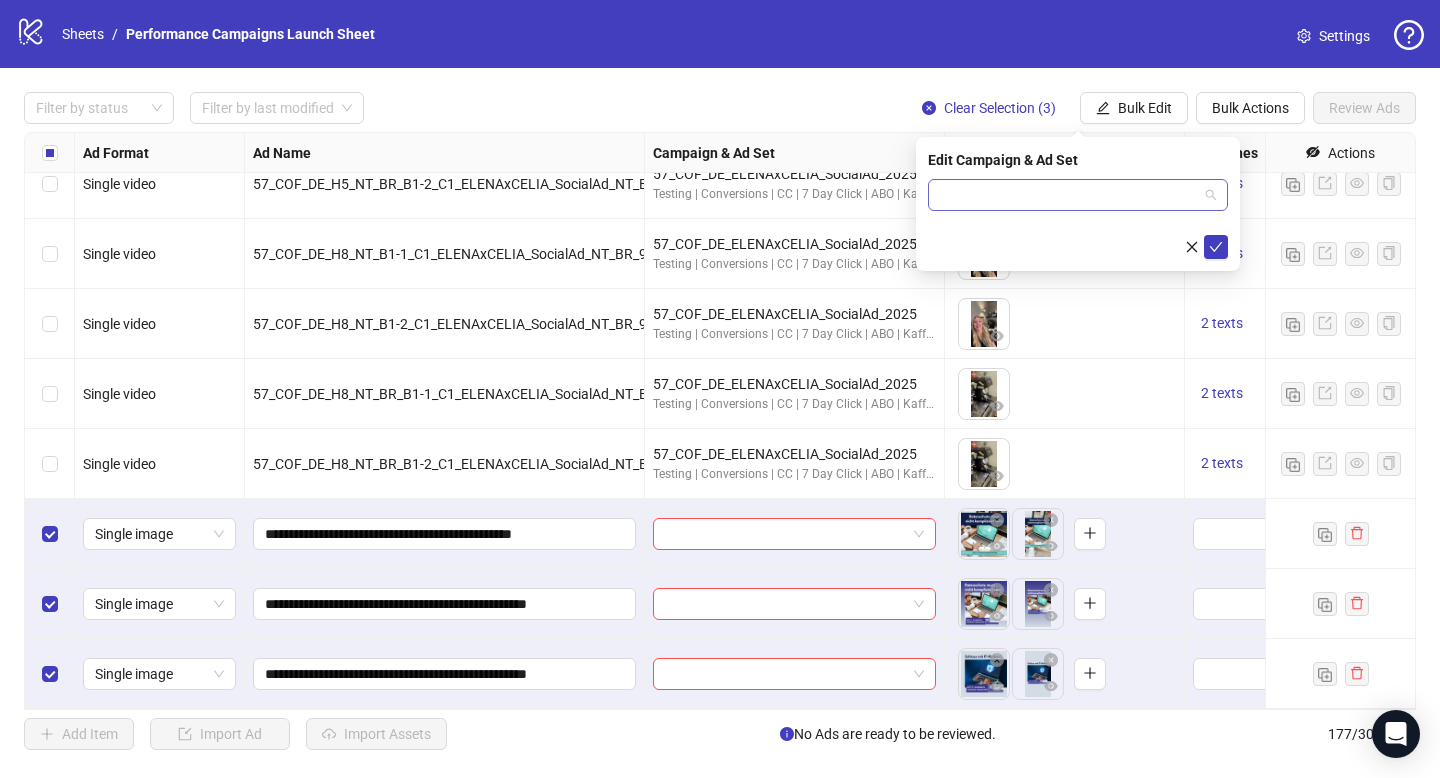 click at bounding box center (1069, 195) 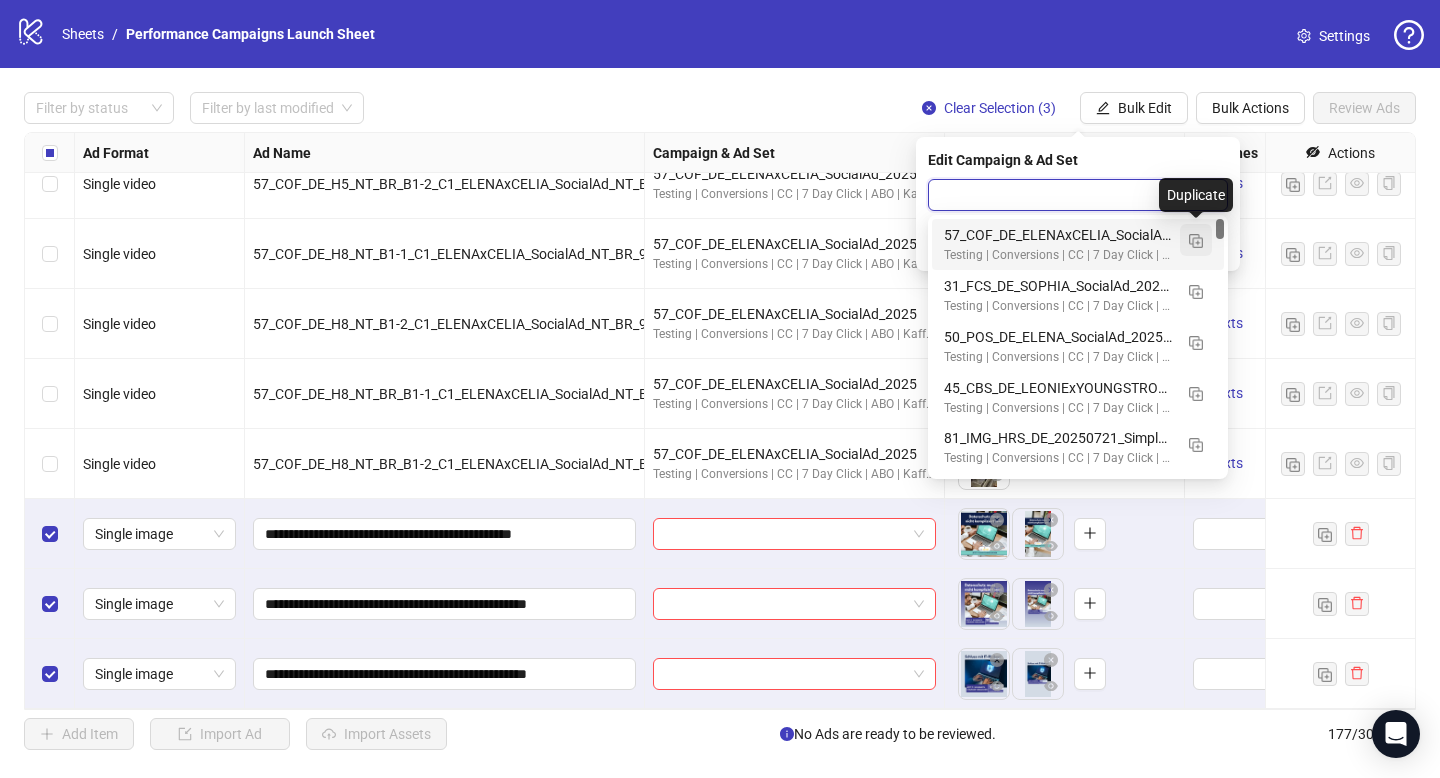 click at bounding box center [1196, 241] 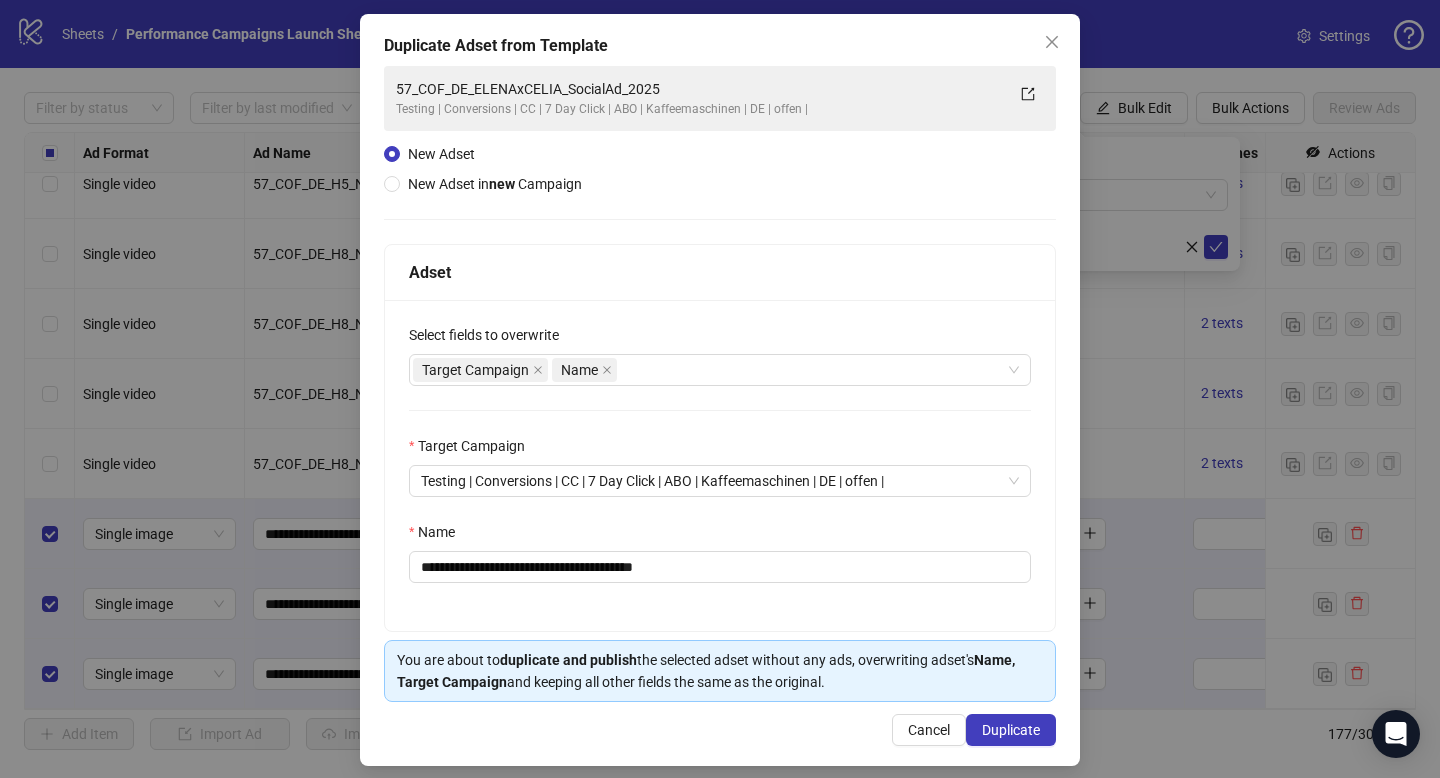 scroll, scrollTop: 99, scrollLeft: 0, axis: vertical 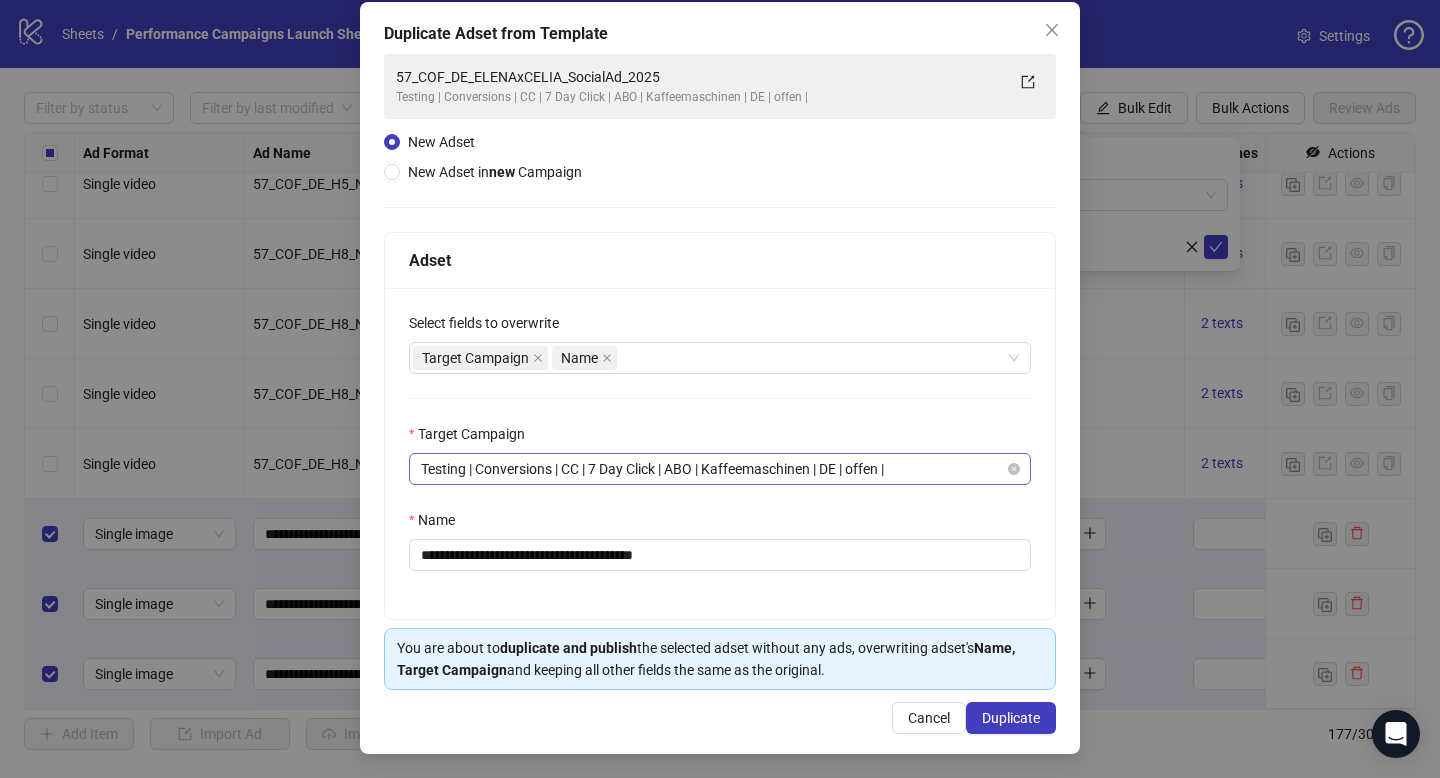 click on "Testing | Conversions | CC | 7 Day Click | ABO | Kaffeemaschinen | DE | offen |" at bounding box center (720, 469) 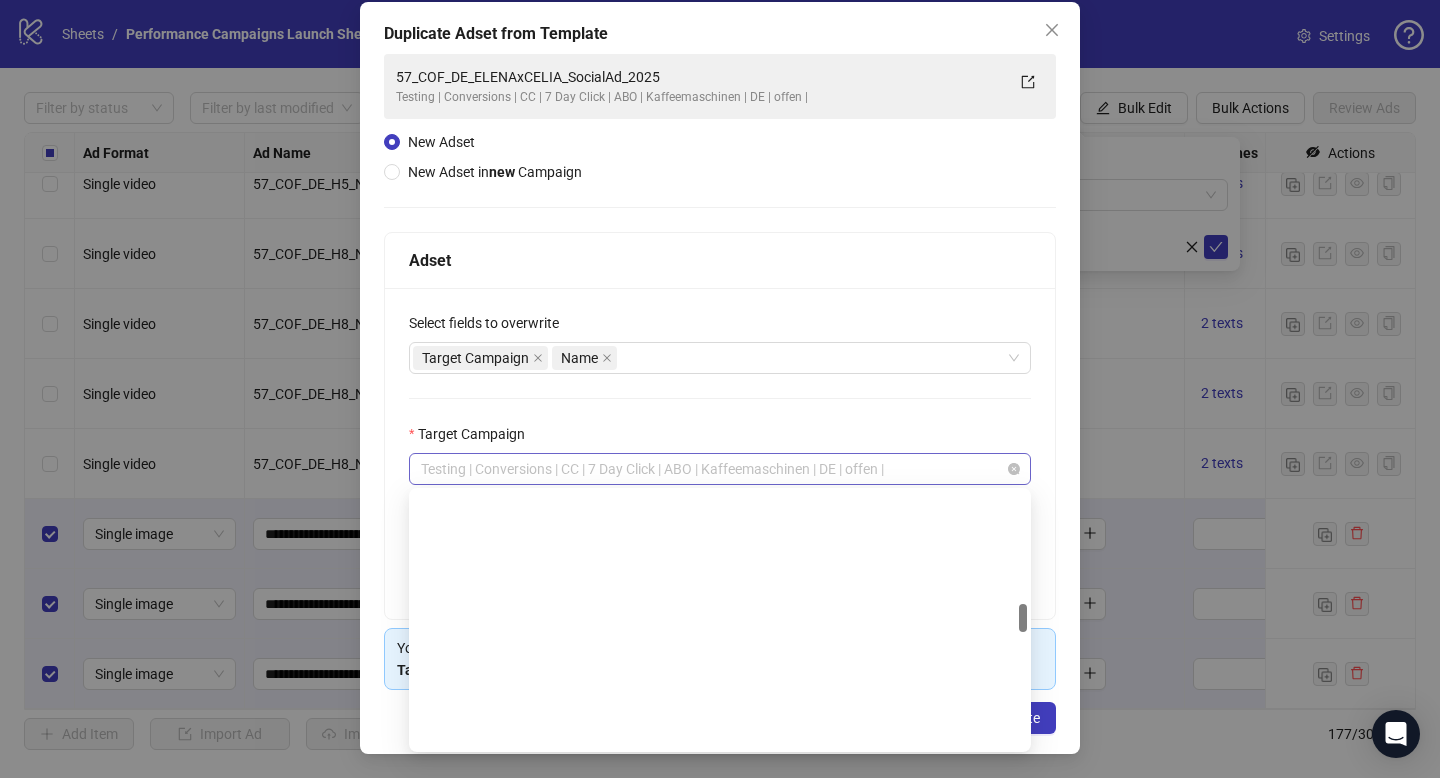 scroll, scrollTop: 994, scrollLeft: 0, axis: vertical 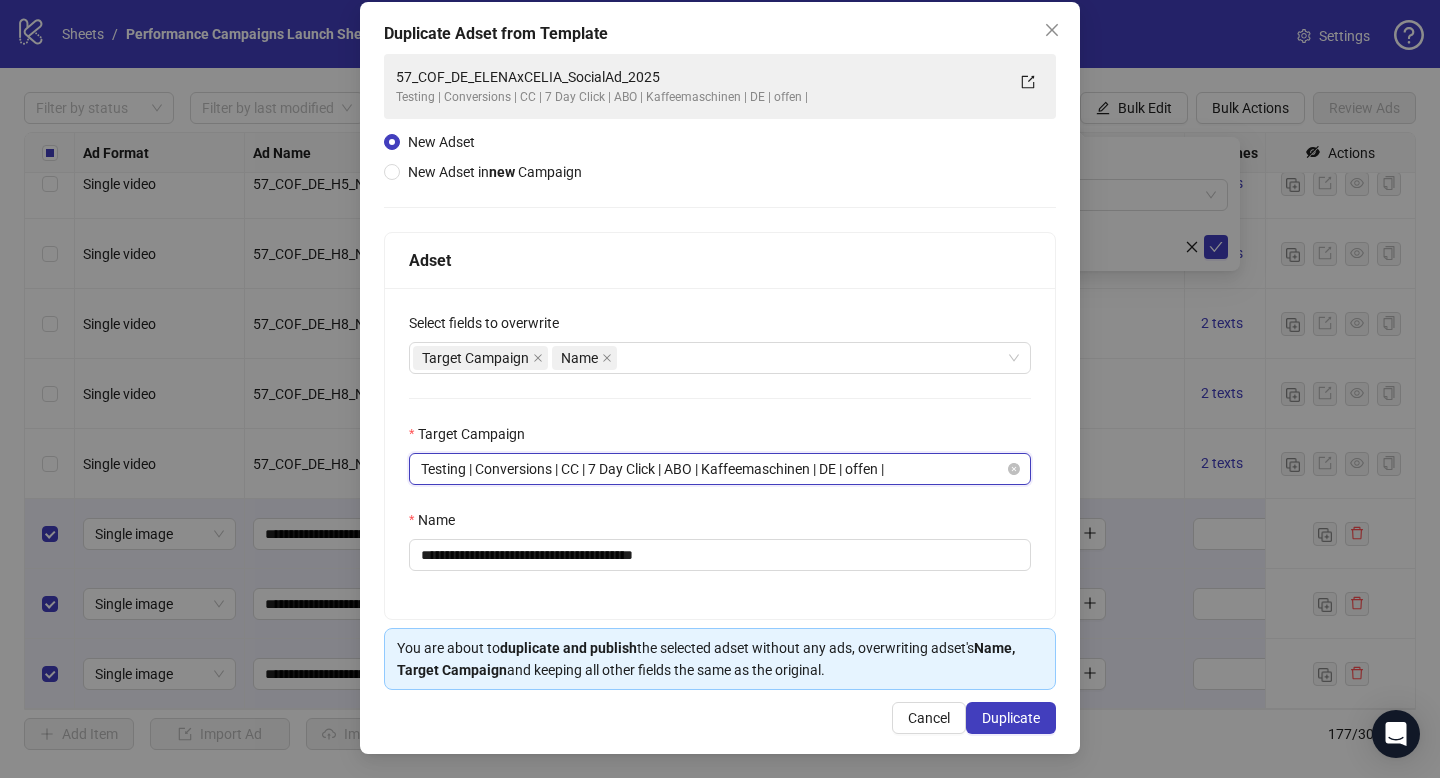 click on "Testing | Conversions | CC | 7 Day Click | ABO | Kaffeemaschinen | DE | offen |" at bounding box center (720, 469) 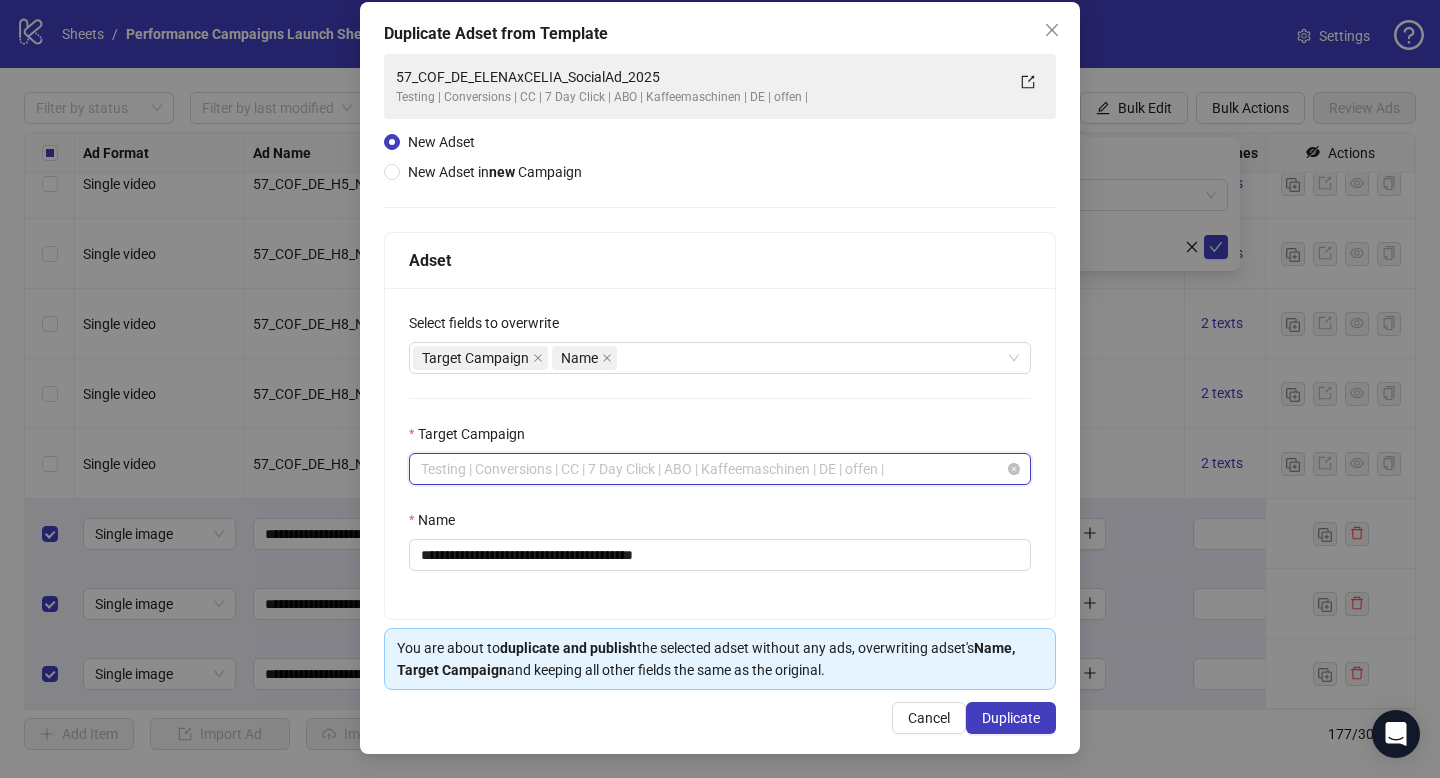 click on "Testing | Conversions | CC | 7 Day Click | ABO | Kaffeemaschinen | DE | offen |" at bounding box center (720, 469) 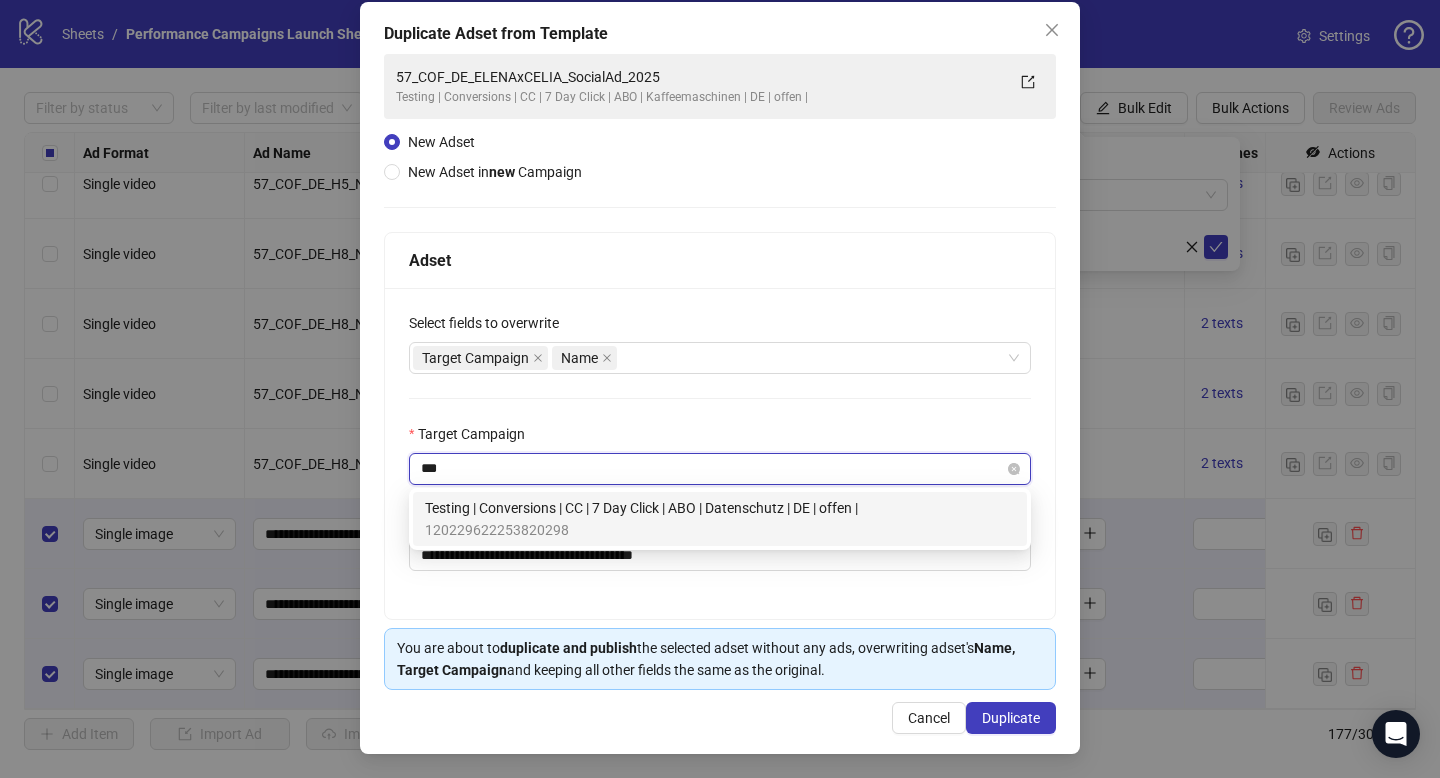 scroll, scrollTop: 0, scrollLeft: 0, axis: both 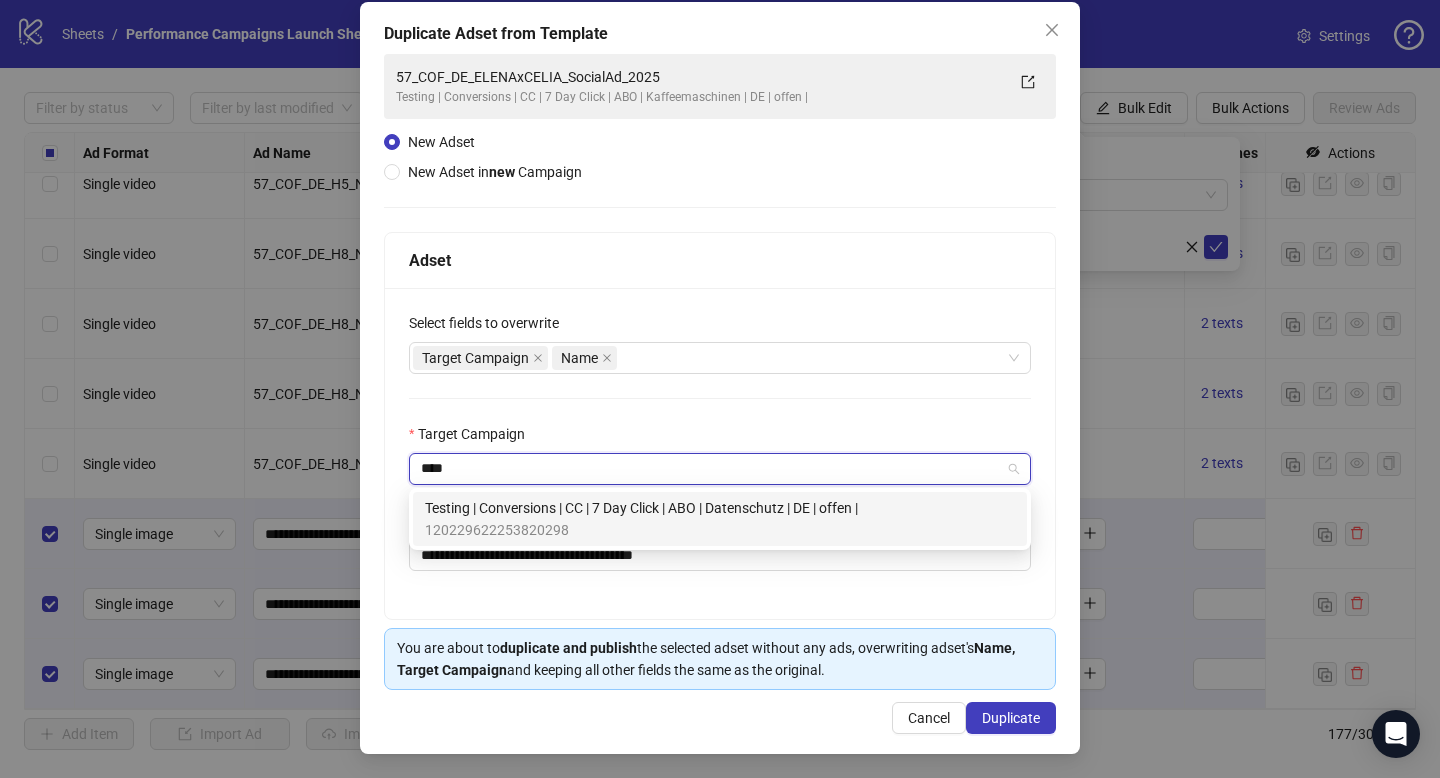 click on "120229622253820298" at bounding box center (641, 530) 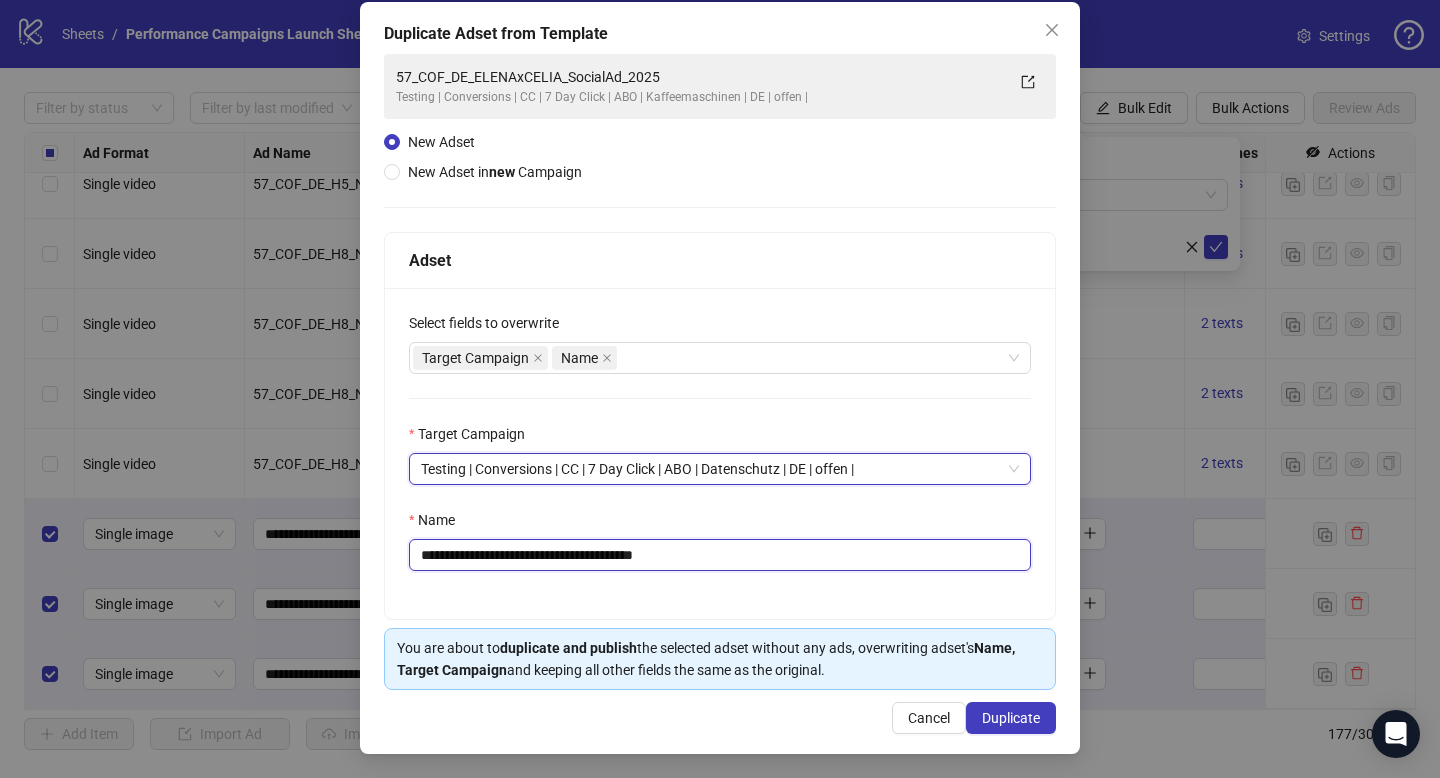 click on "**********" at bounding box center (720, 555) 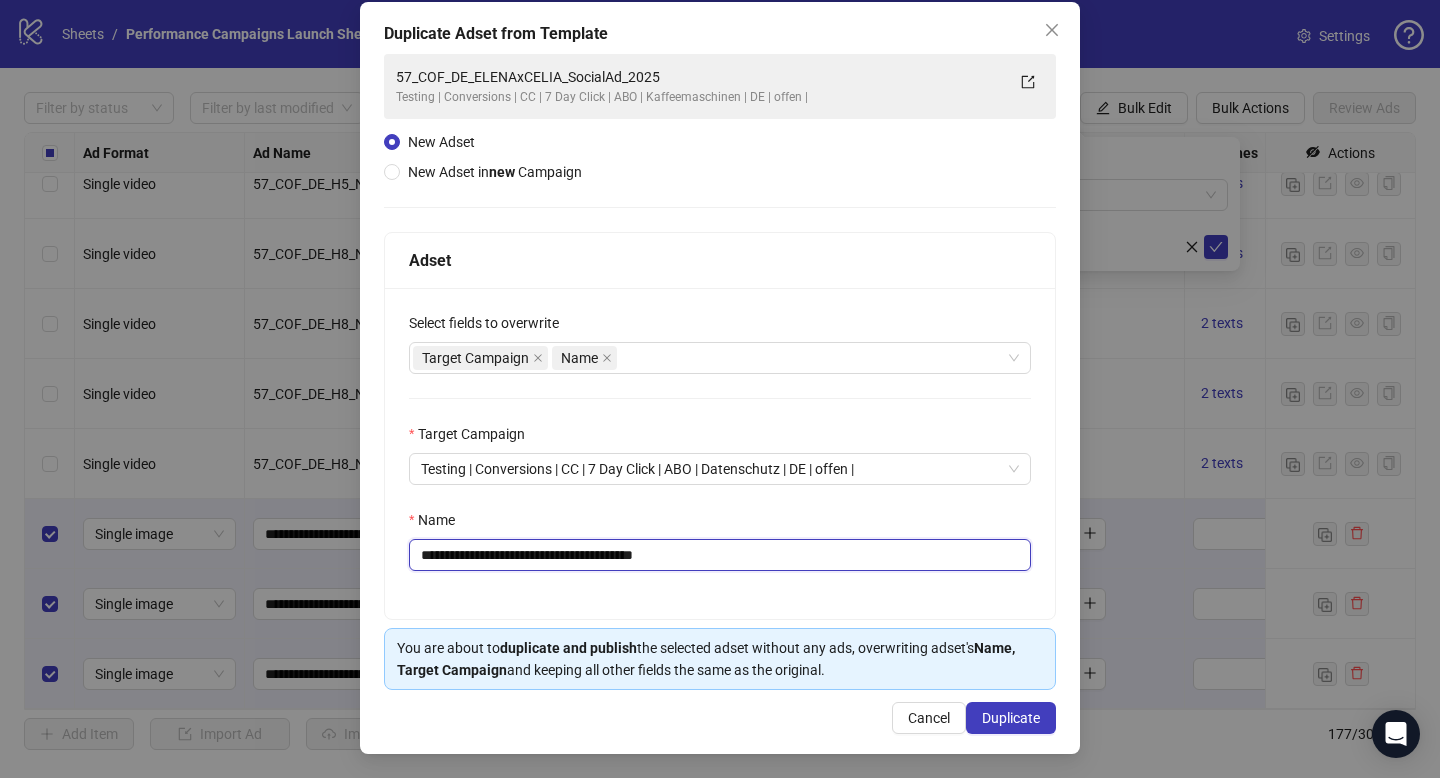 click on "**********" at bounding box center [720, 555] 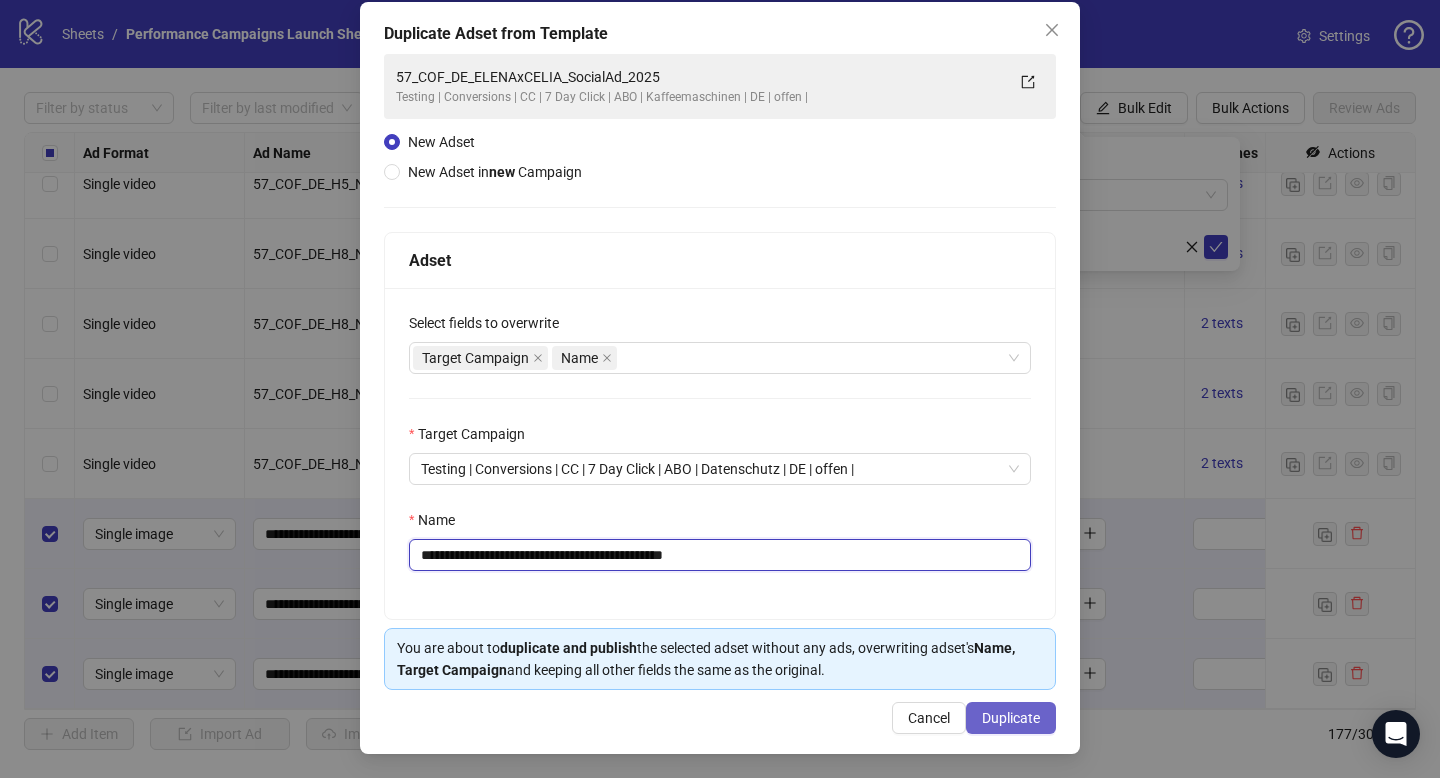type on "**********" 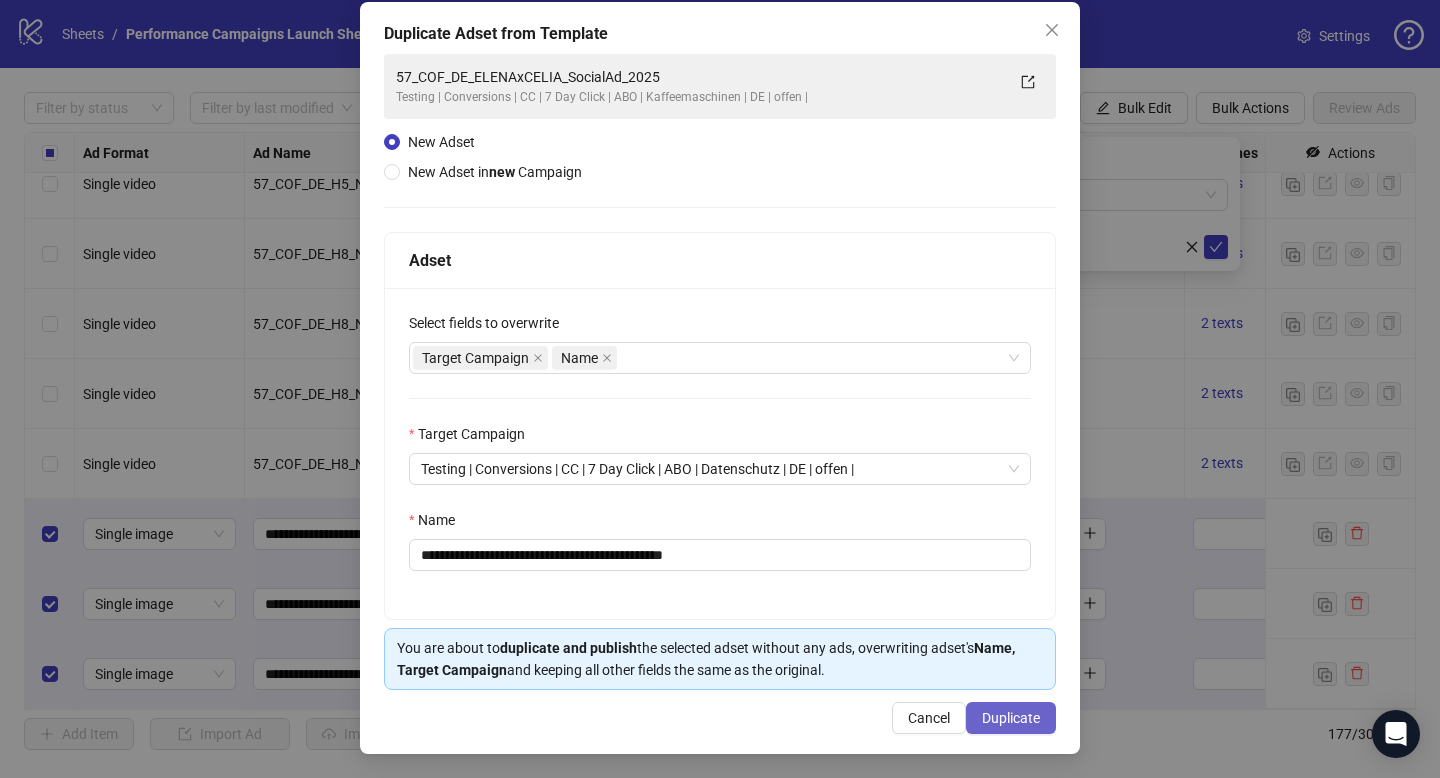 click on "Duplicate" at bounding box center [1011, 718] 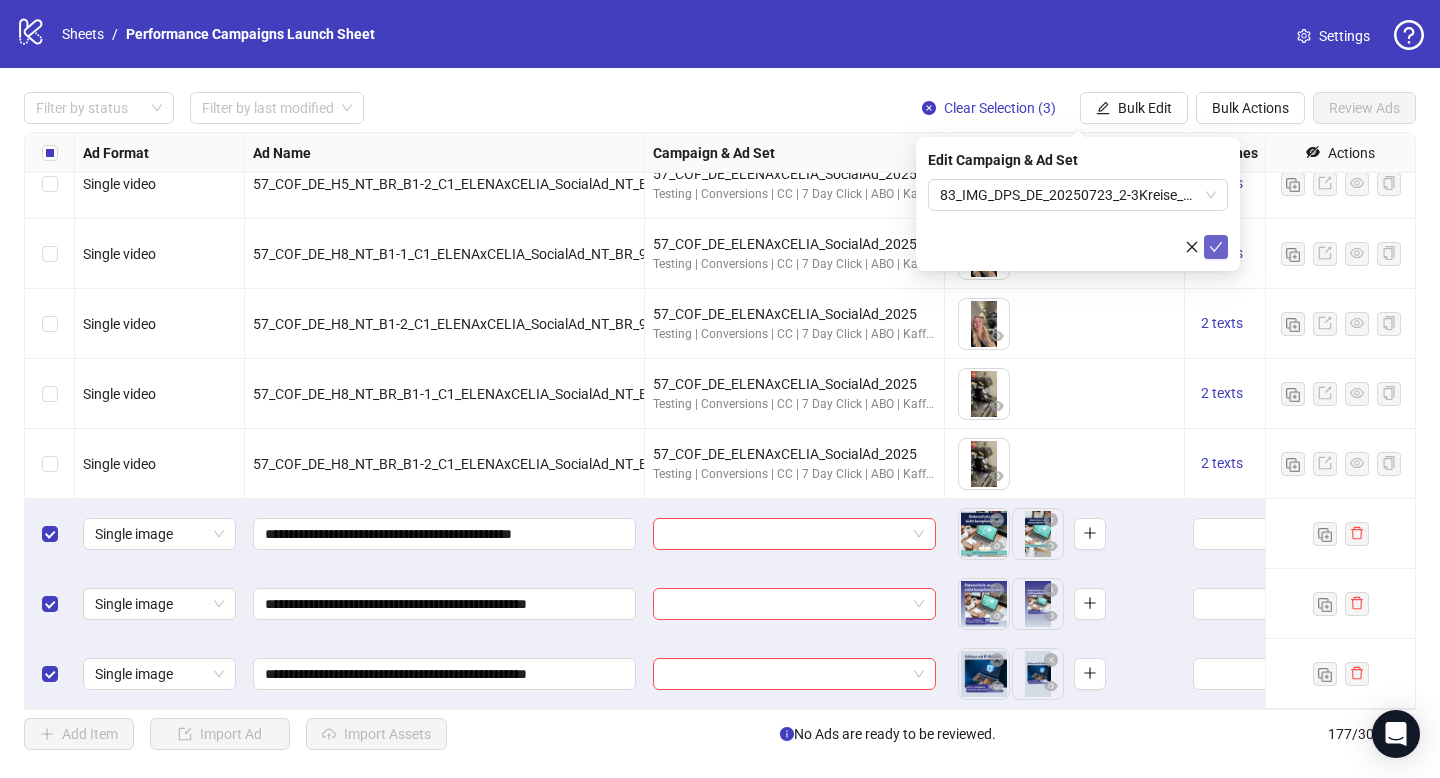 click 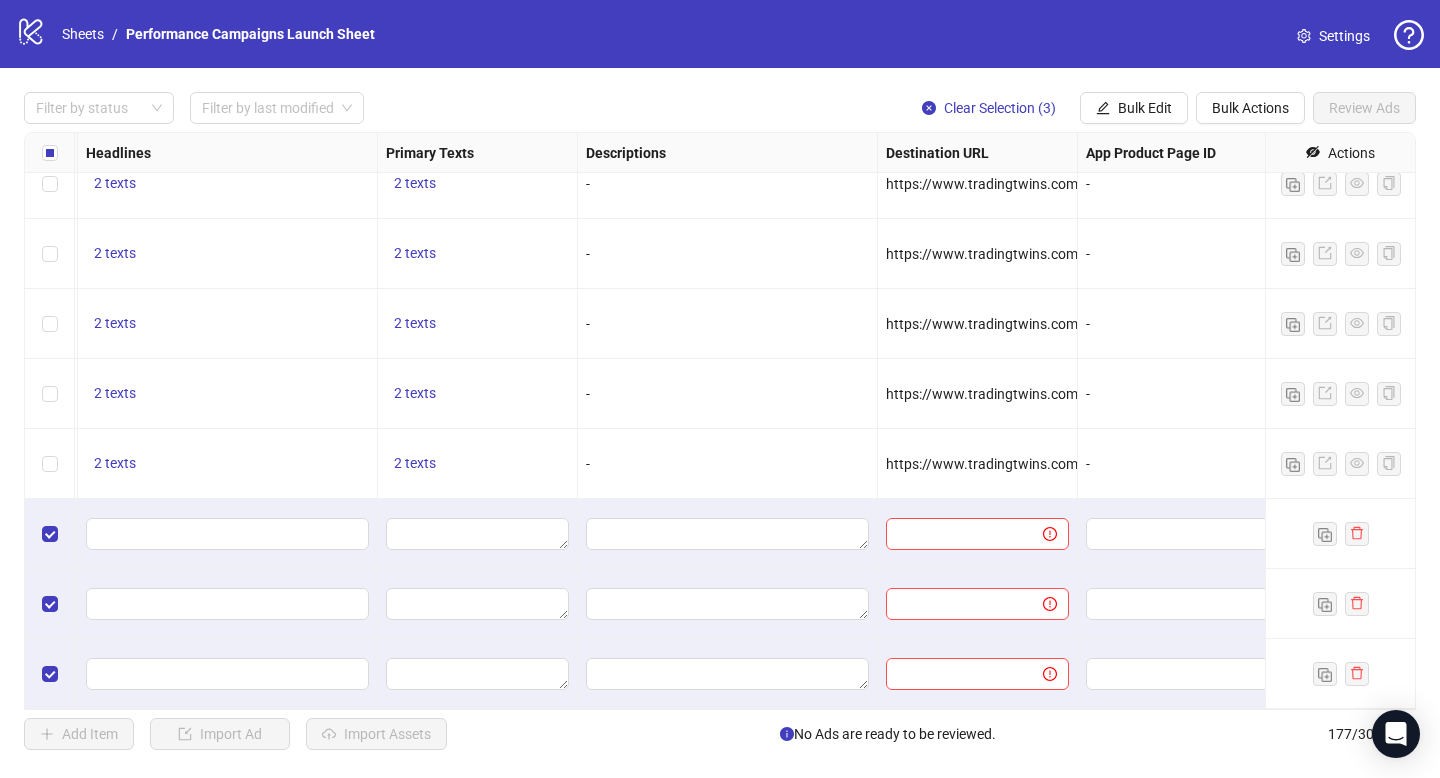 scroll, scrollTop: 11854, scrollLeft: 1088, axis: both 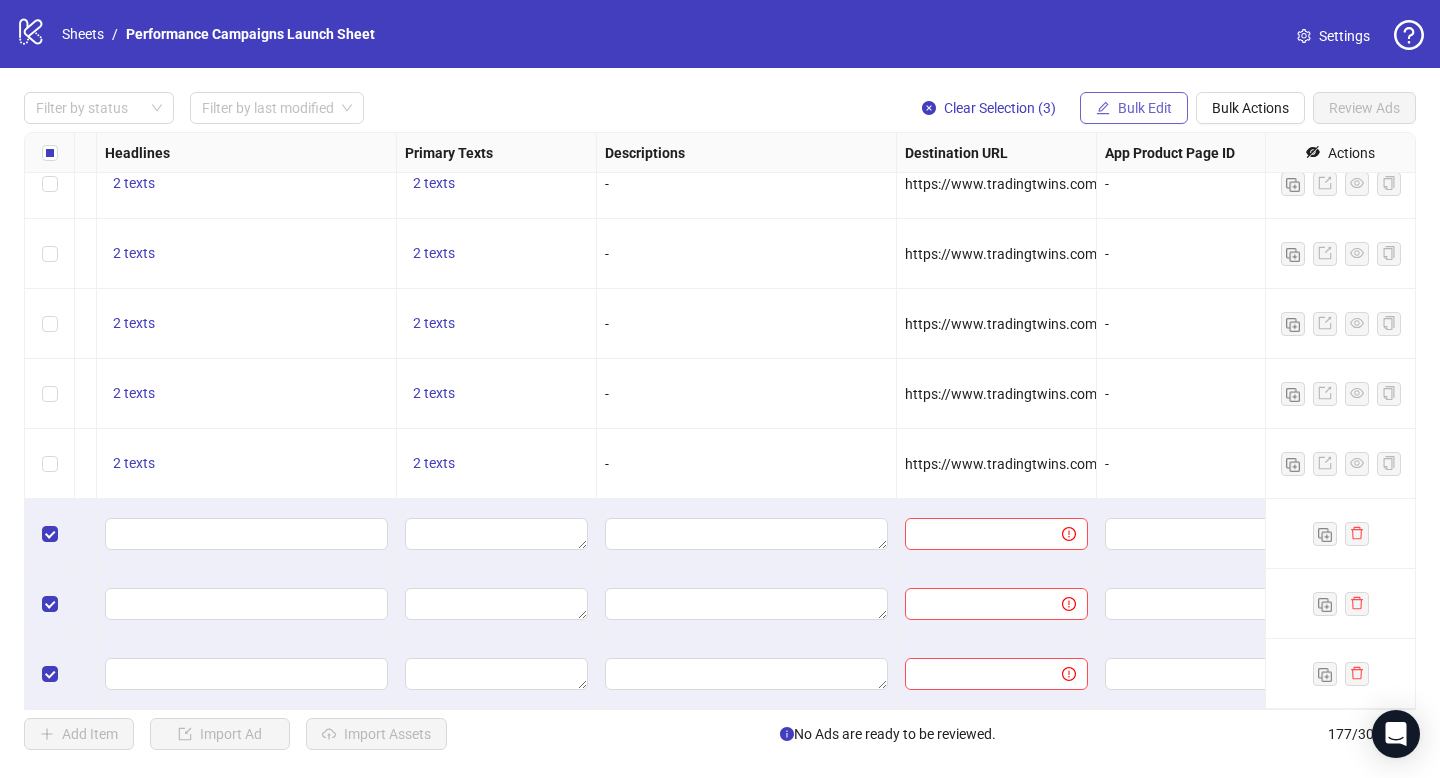 click on "Bulk Edit" at bounding box center [1134, 108] 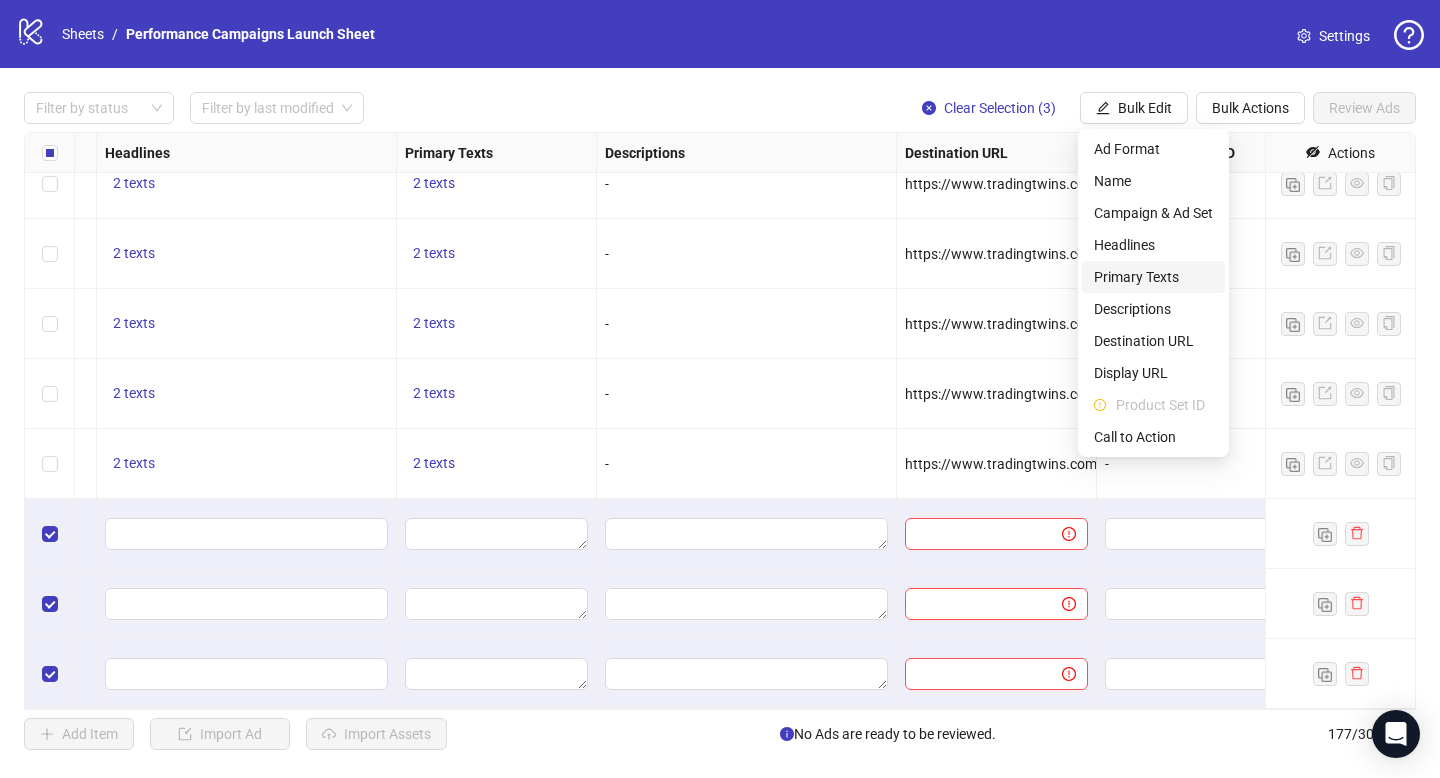 click on "Primary Texts" at bounding box center (1153, 277) 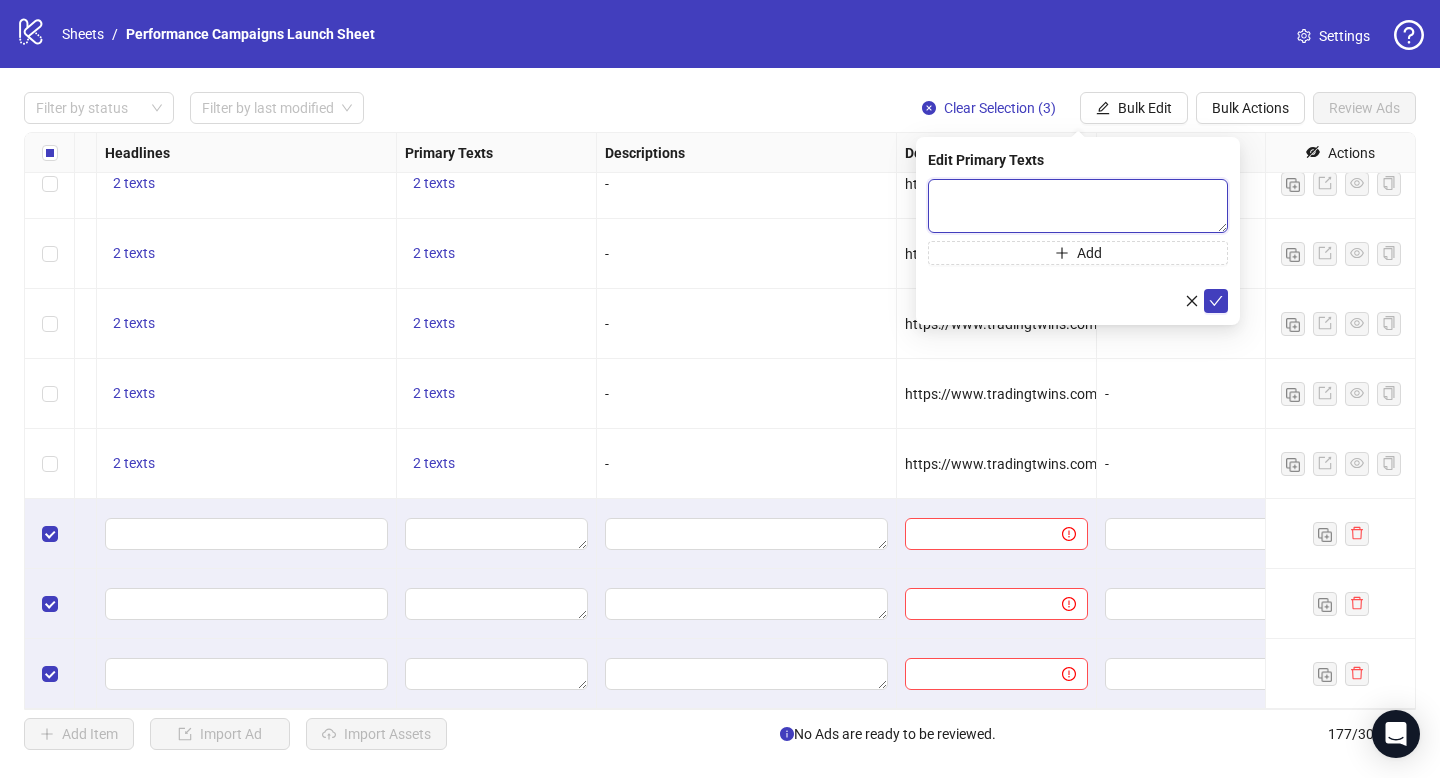 click at bounding box center [1078, 206] 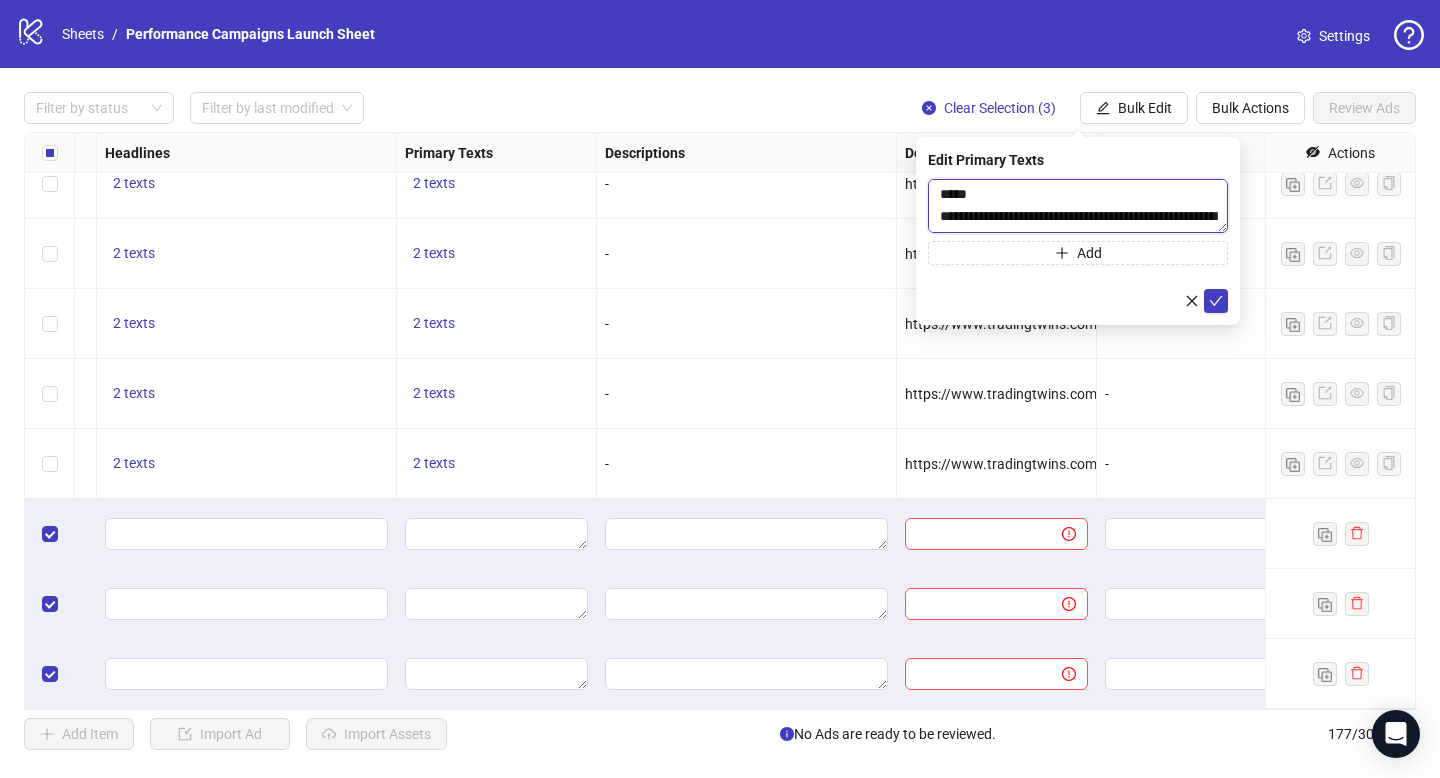 scroll, scrollTop: 132, scrollLeft: 0, axis: vertical 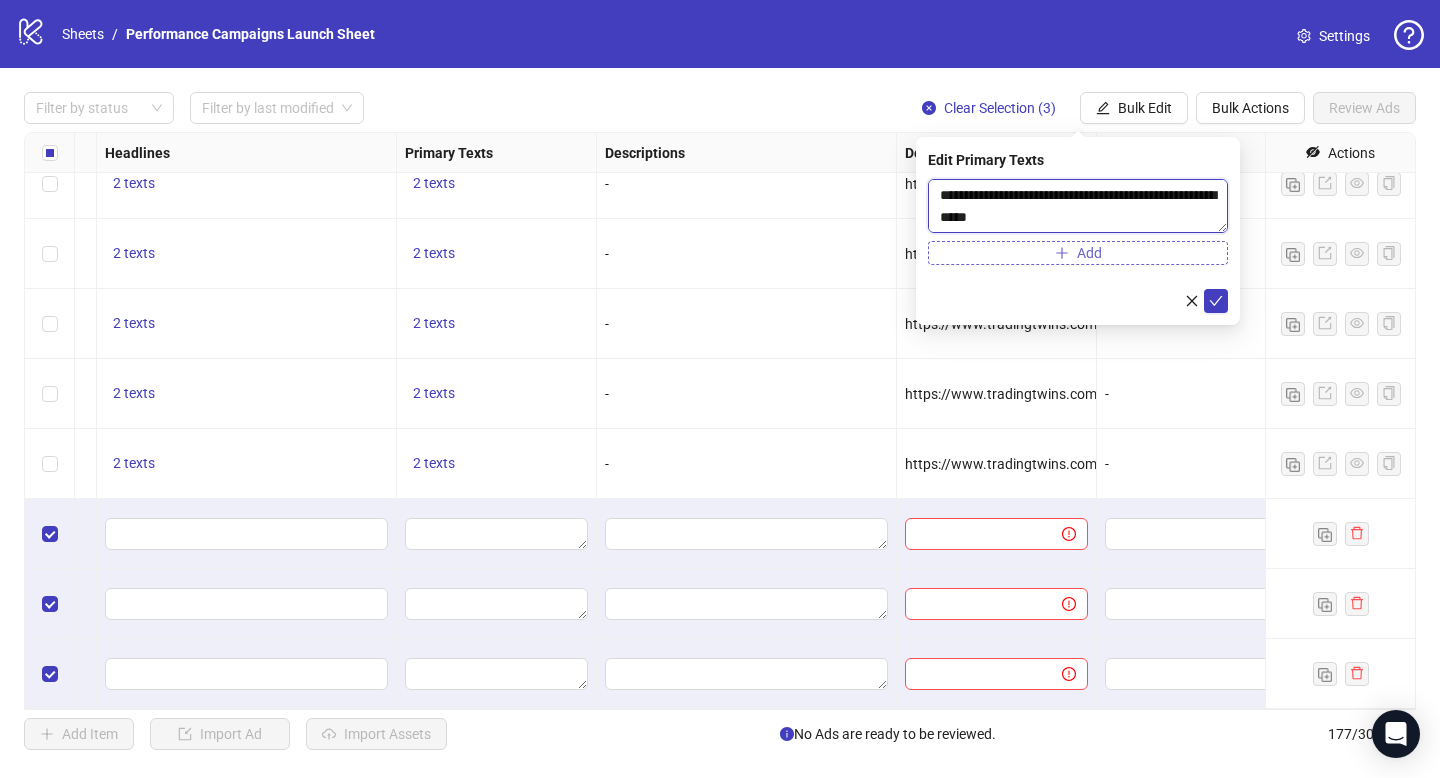 type on "**********" 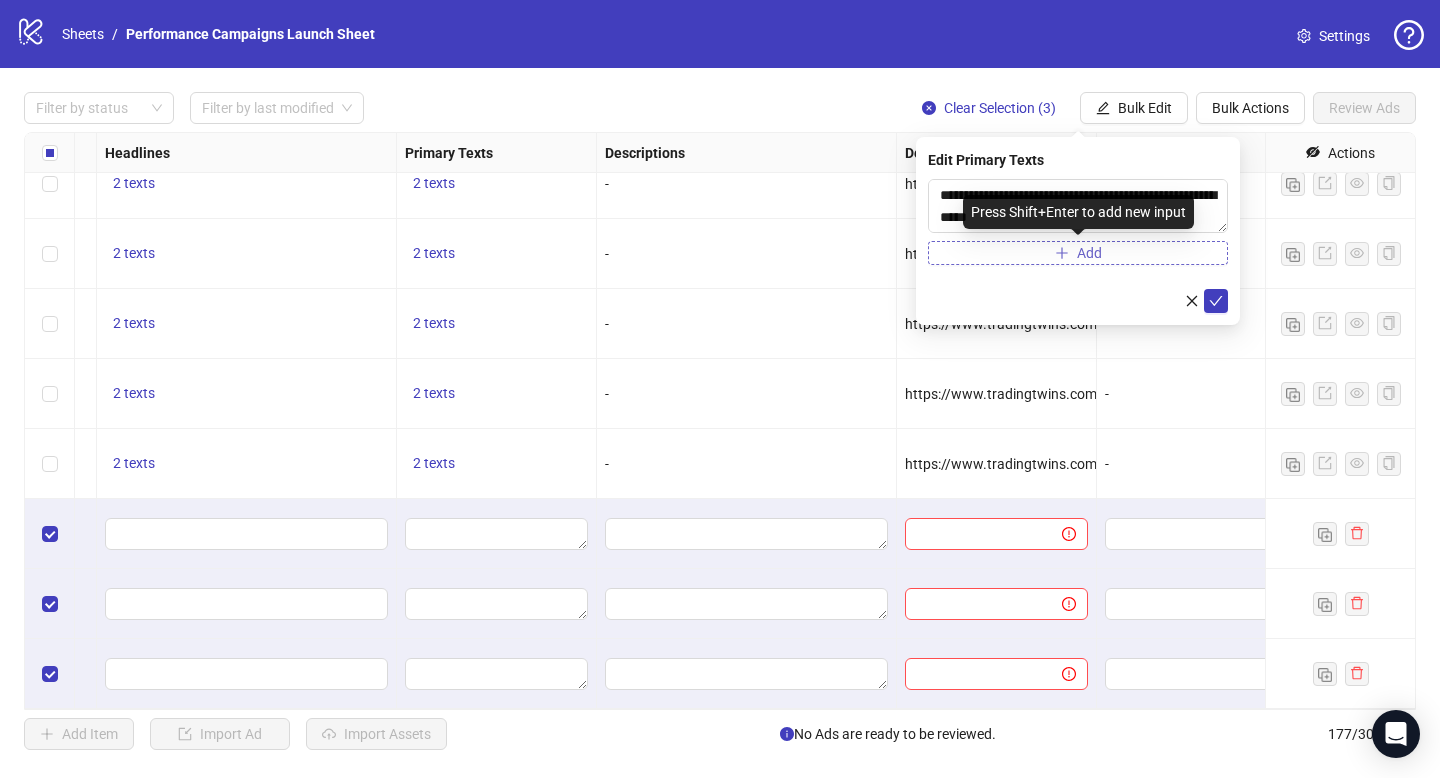 click on "Add" at bounding box center (1089, 253) 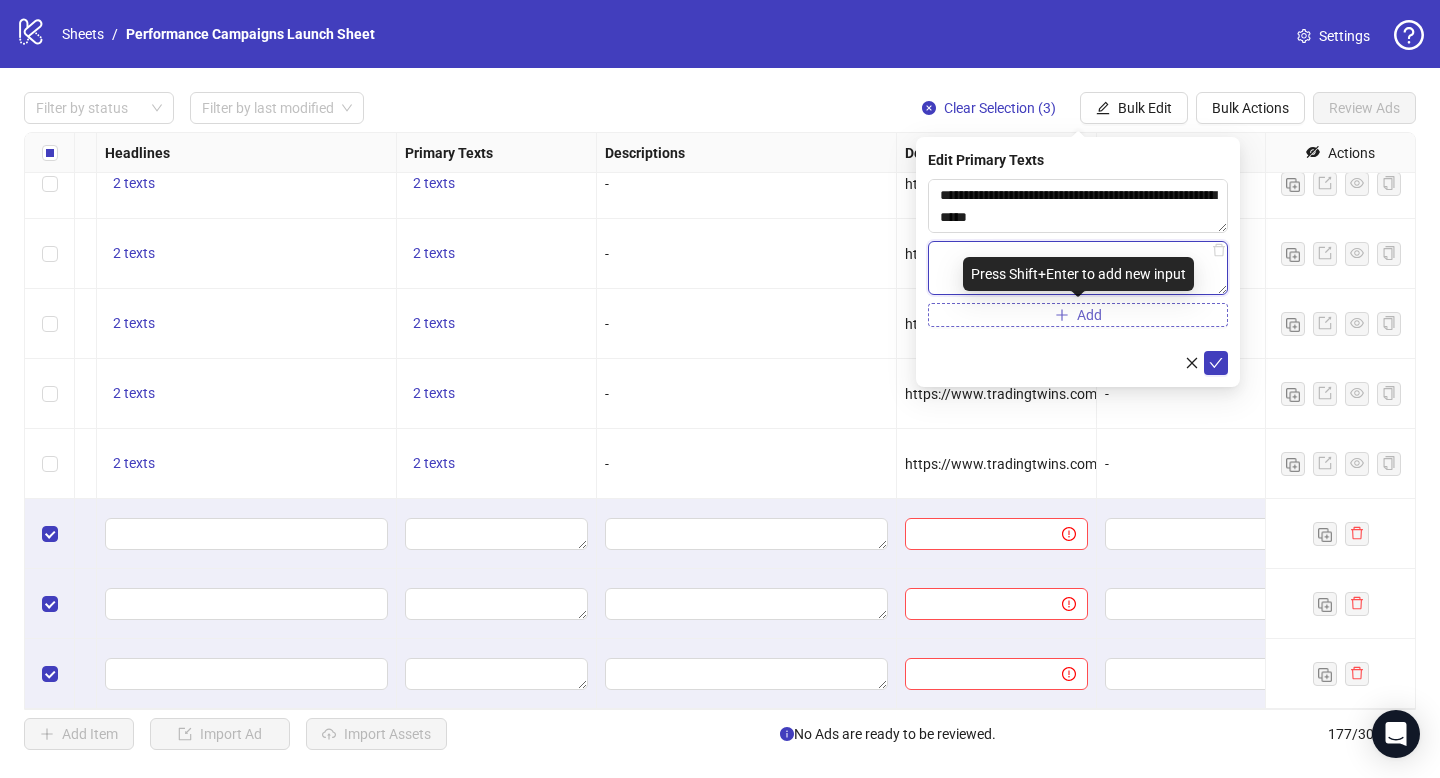 paste on "**********" 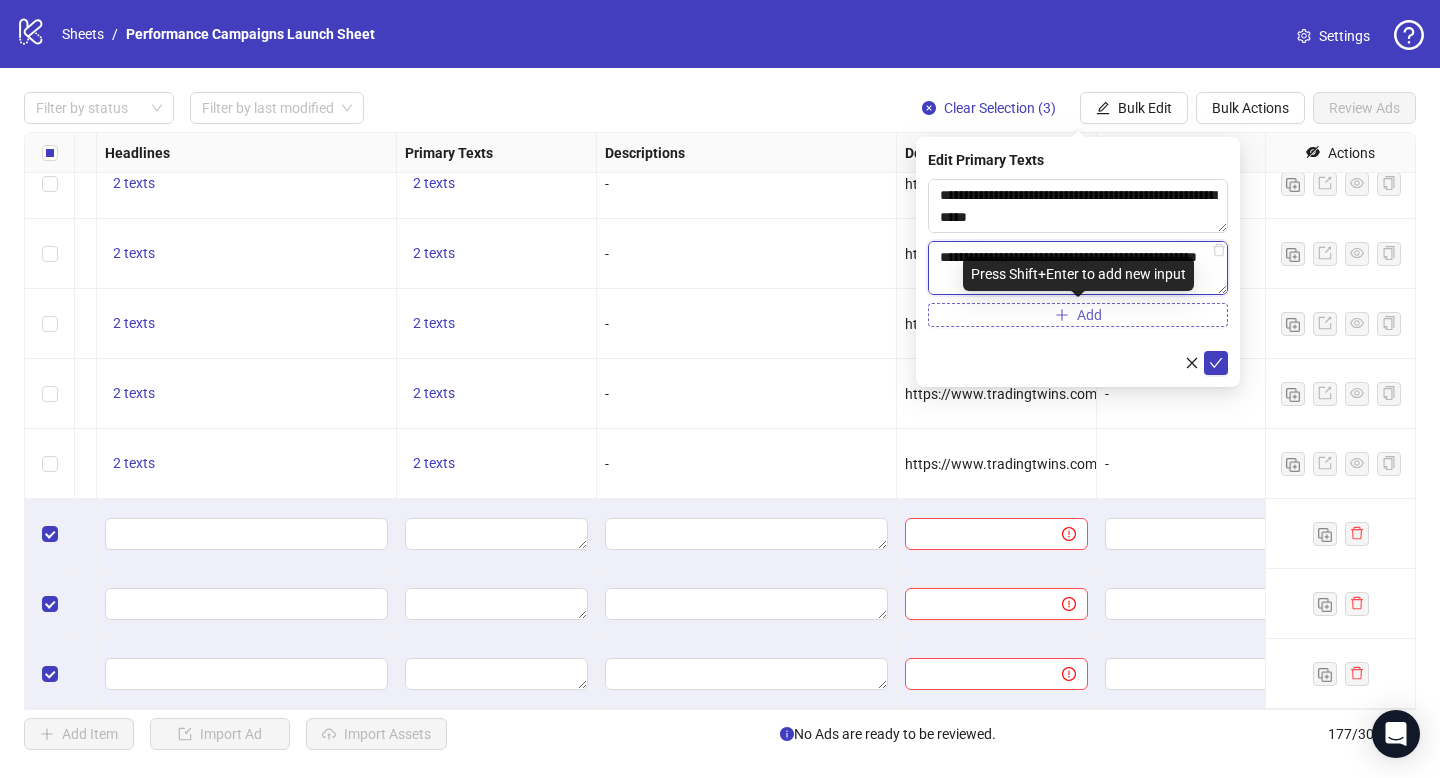 scroll, scrollTop: 147, scrollLeft: 0, axis: vertical 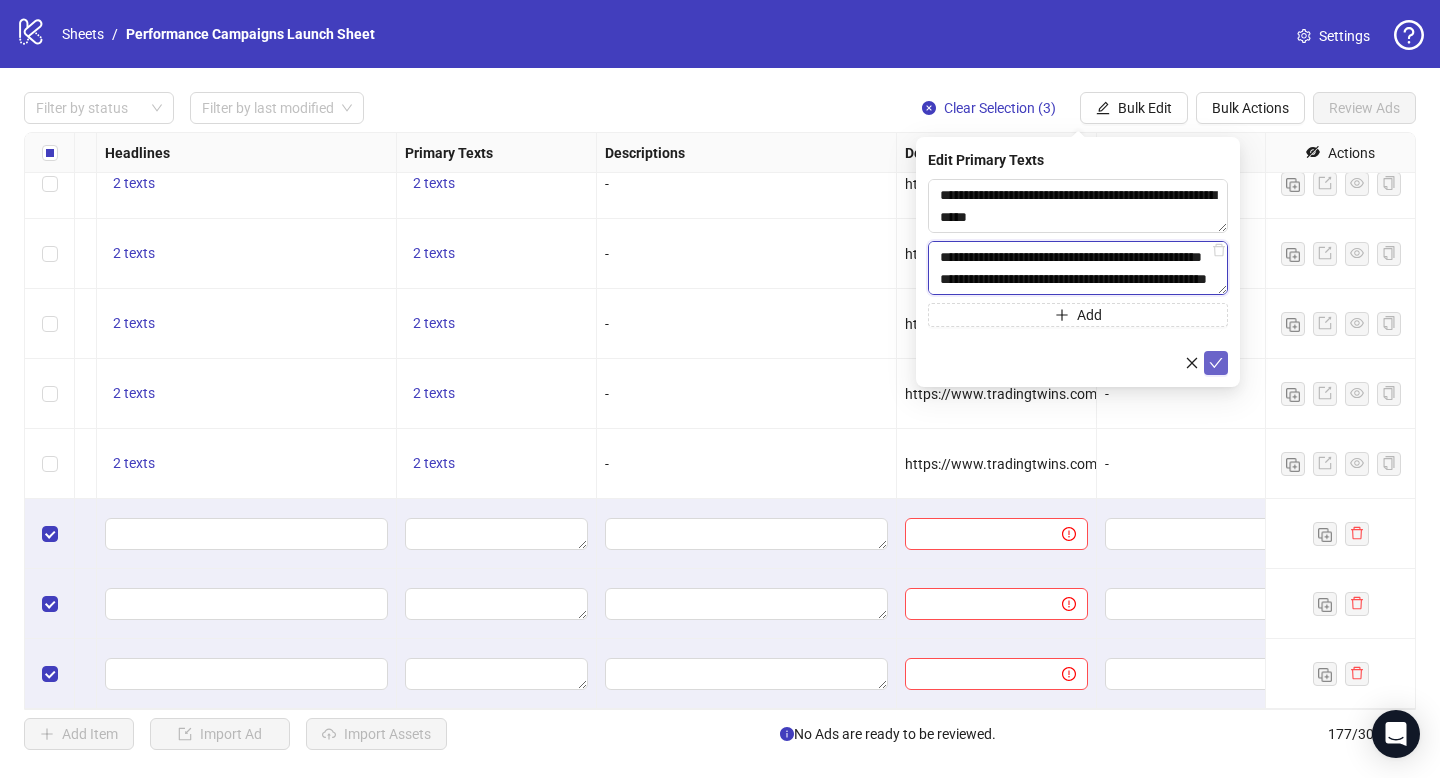 type on "**********" 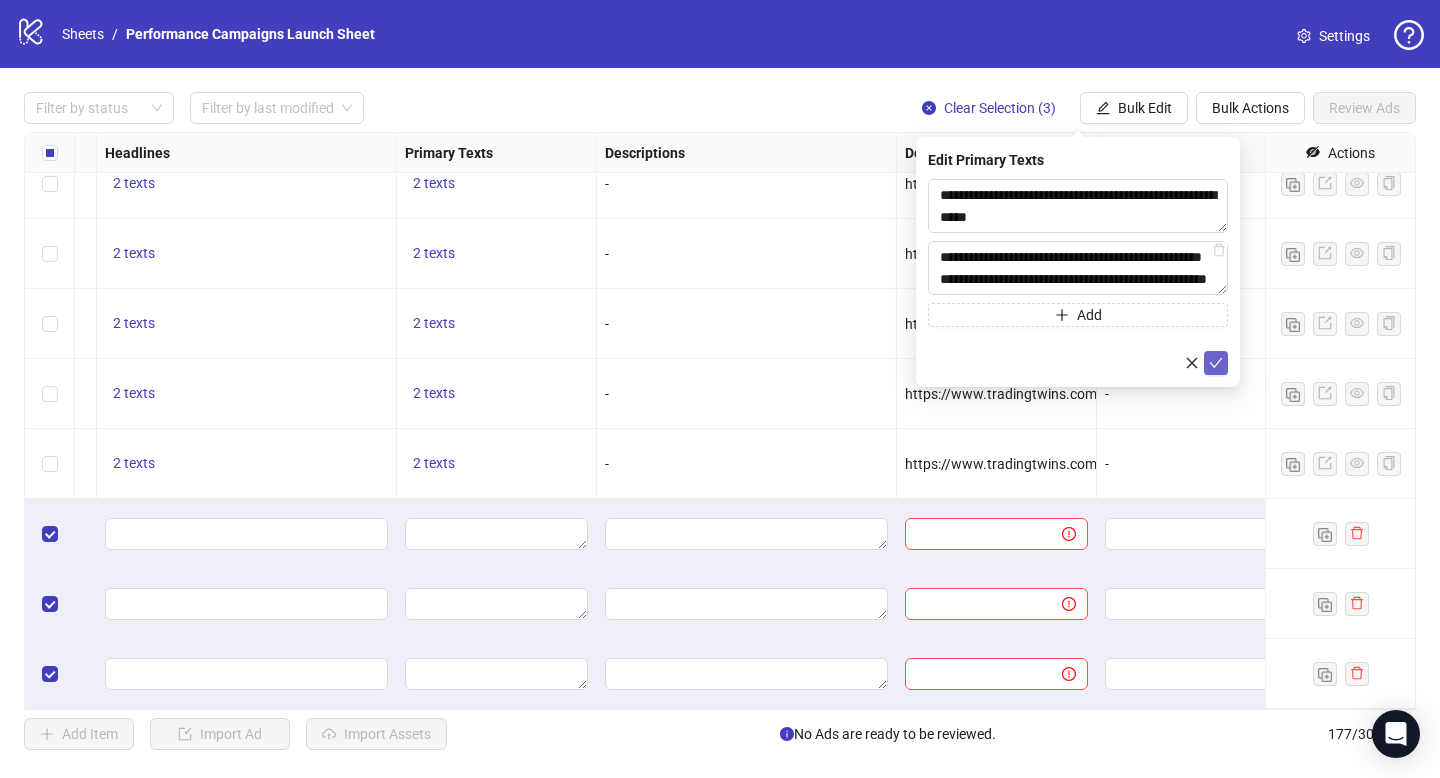 click 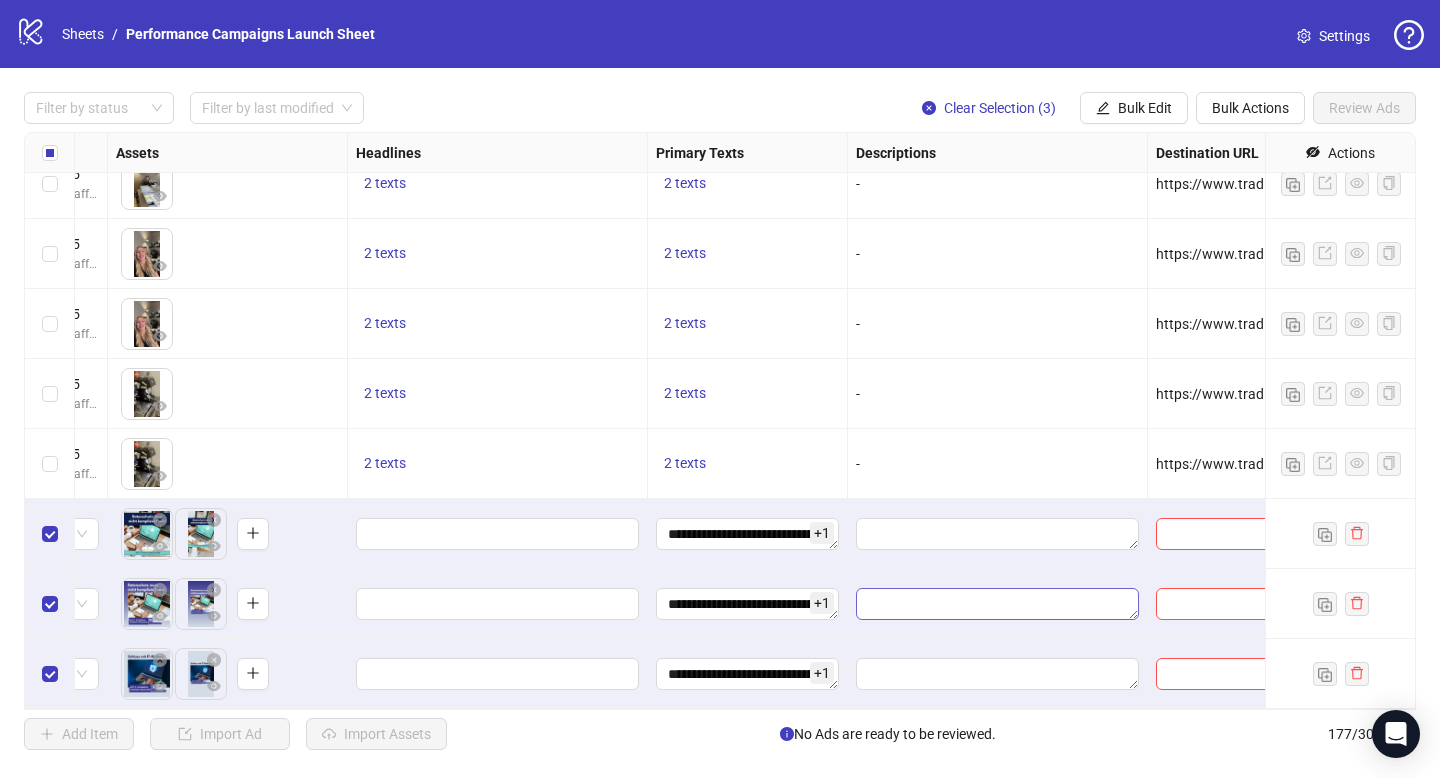 scroll, scrollTop: 11854, scrollLeft: 771, axis: both 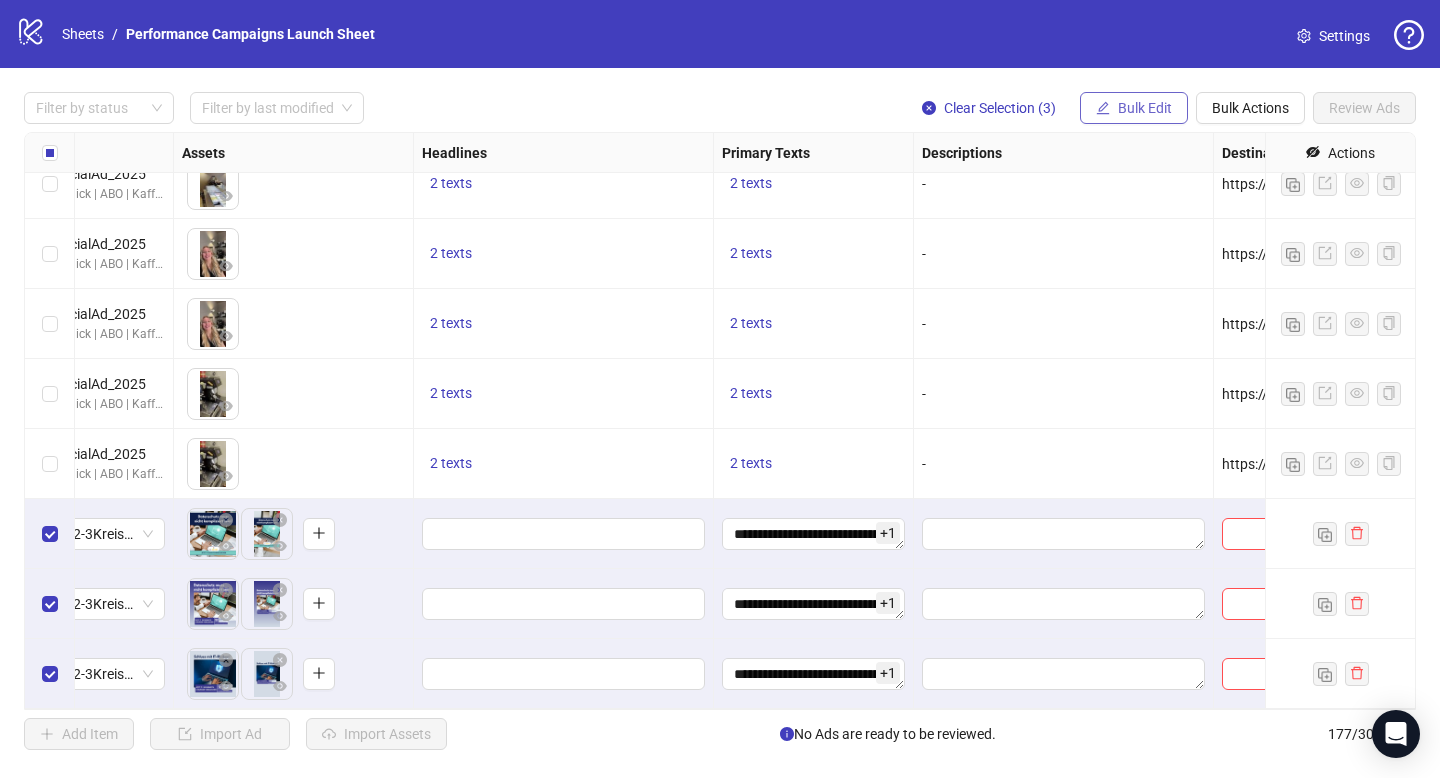 click on "Bulk Edit" at bounding box center [1145, 108] 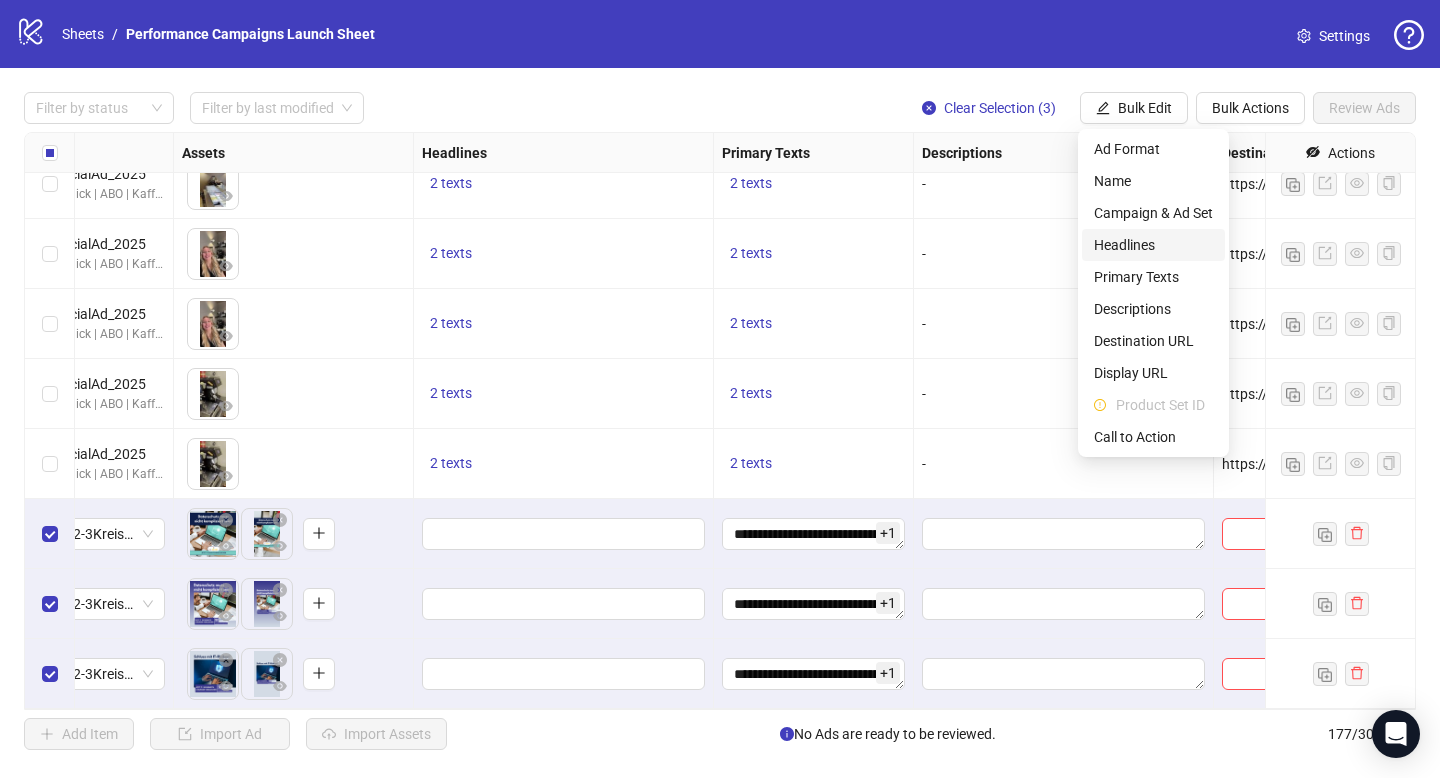 click on "Headlines" at bounding box center [1153, 245] 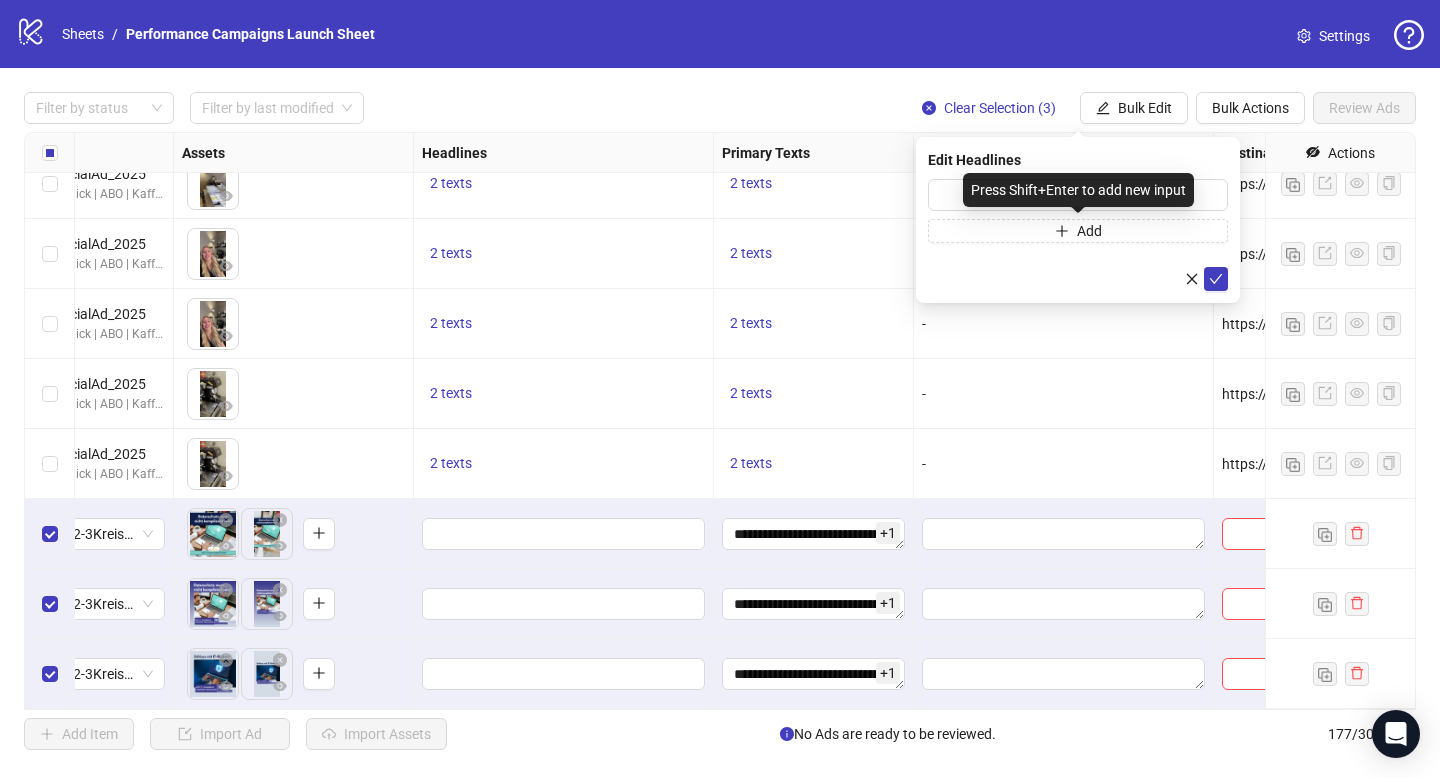 click on "Press Shift+Enter to add new input" at bounding box center [1078, 190] 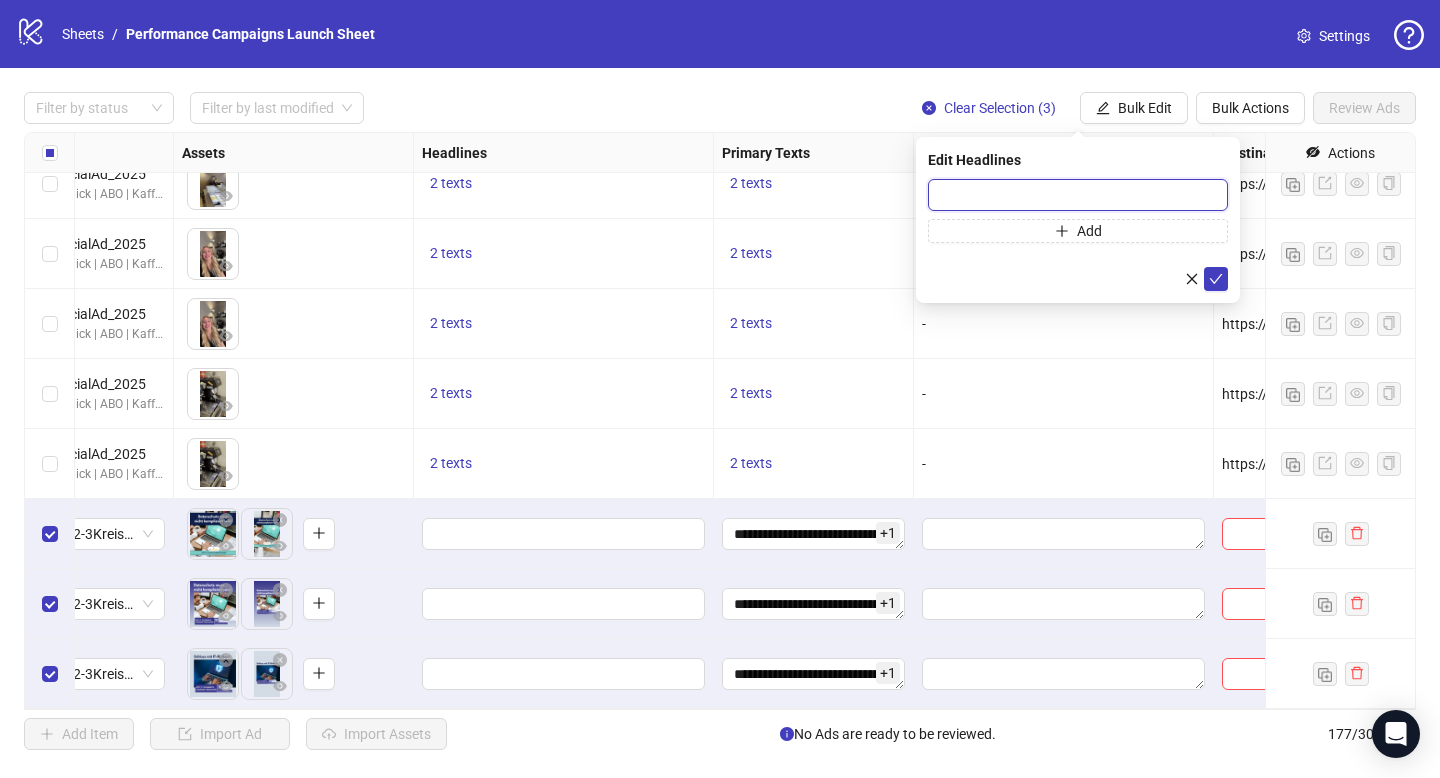 click at bounding box center (1078, 195) 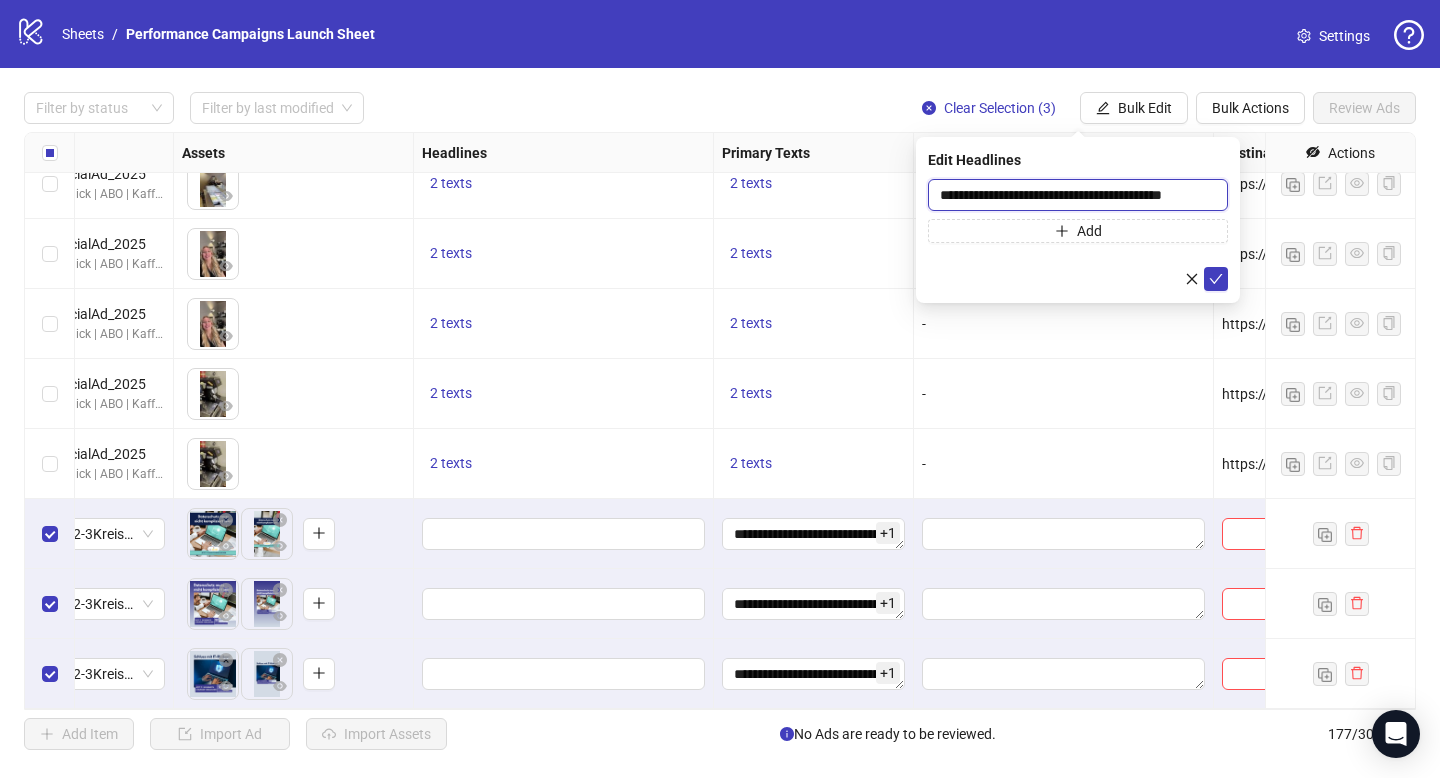 scroll, scrollTop: 0, scrollLeft: 6, axis: horizontal 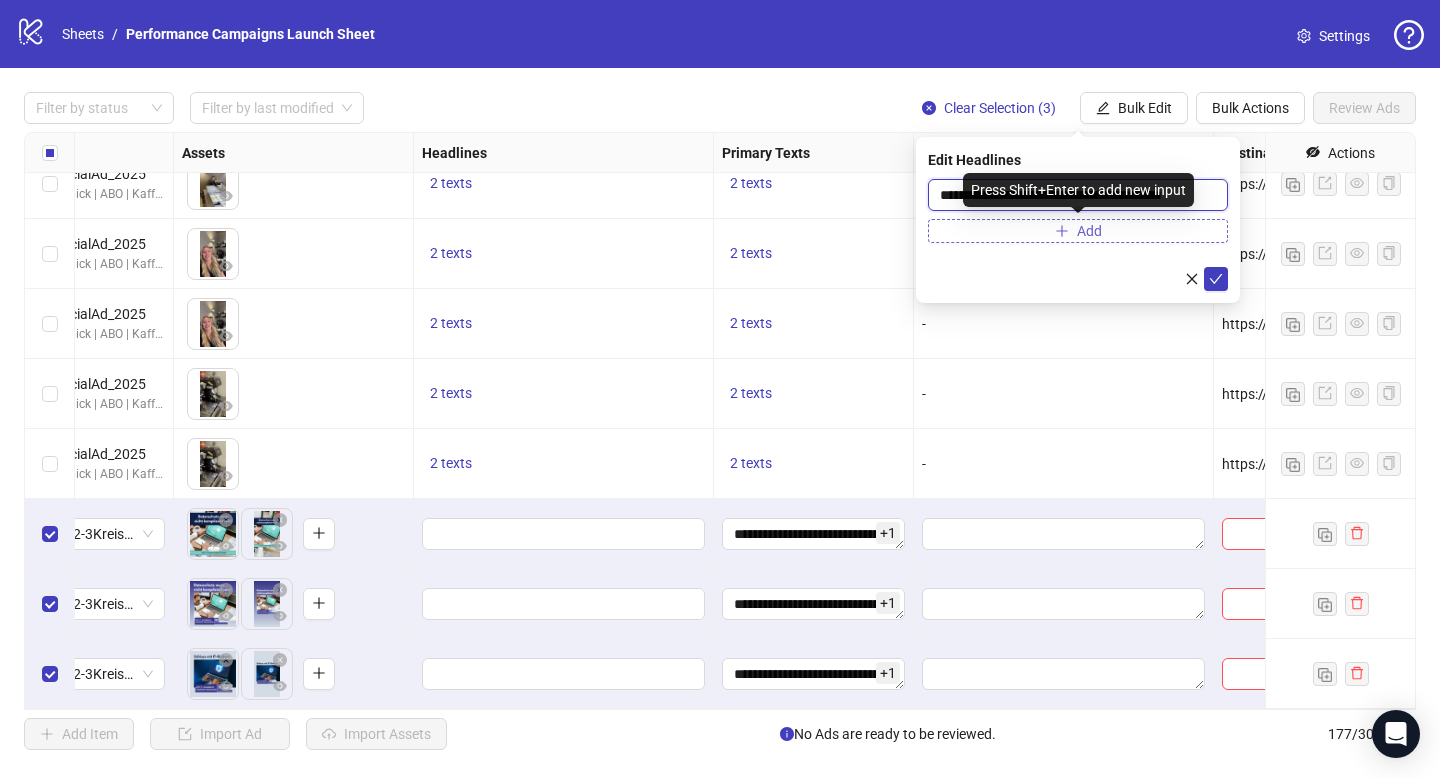 type on "**********" 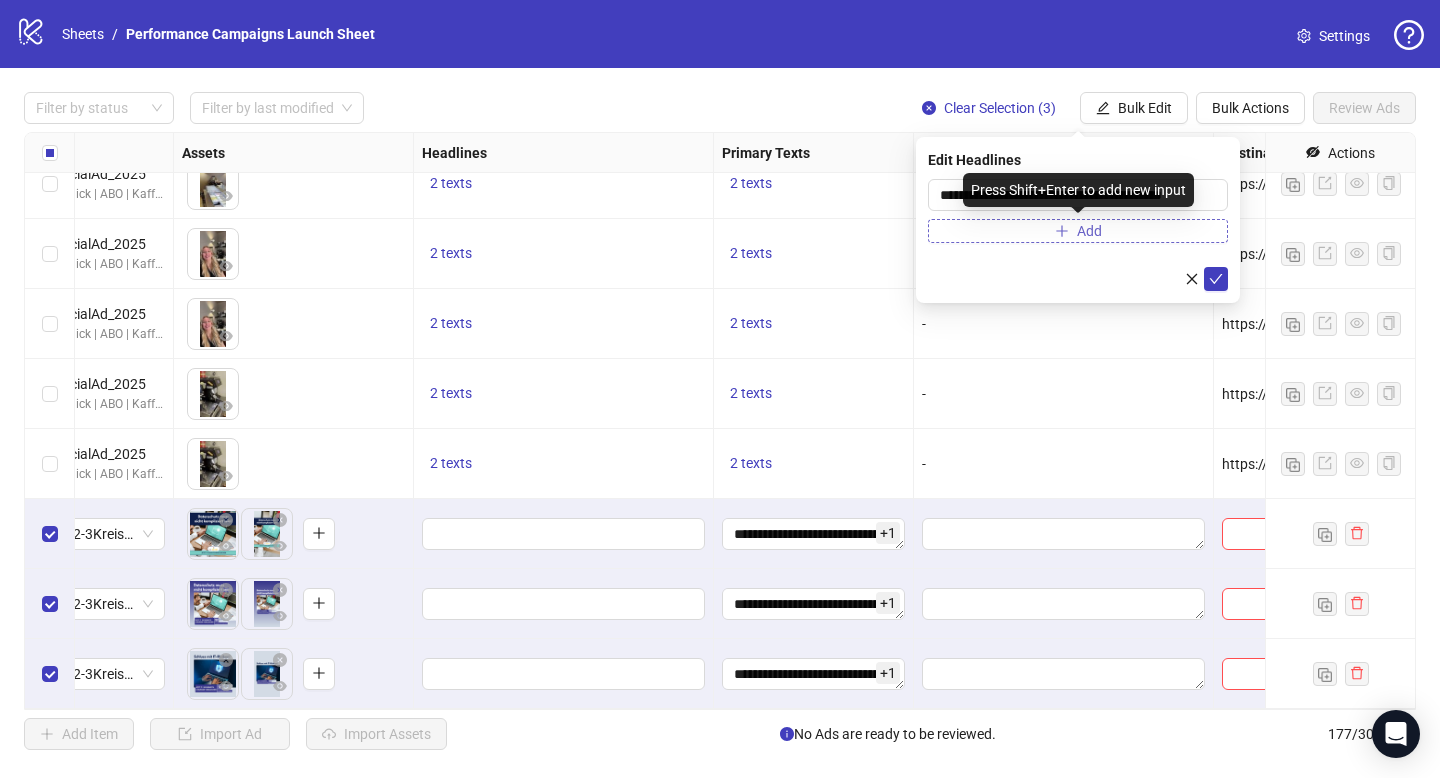 click on "Add" at bounding box center (1078, 231) 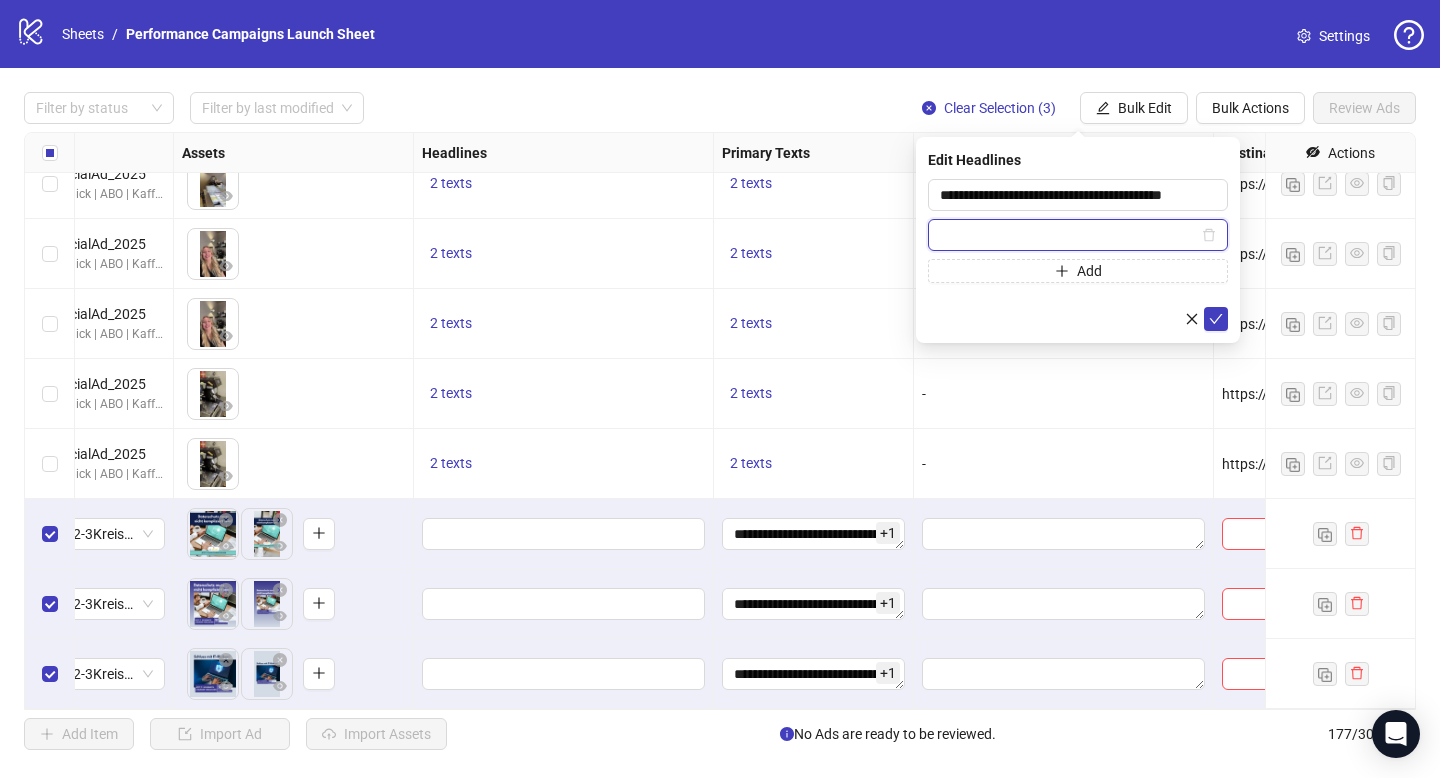 paste on "**********" 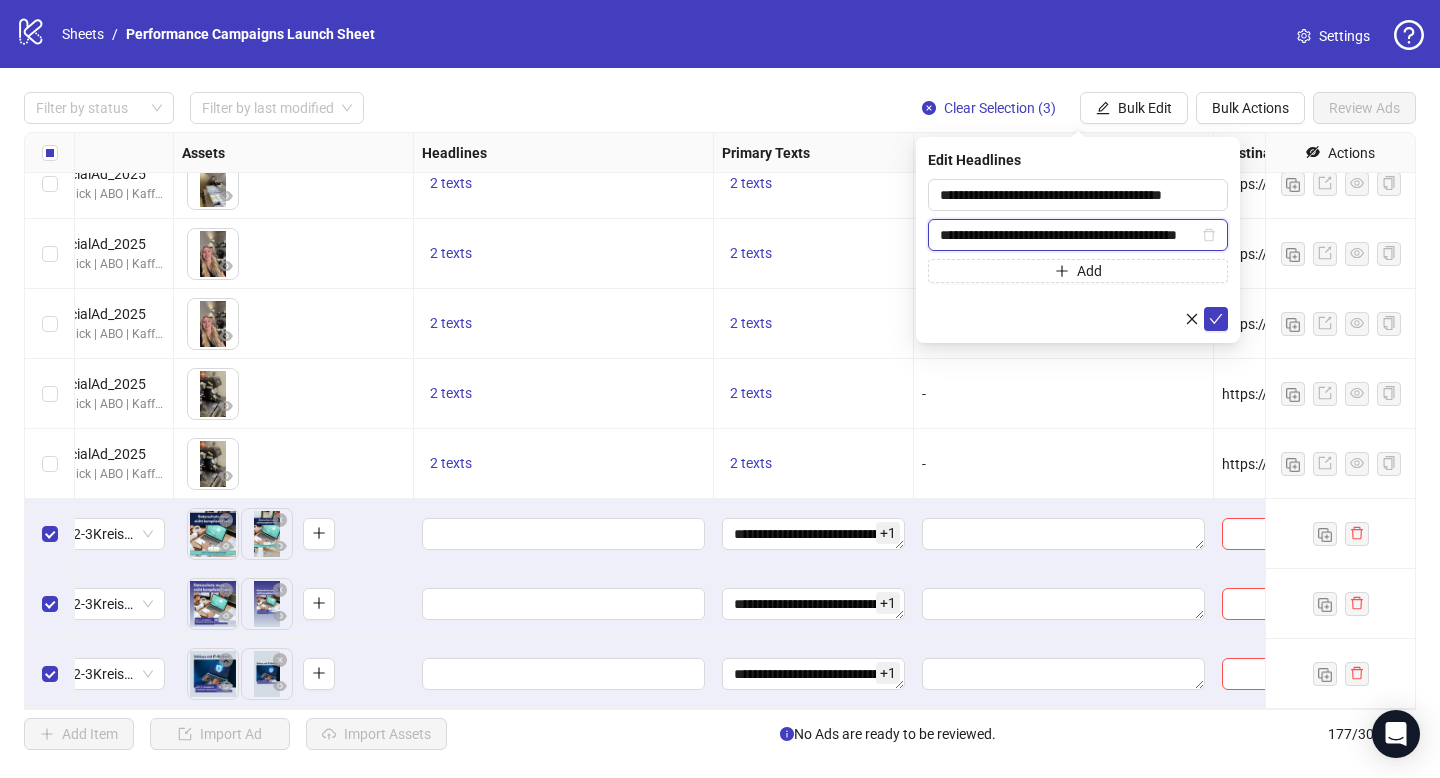 scroll, scrollTop: 0, scrollLeft: 39, axis: horizontal 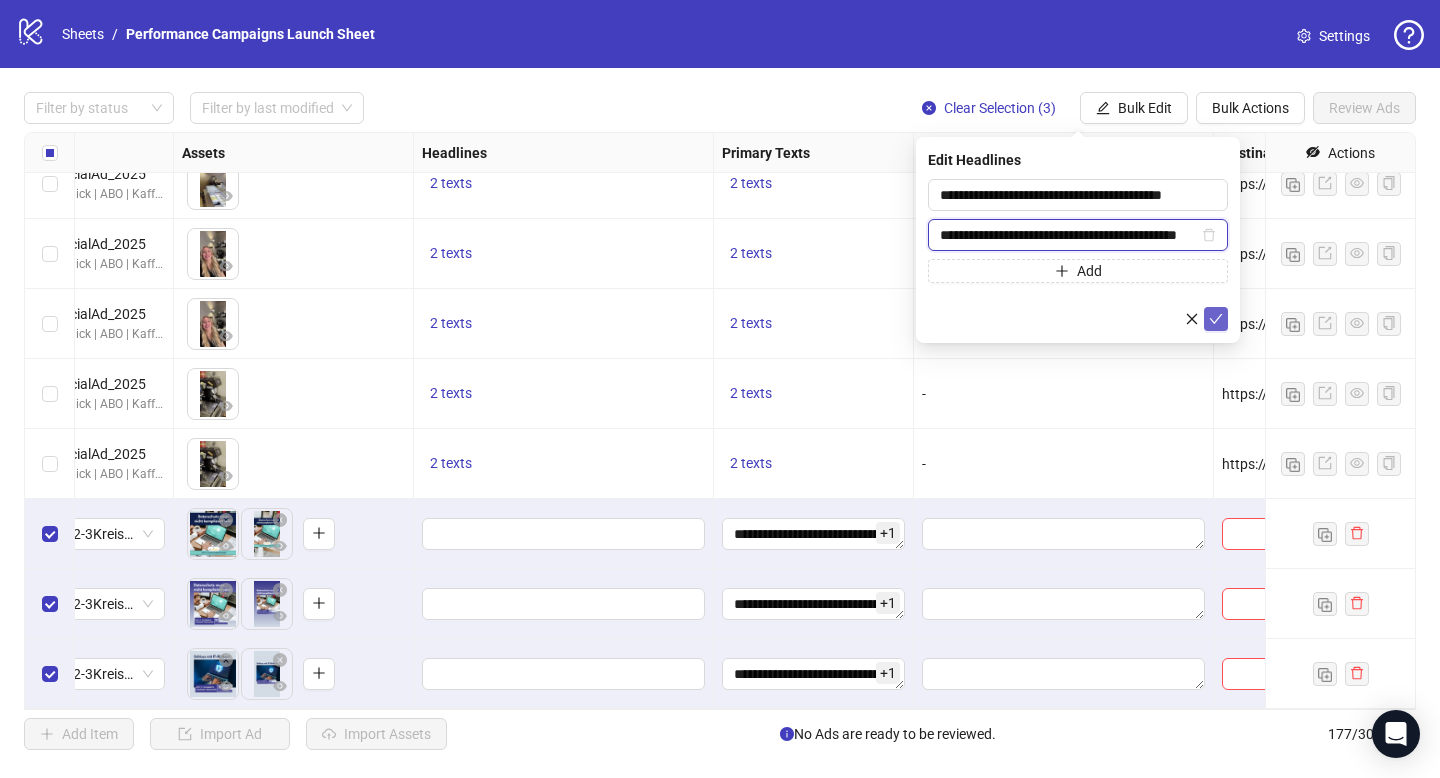 type on "**********" 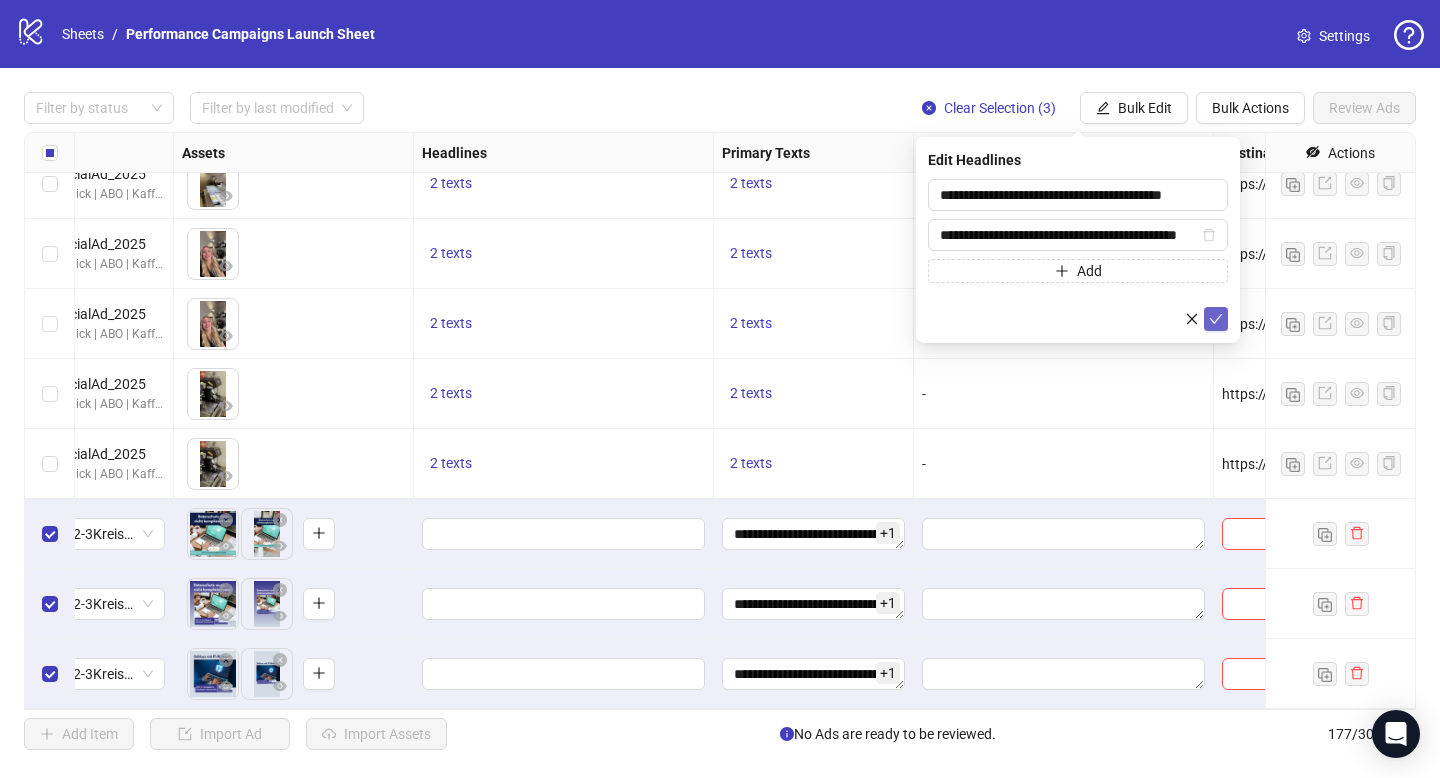 scroll, scrollTop: 0, scrollLeft: 0, axis: both 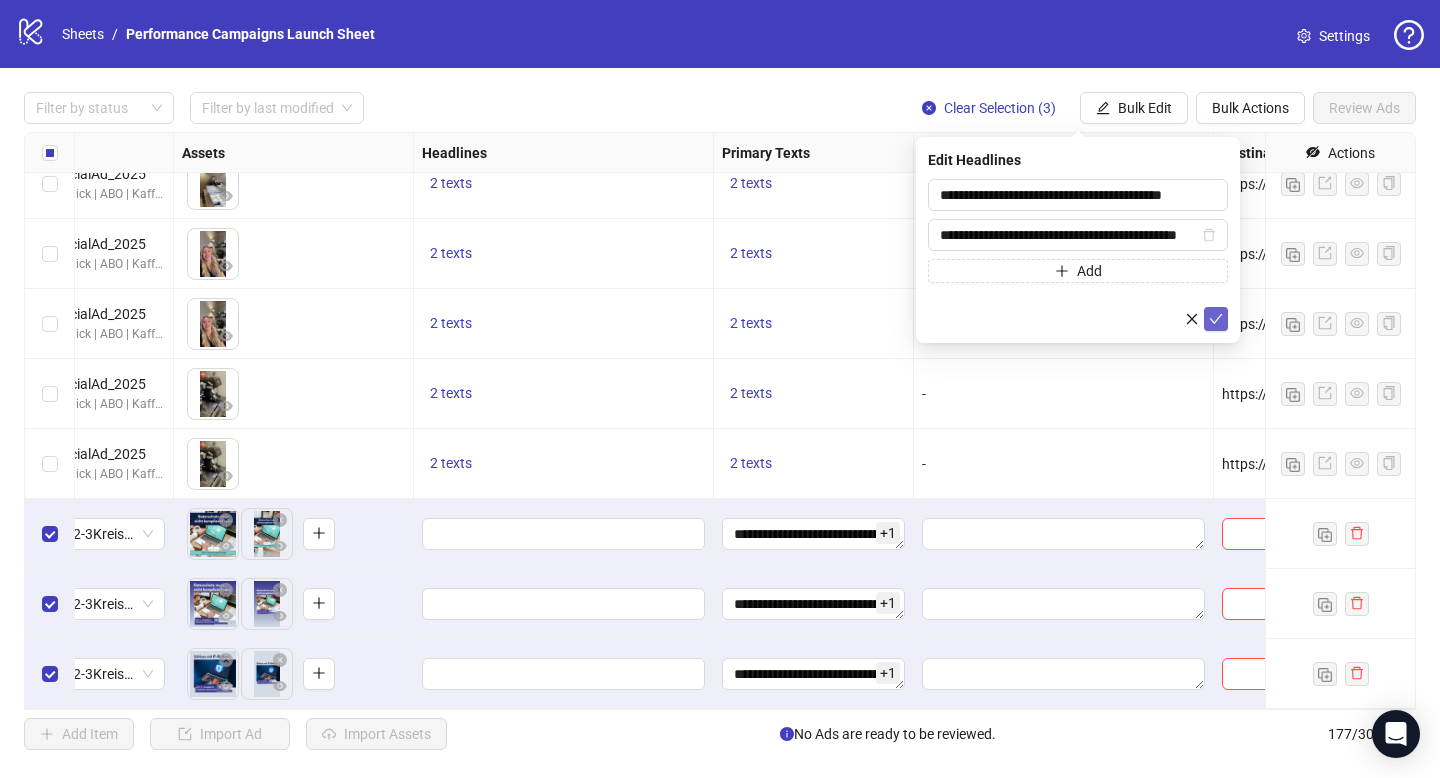 click 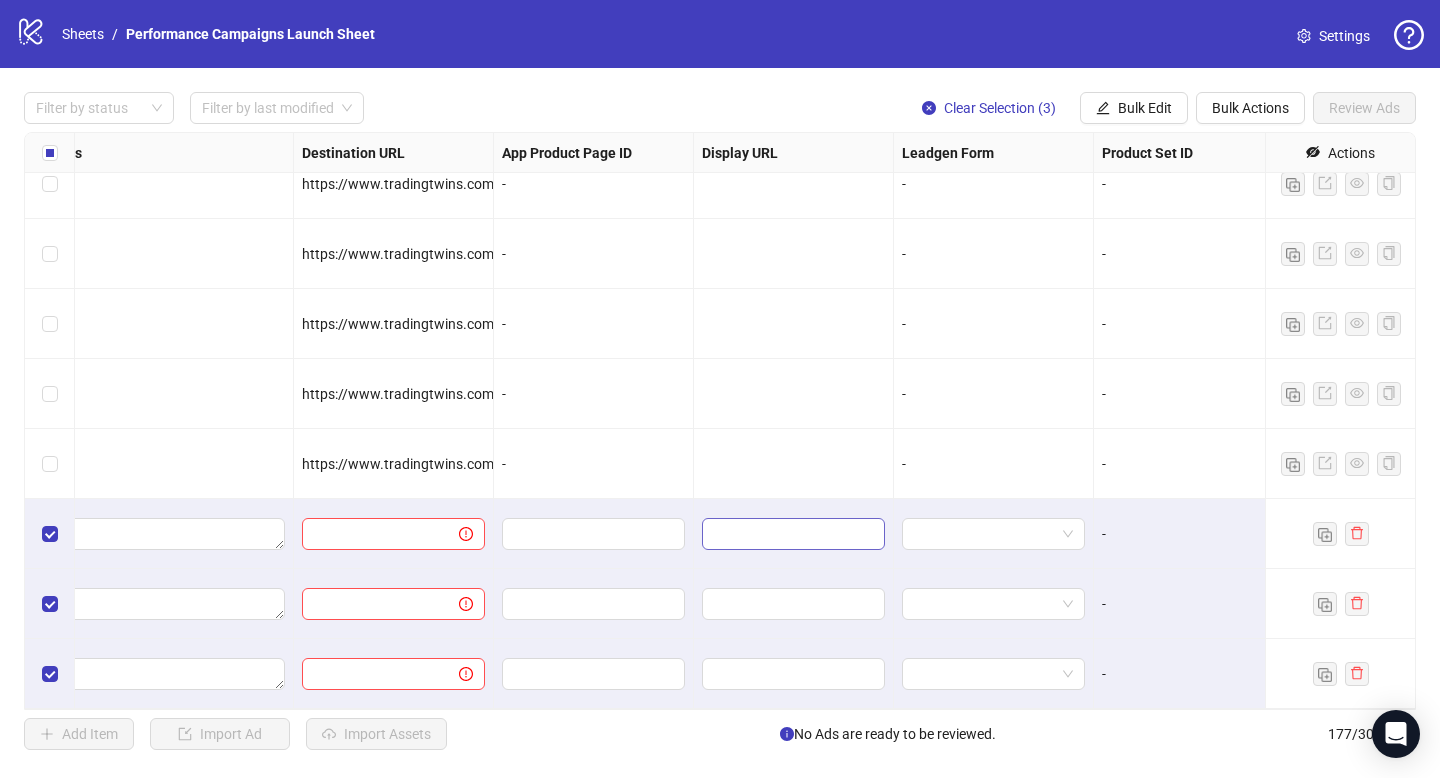 scroll, scrollTop: 11854, scrollLeft: 1880, axis: both 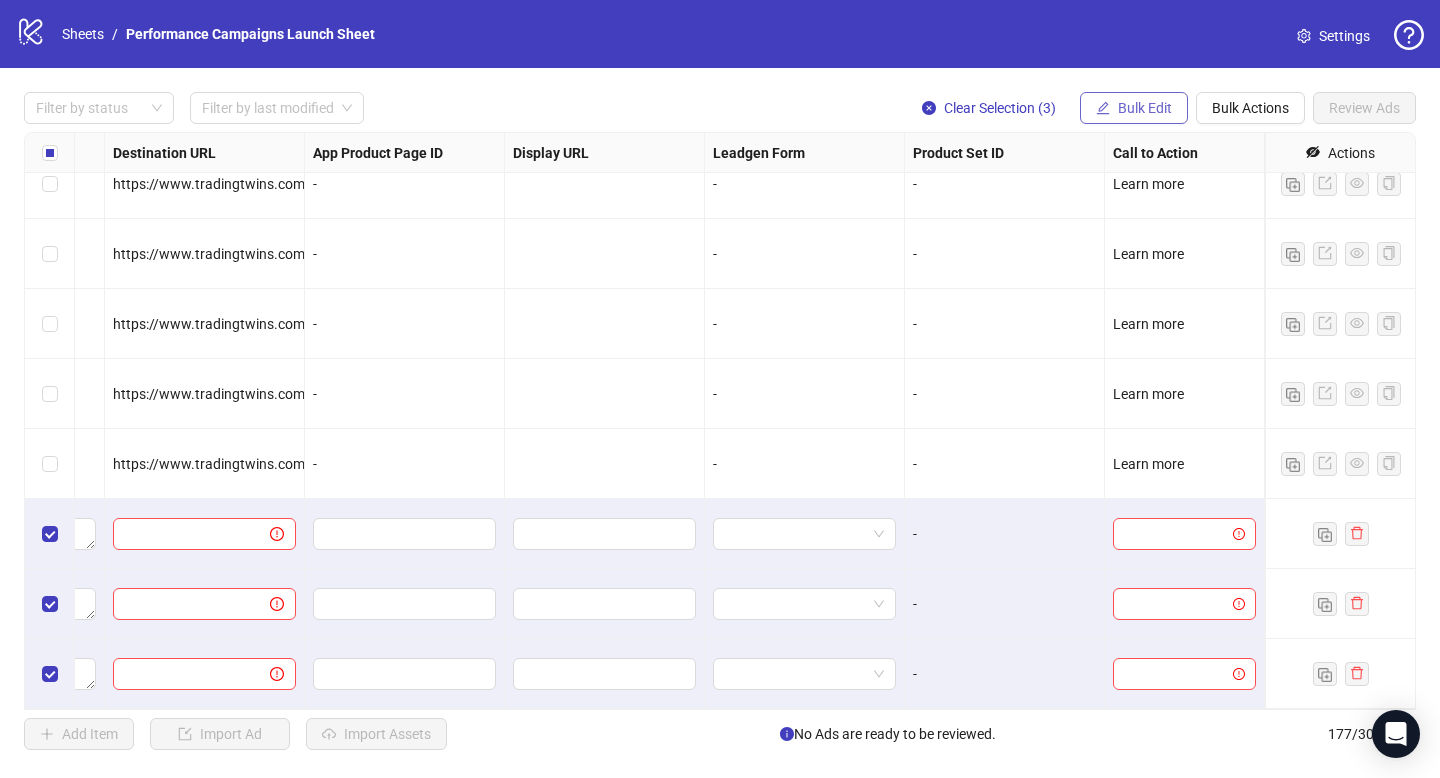 click on "Bulk Edit" at bounding box center (1145, 108) 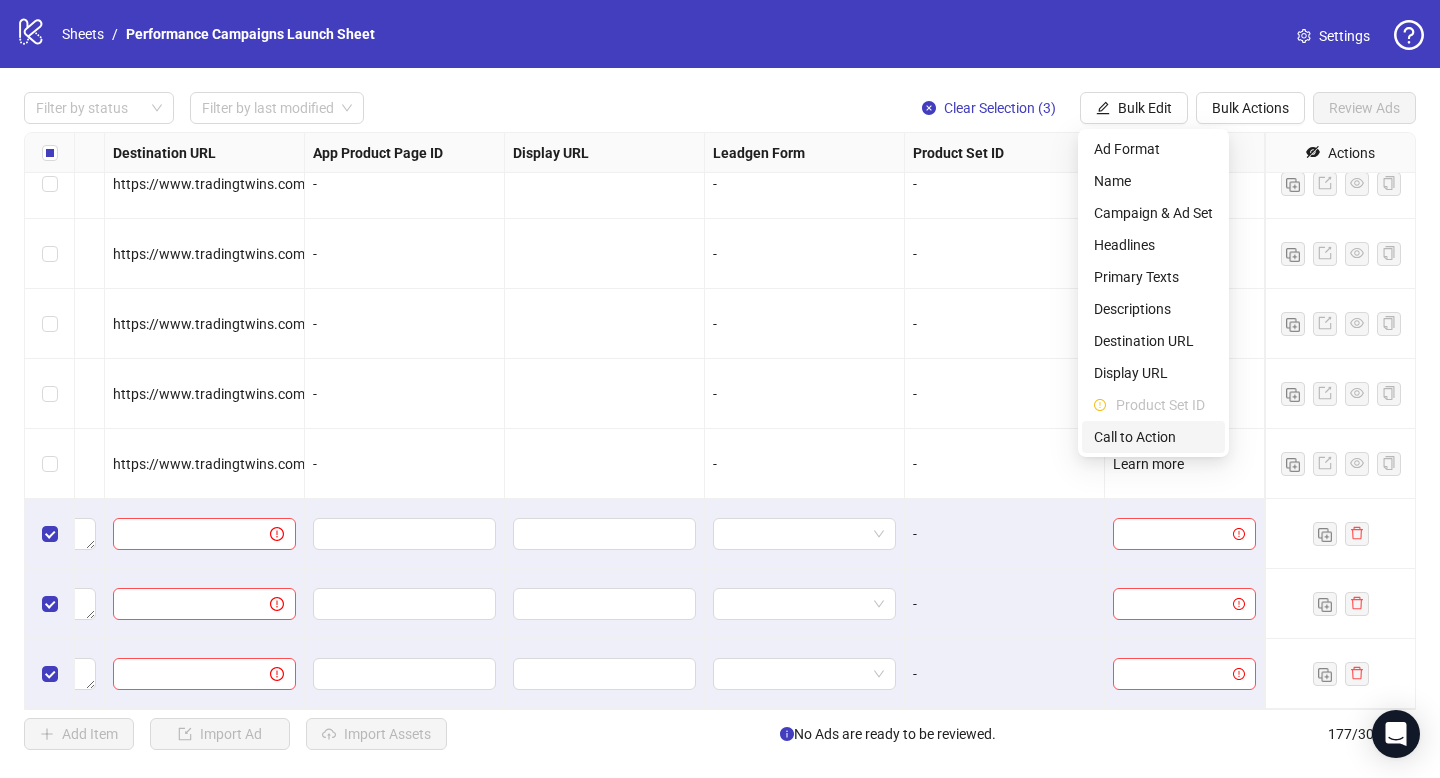 click on "Call to Action" at bounding box center (1153, 437) 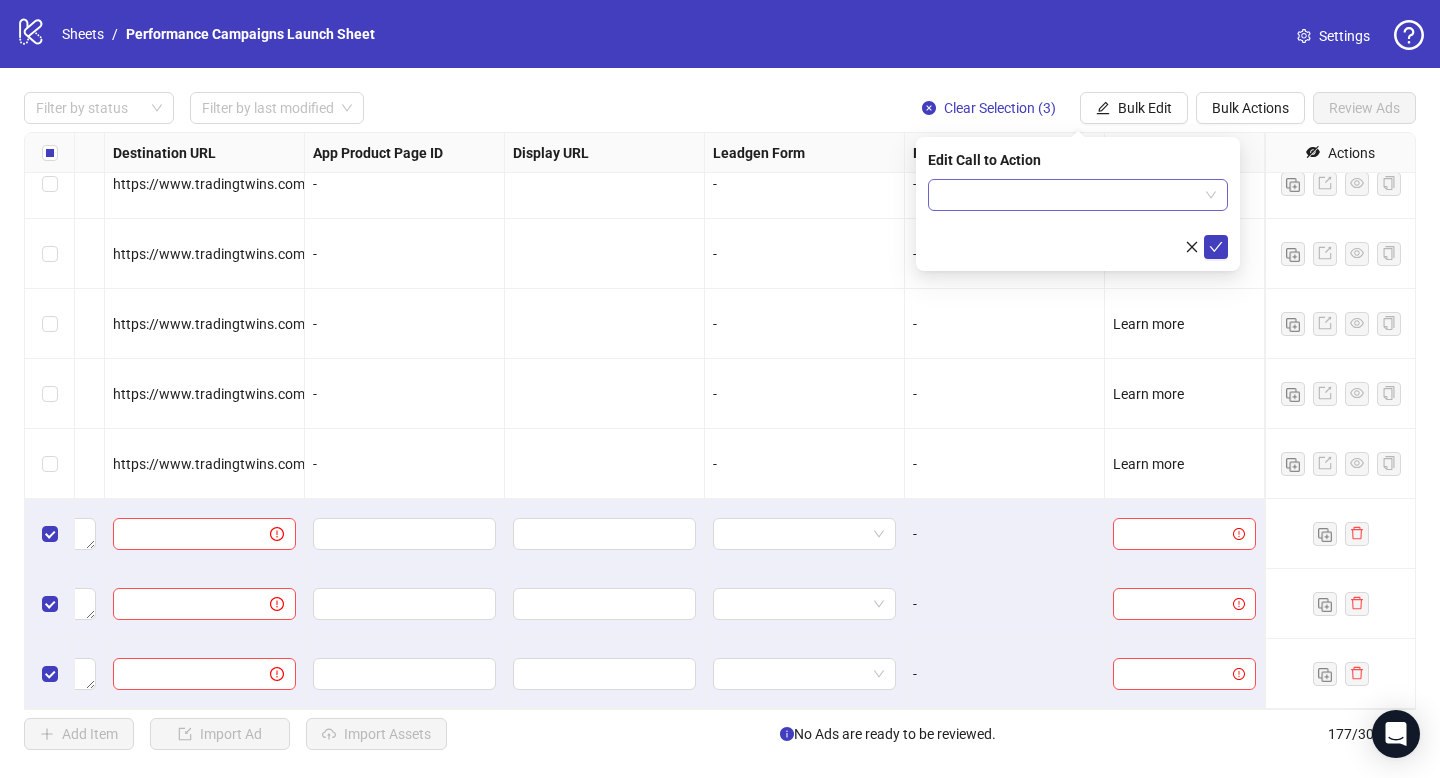 click at bounding box center (1069, 195) 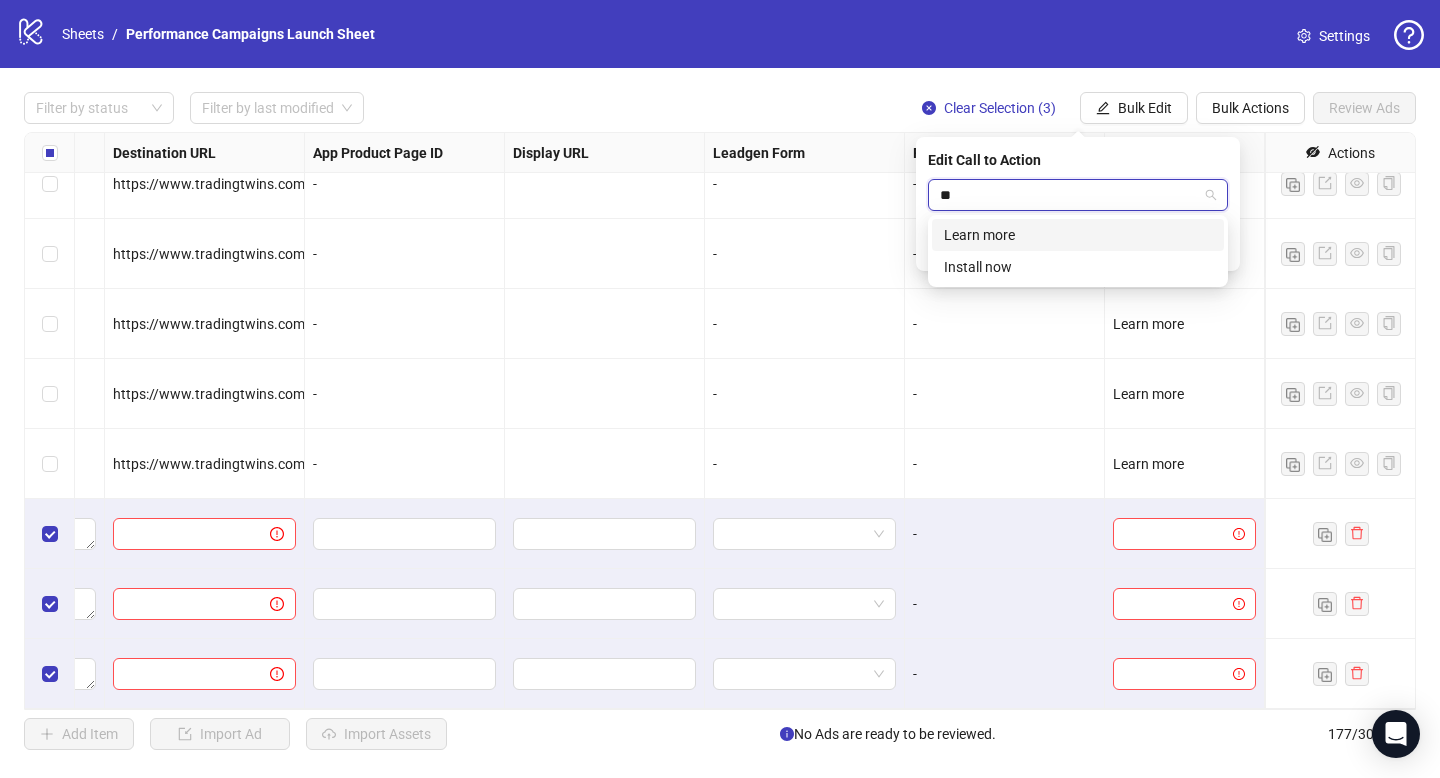 type on "***" 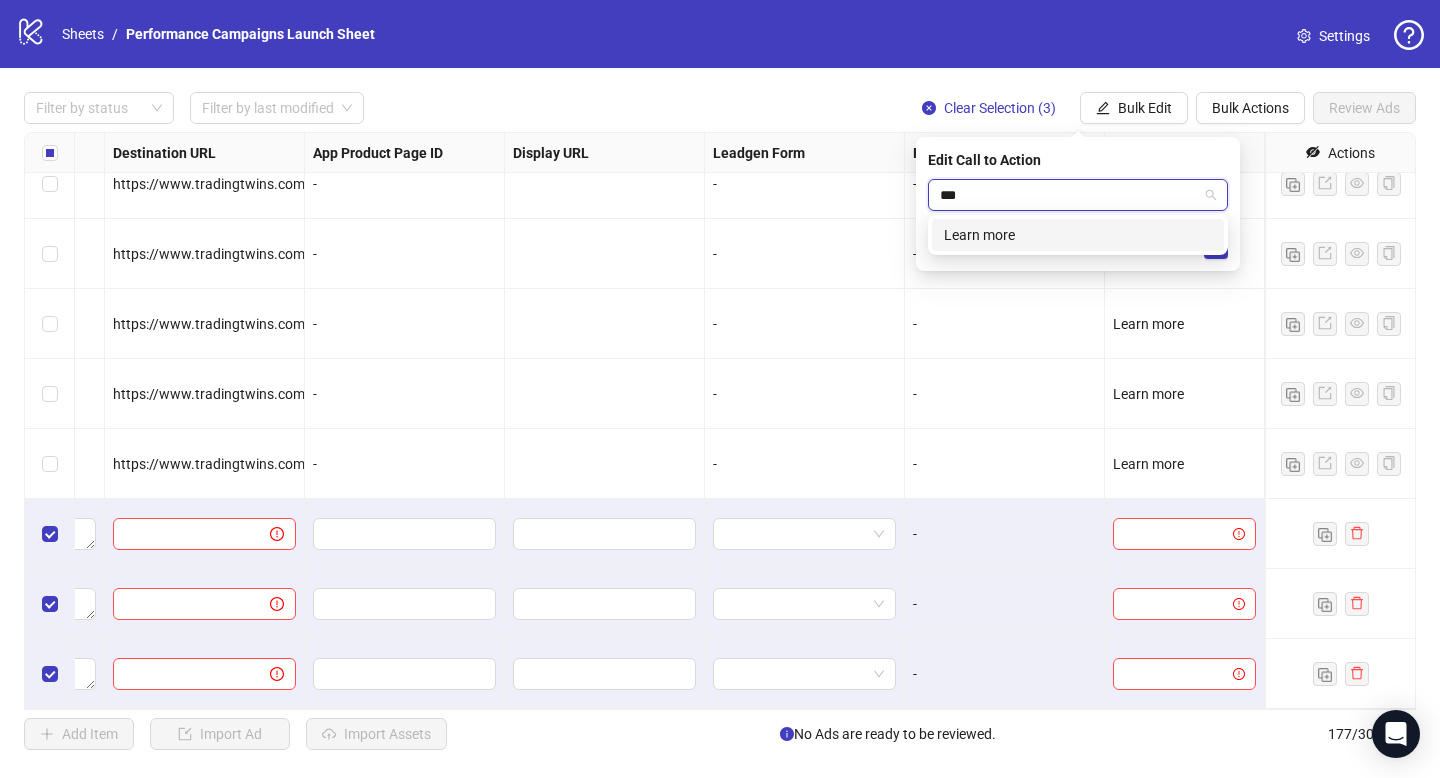 click on "Learn more" at bounding box center [1078, 235] 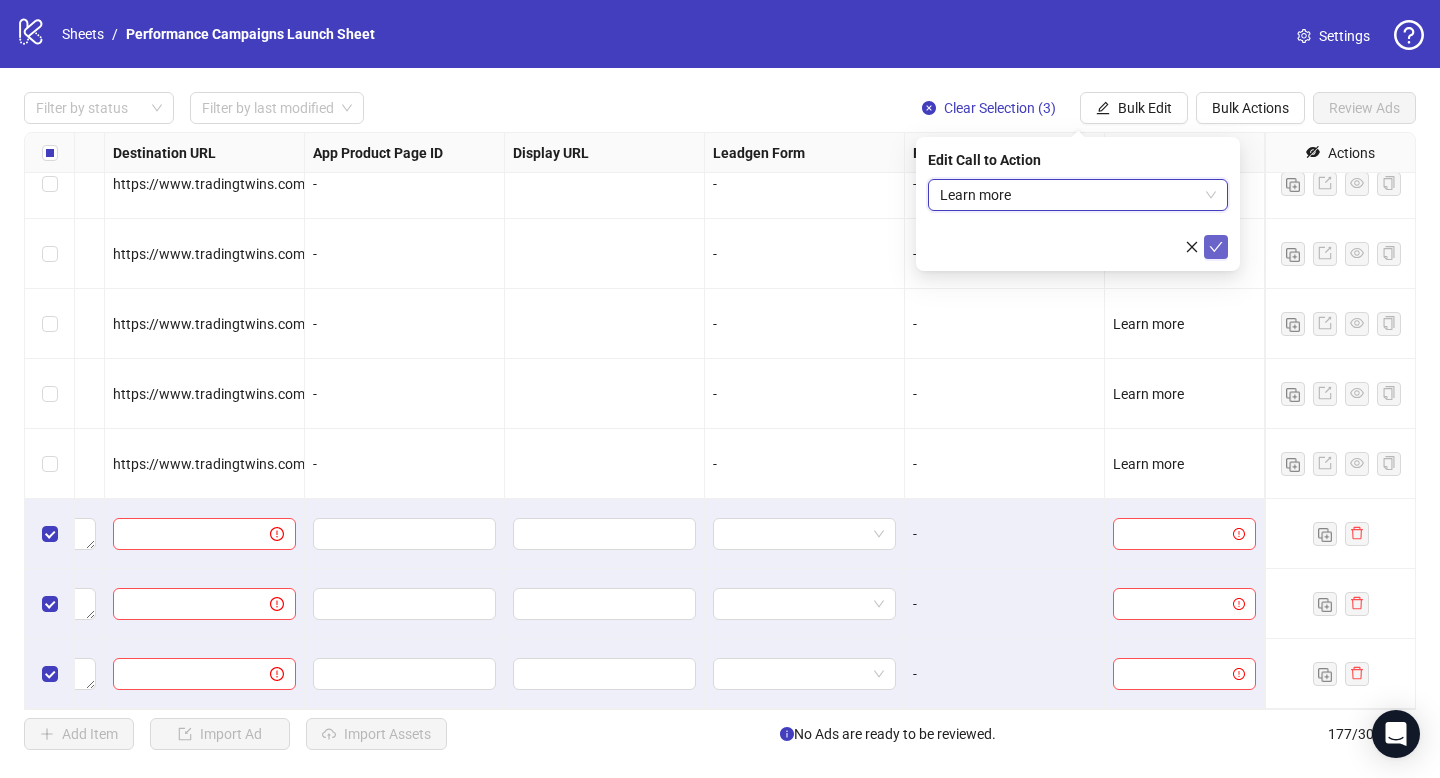 click 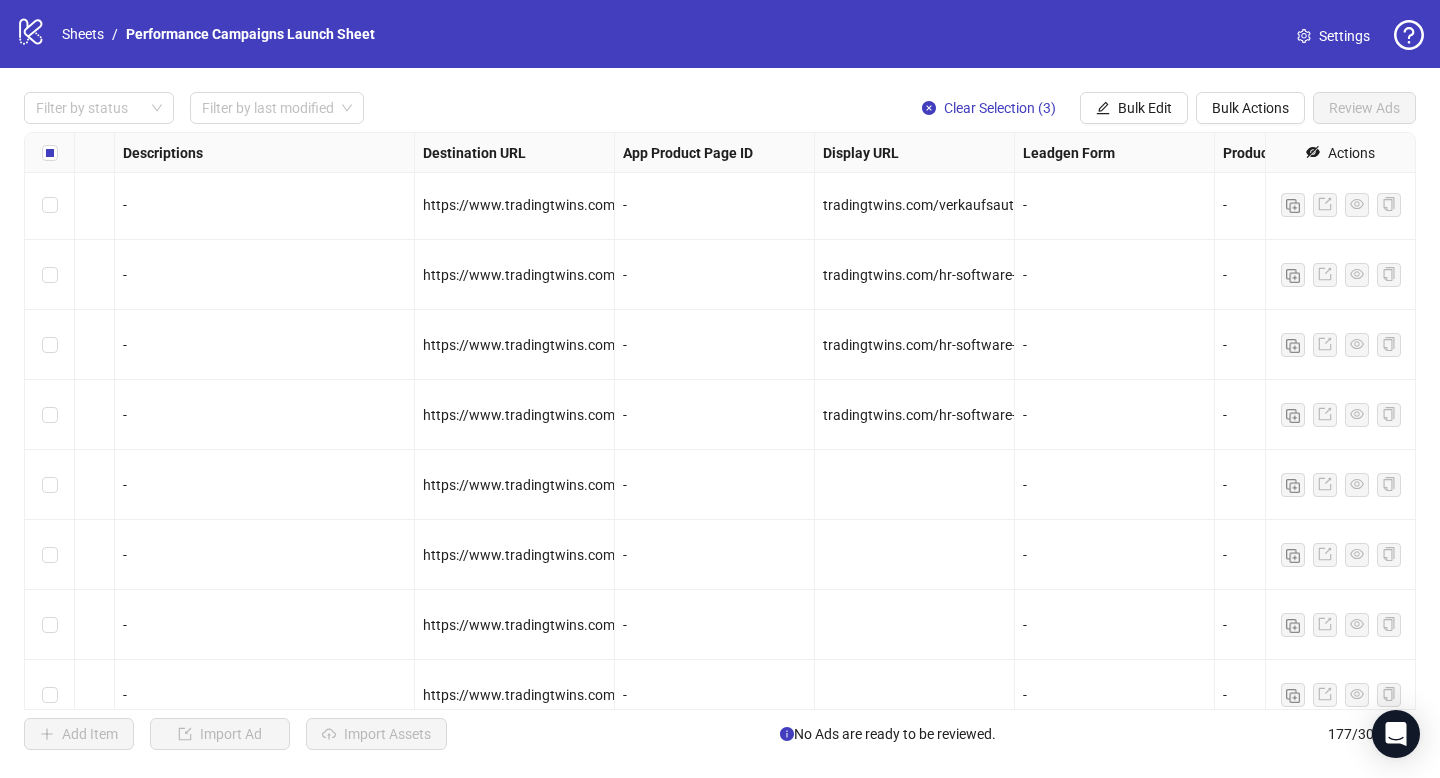 scroll, scrollTop: 9593, scrollLeft: 1577, axis: both 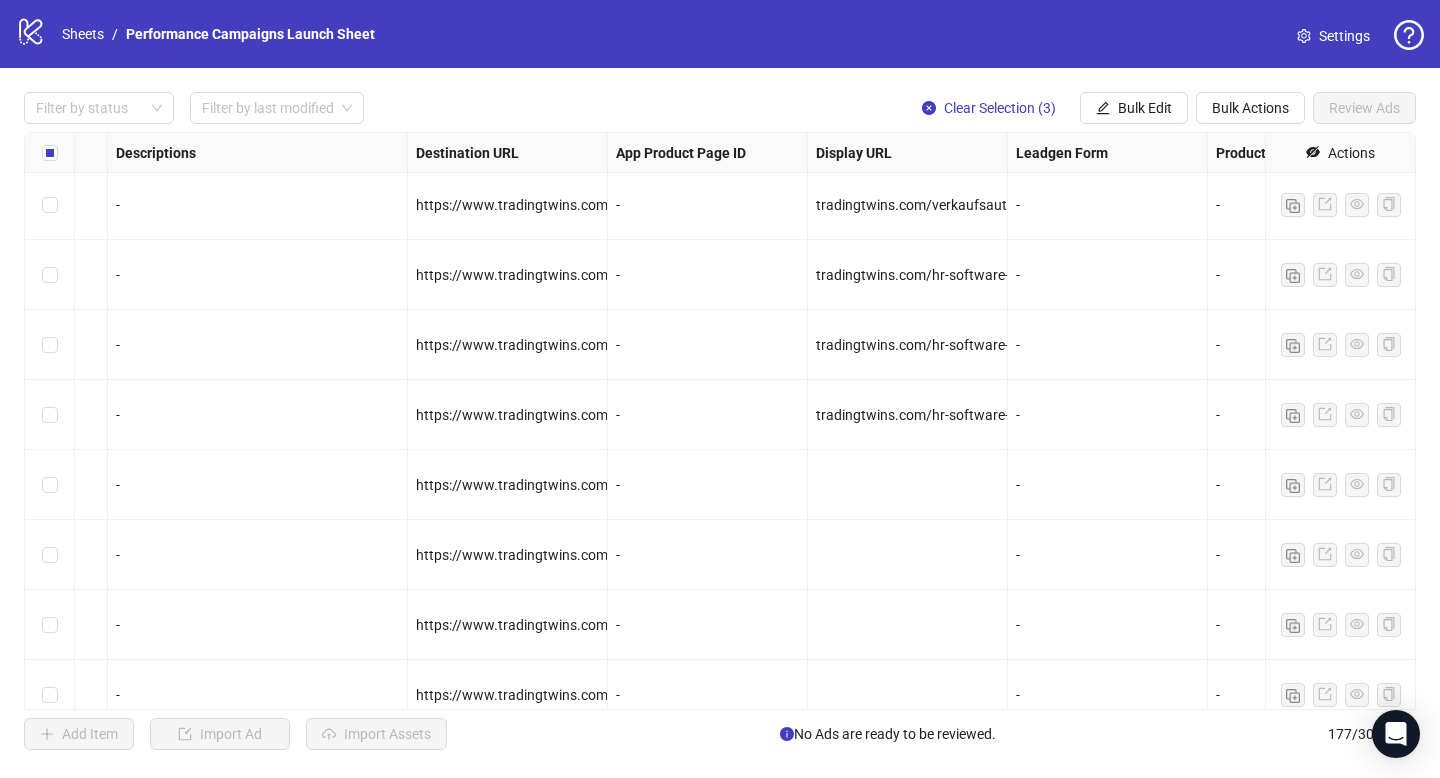 click on "tradingtwins.com/hr-software-vergleich" at bounding box center [940, 415] 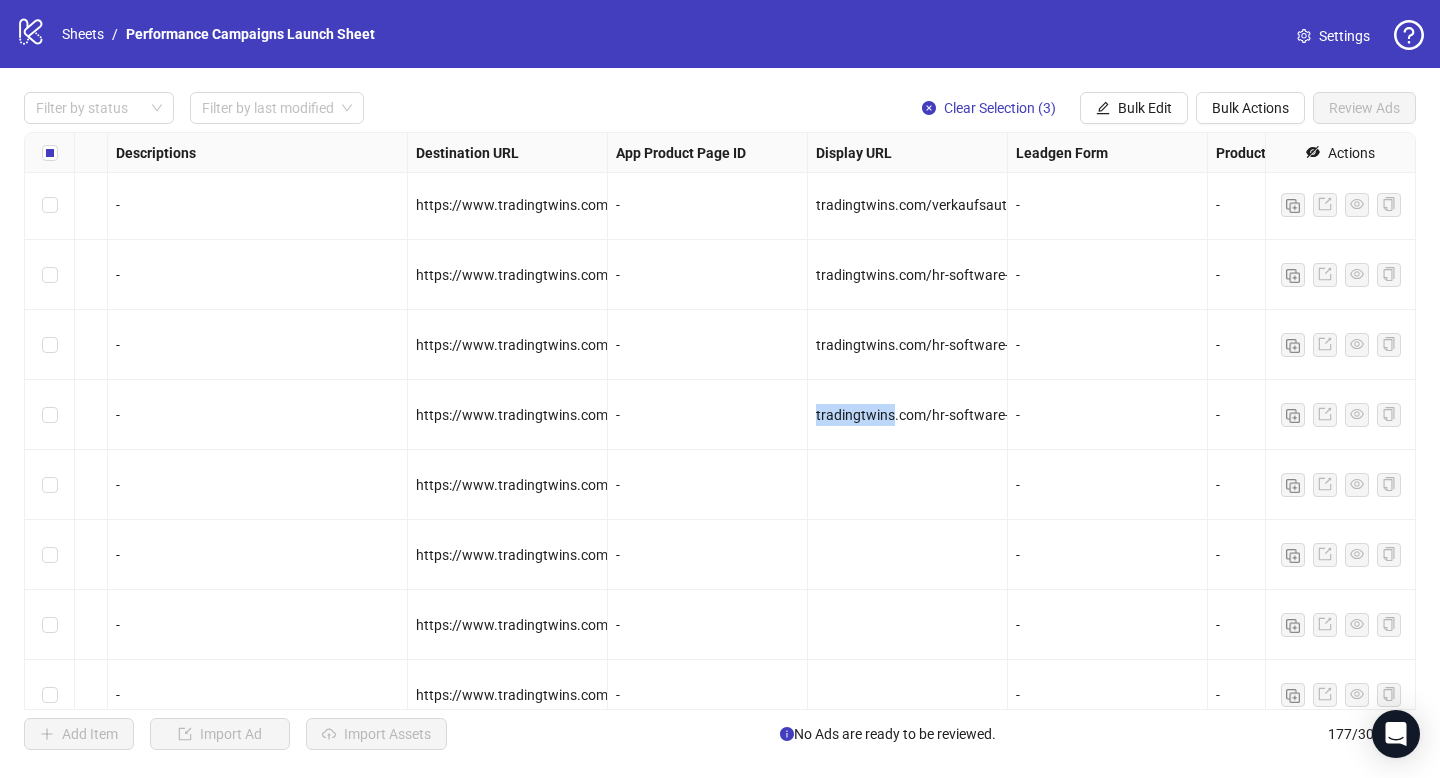 click on "tradingtwins.com/hr-software-vergleich" at bounding box center (940, 415) 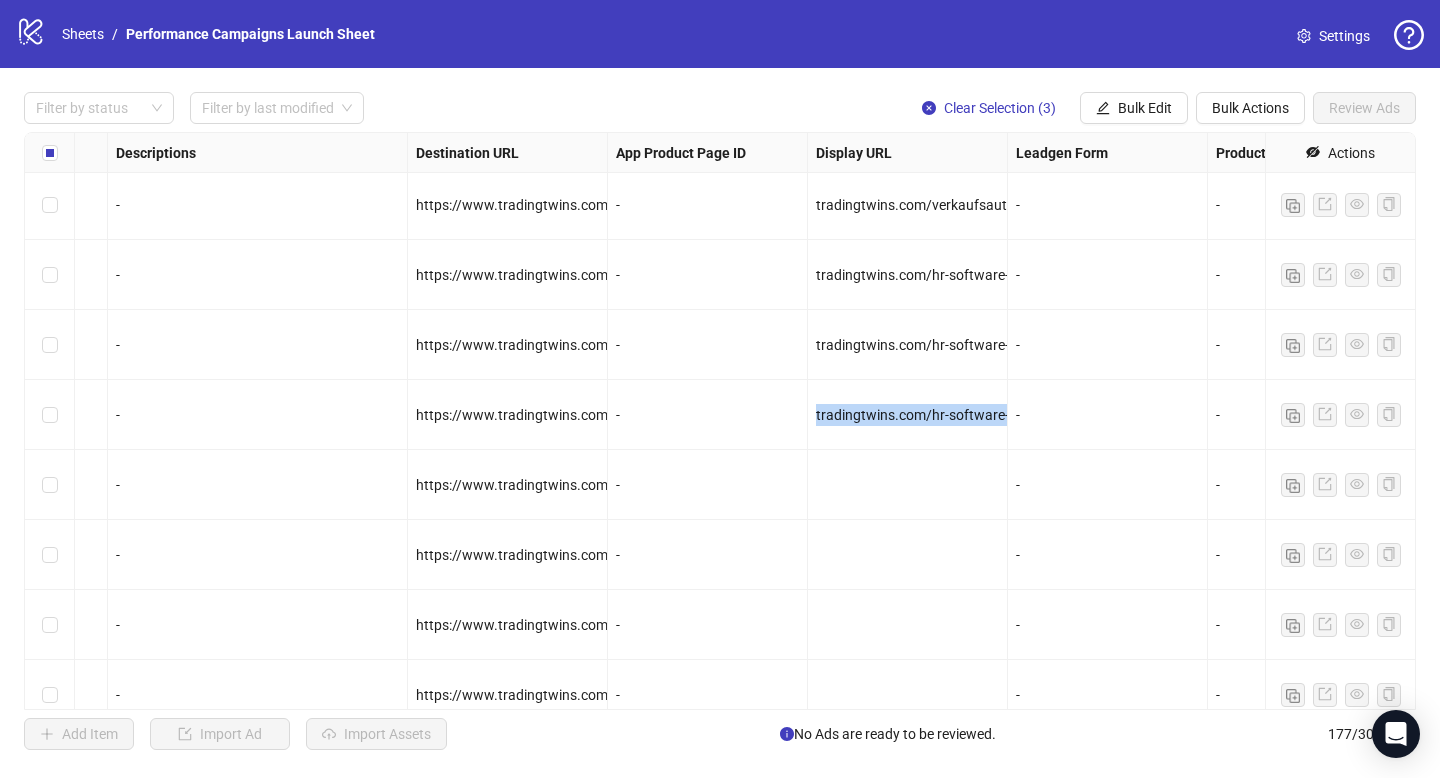 click on "tradingtwins.com/hr-software-vergleich" at bounding box center (940, 415) 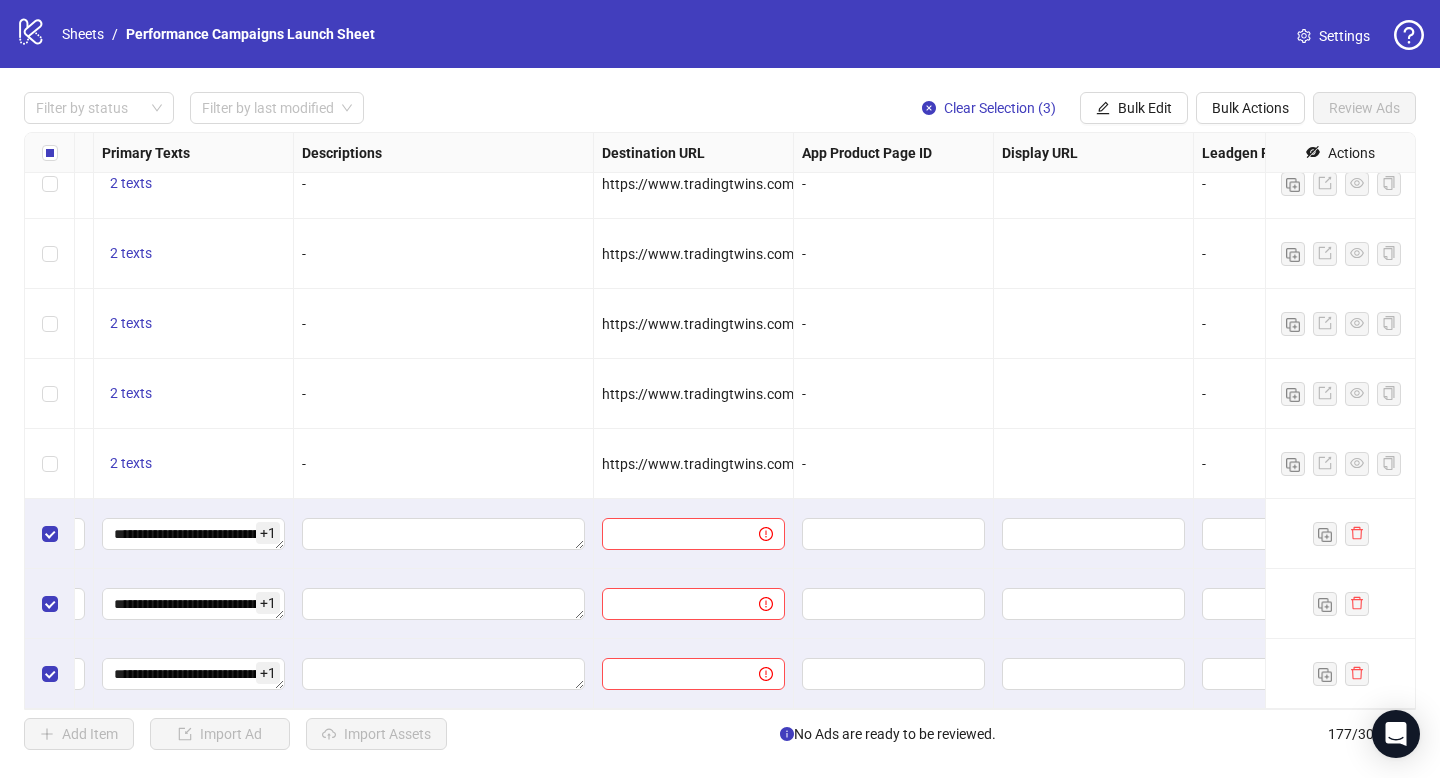 scroll, scrollTop: 11854, scrollLeft: 1434, axis: both 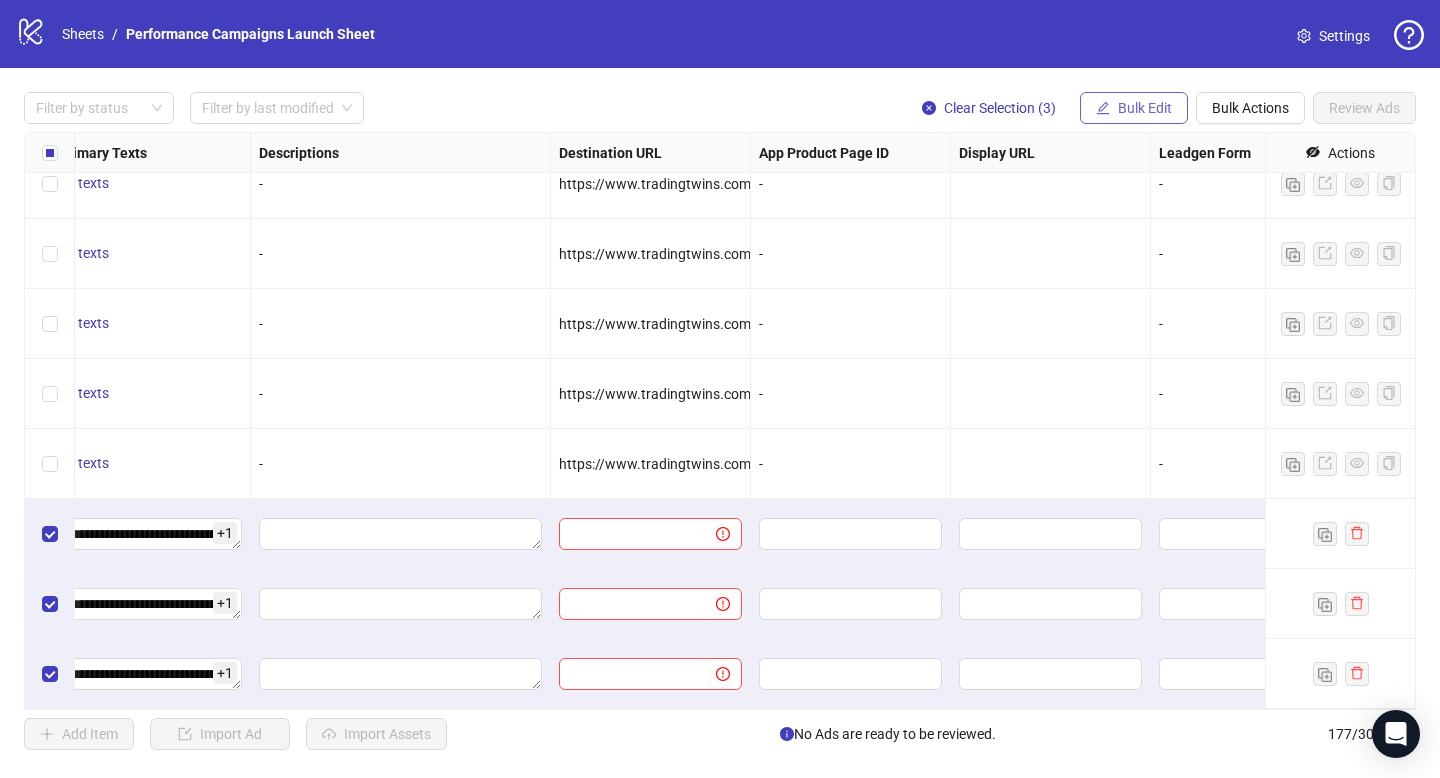 click on "Bulk Edit" at bounding box center (1134, 108) 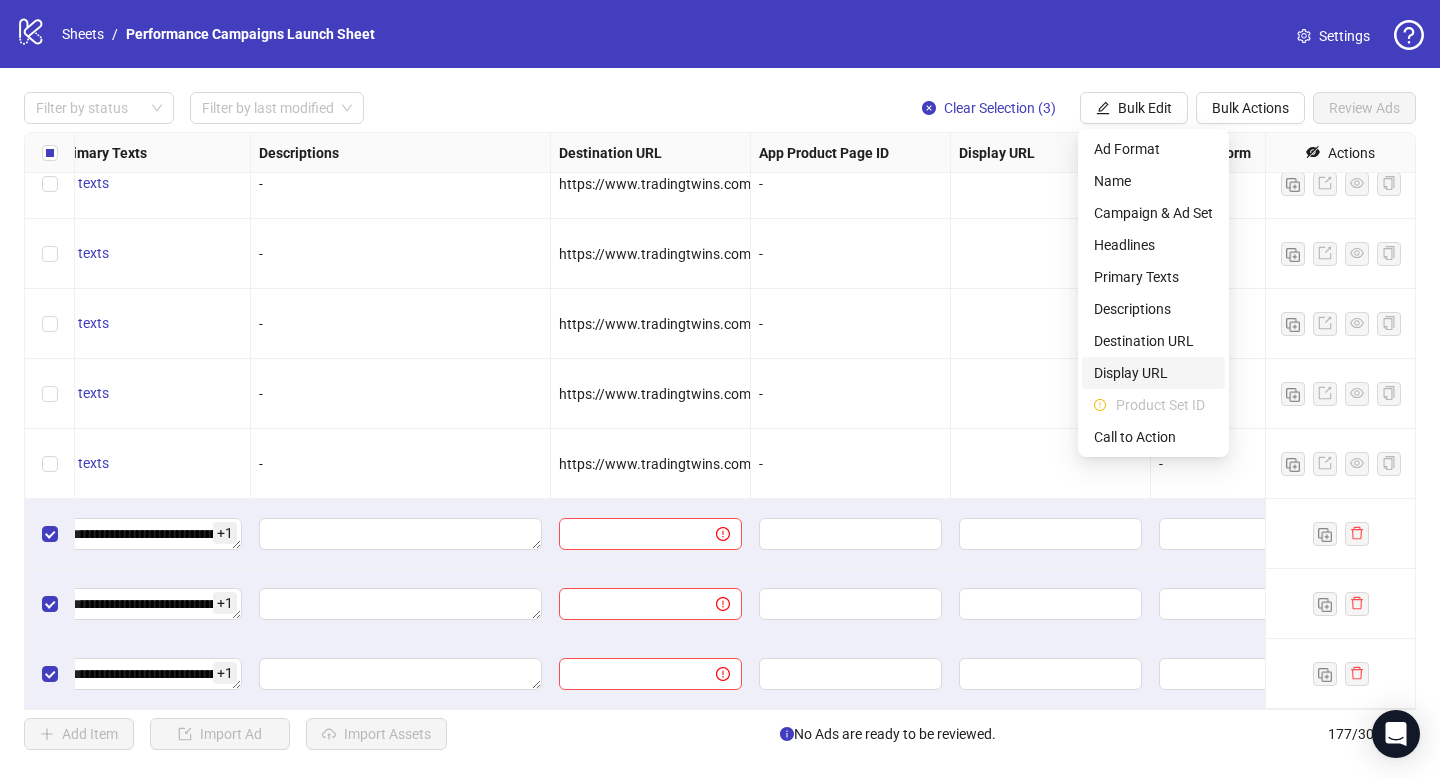 click on "Display URL" at bounding box center [1153, 373] 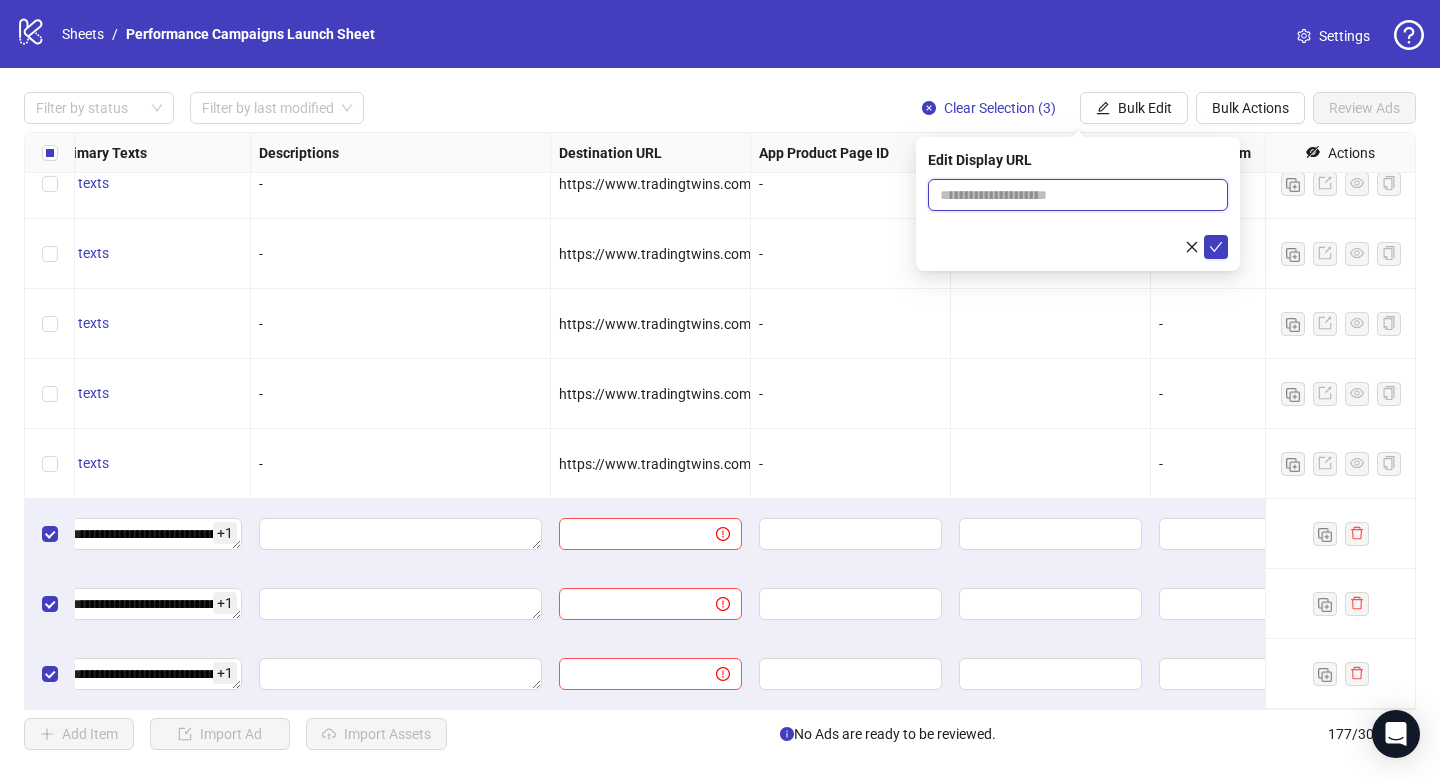 click at bounding box center (1078, 195) 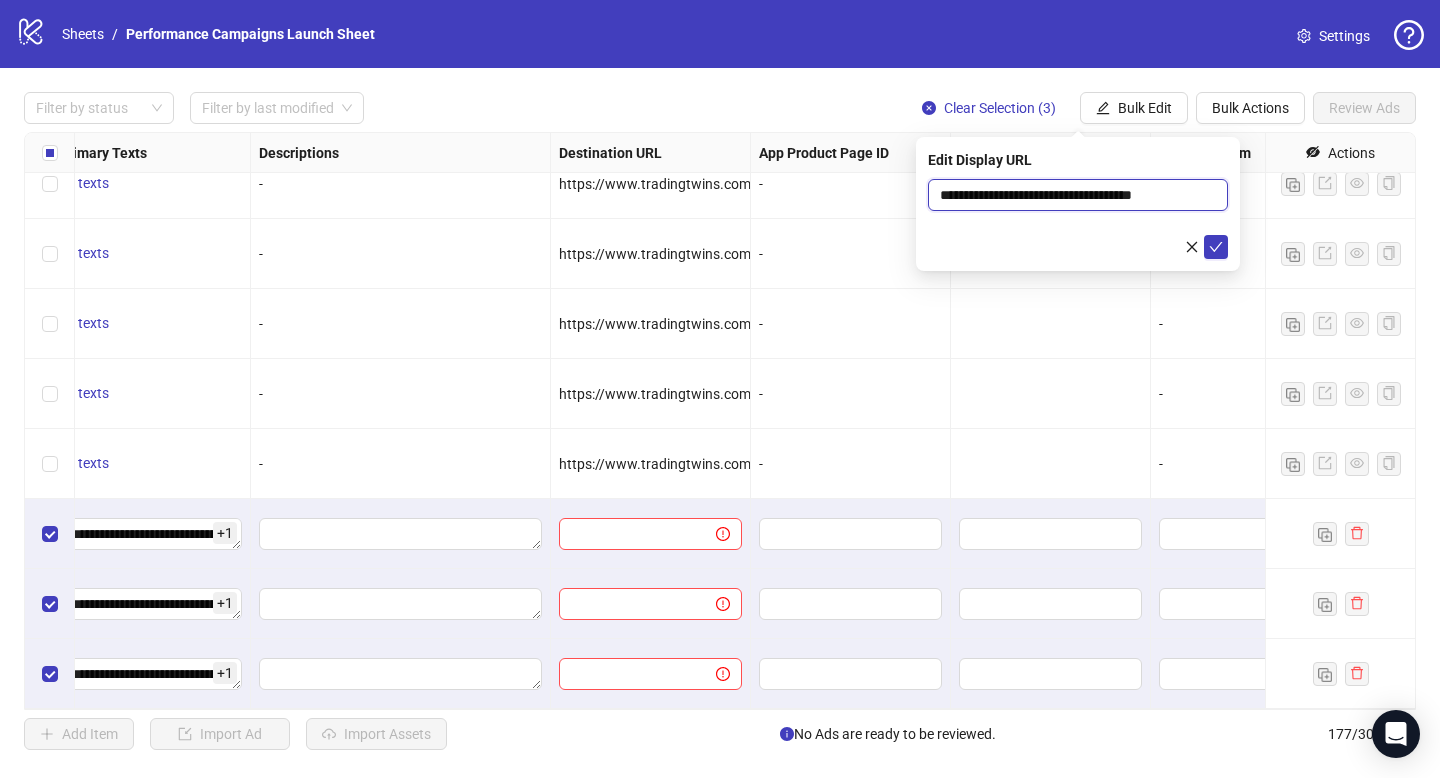 drag, startPoint x: 1127, startPoint y: 192, endPoint x: 1056, endPoint y: 196, distance: 71.11259 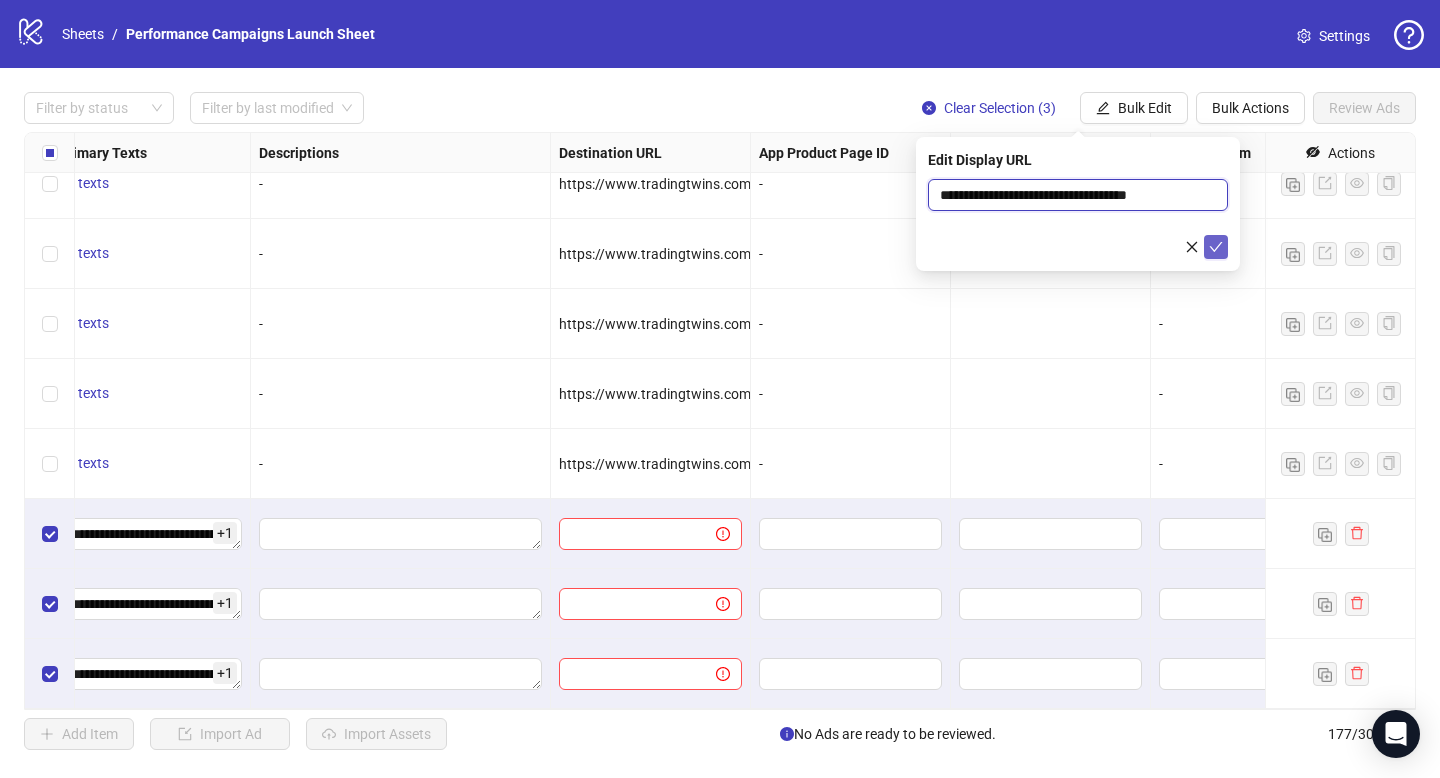 type on "**********" 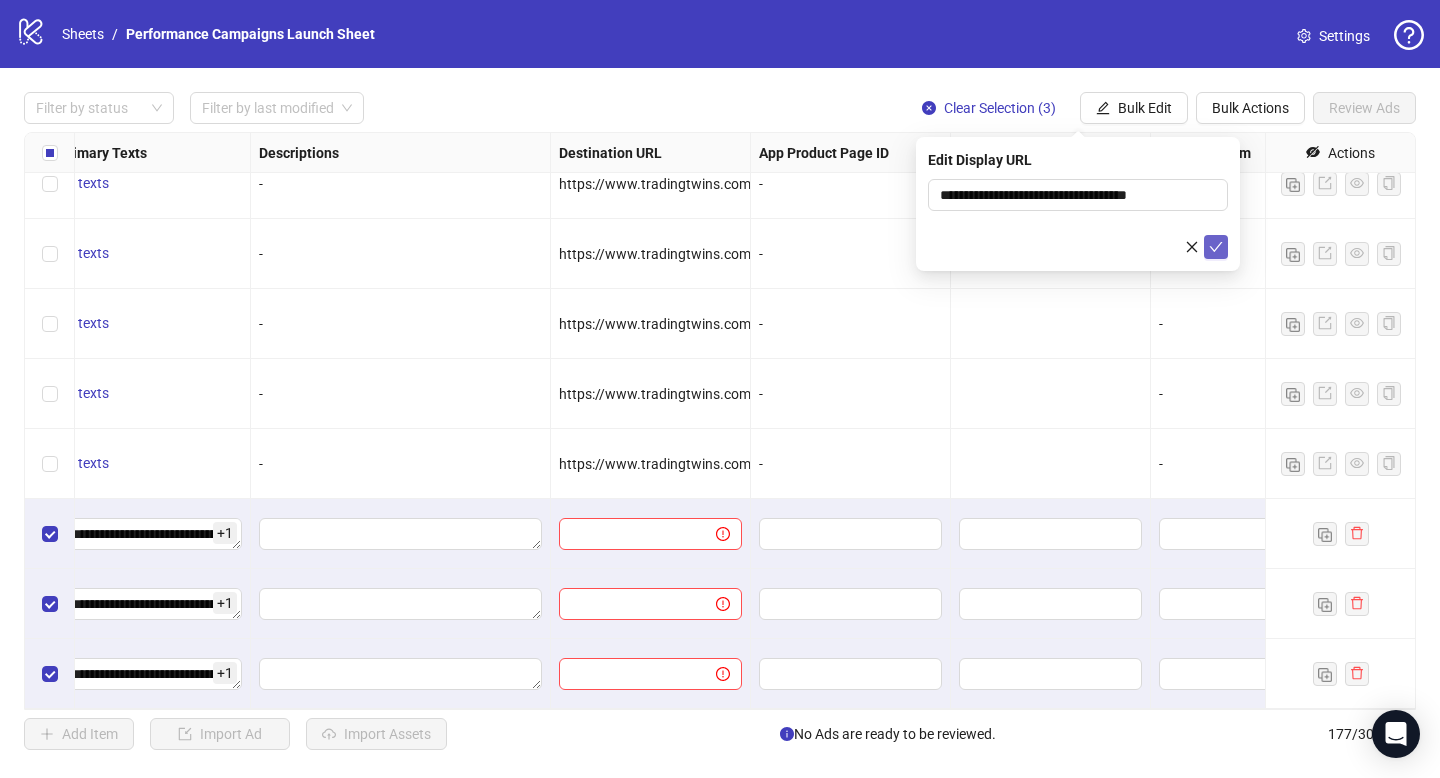 click 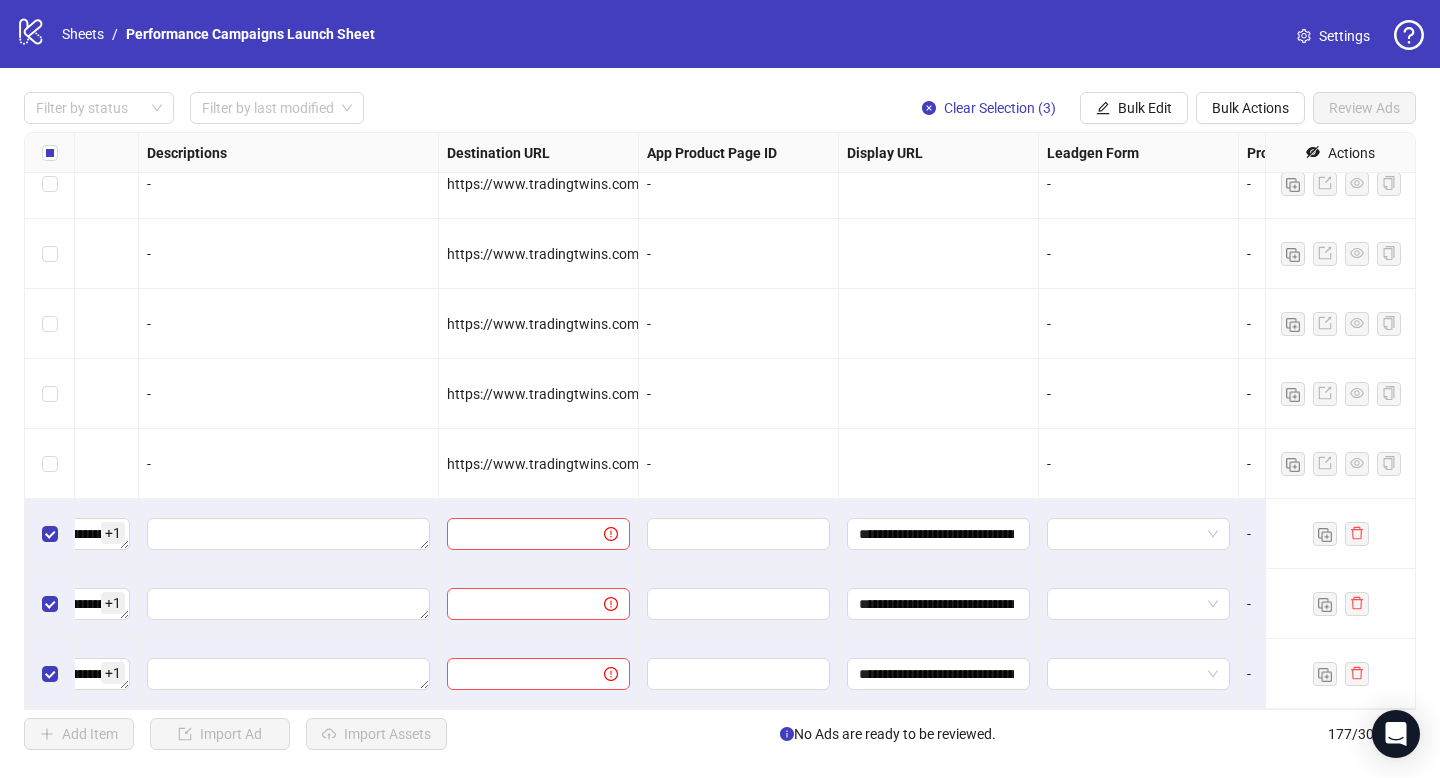 scroll, scrollTop: 11854, scrollLeft: 1880, axis: both 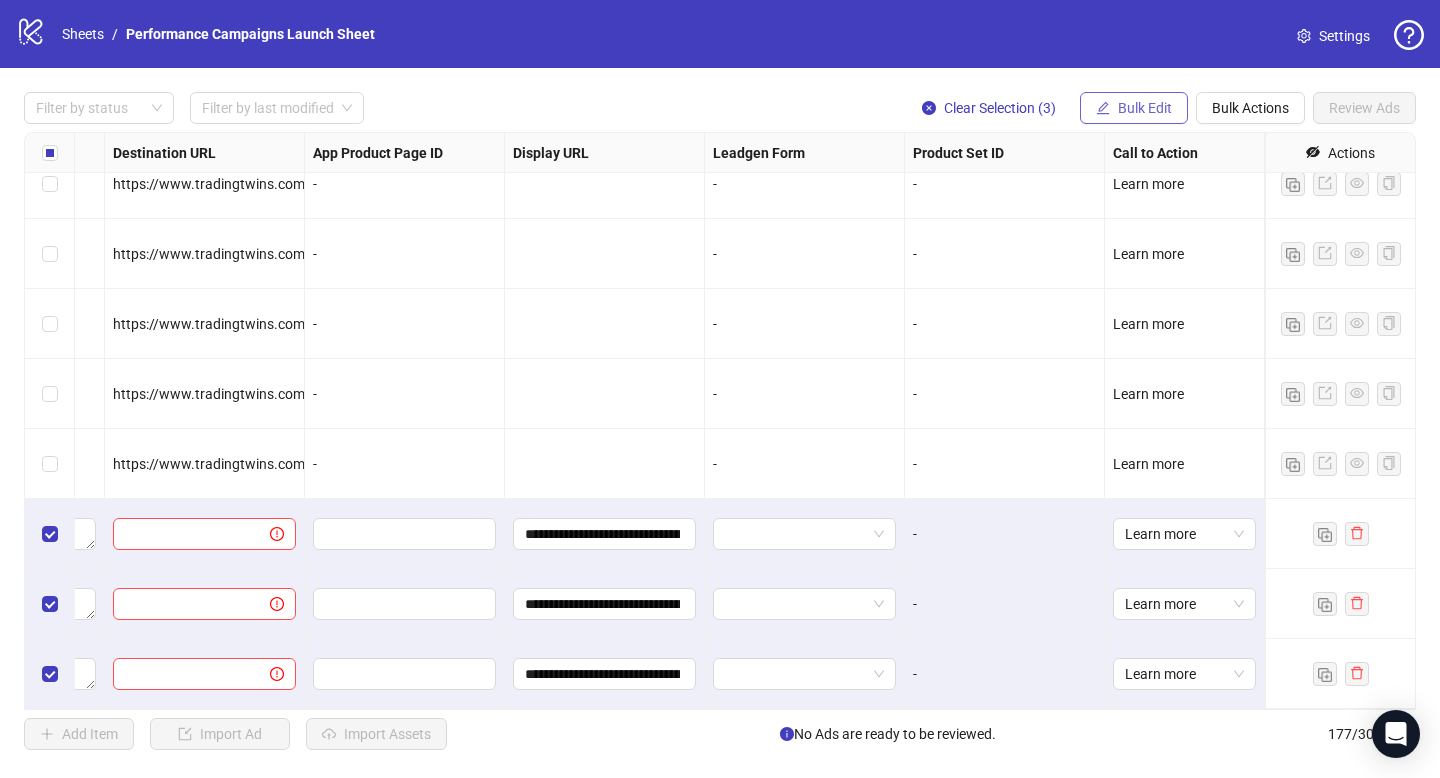 click on "Bulk Edit" at bounding box center (1145, 108) 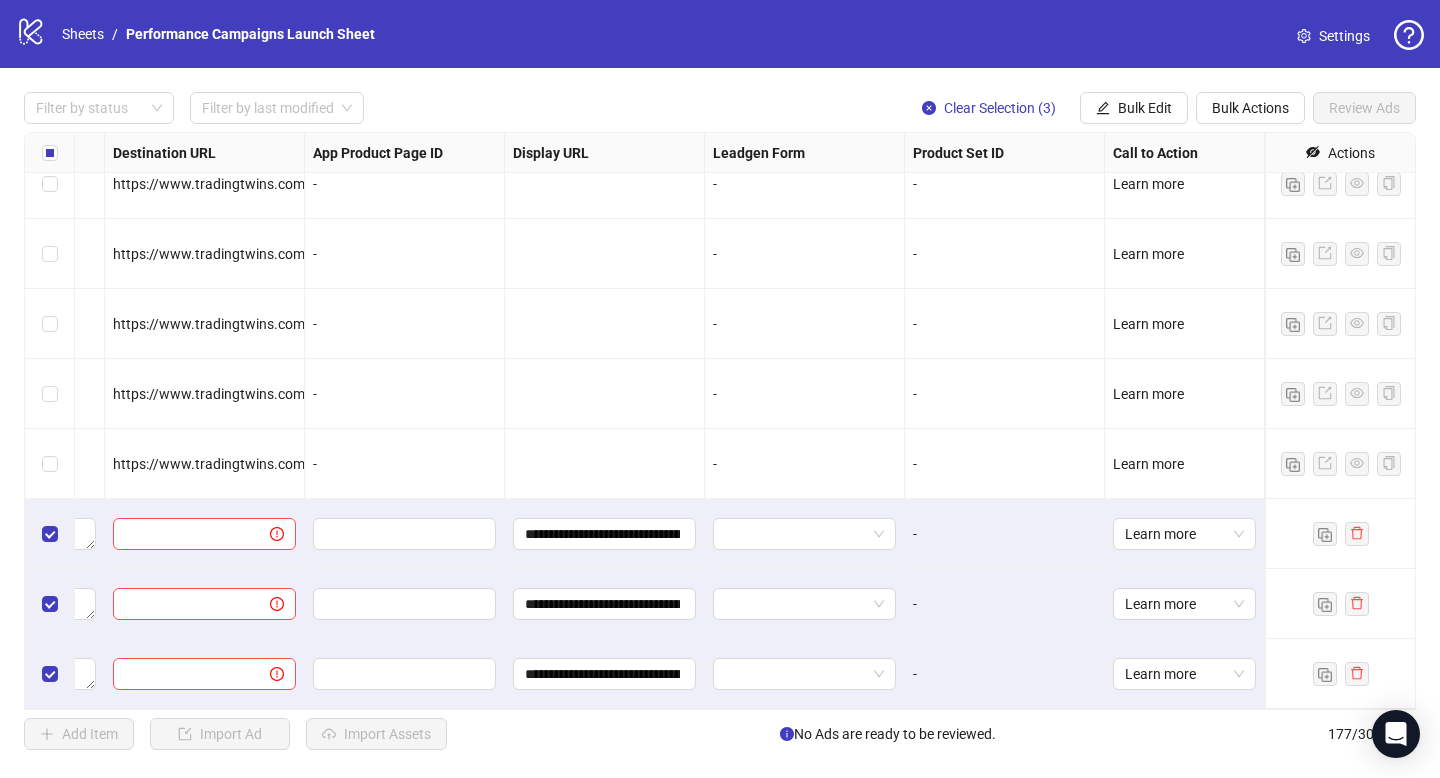 click on "https://www.tradingtwins.com/lp/de/profi-kaffeemaschine/1-01" at bounding box center (205, 394) 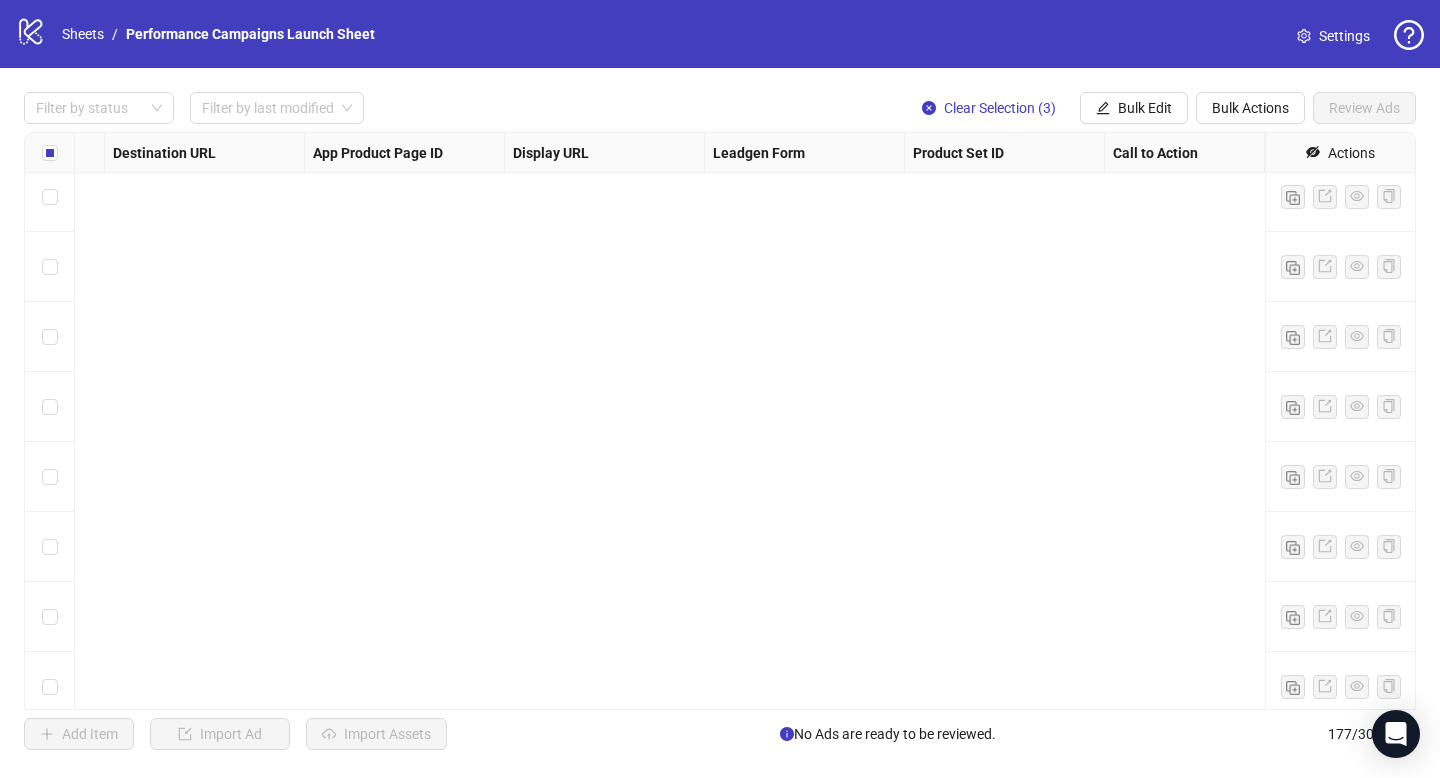 scroll, scrollTop: 3445, scrollLeft: 1880, axis: both 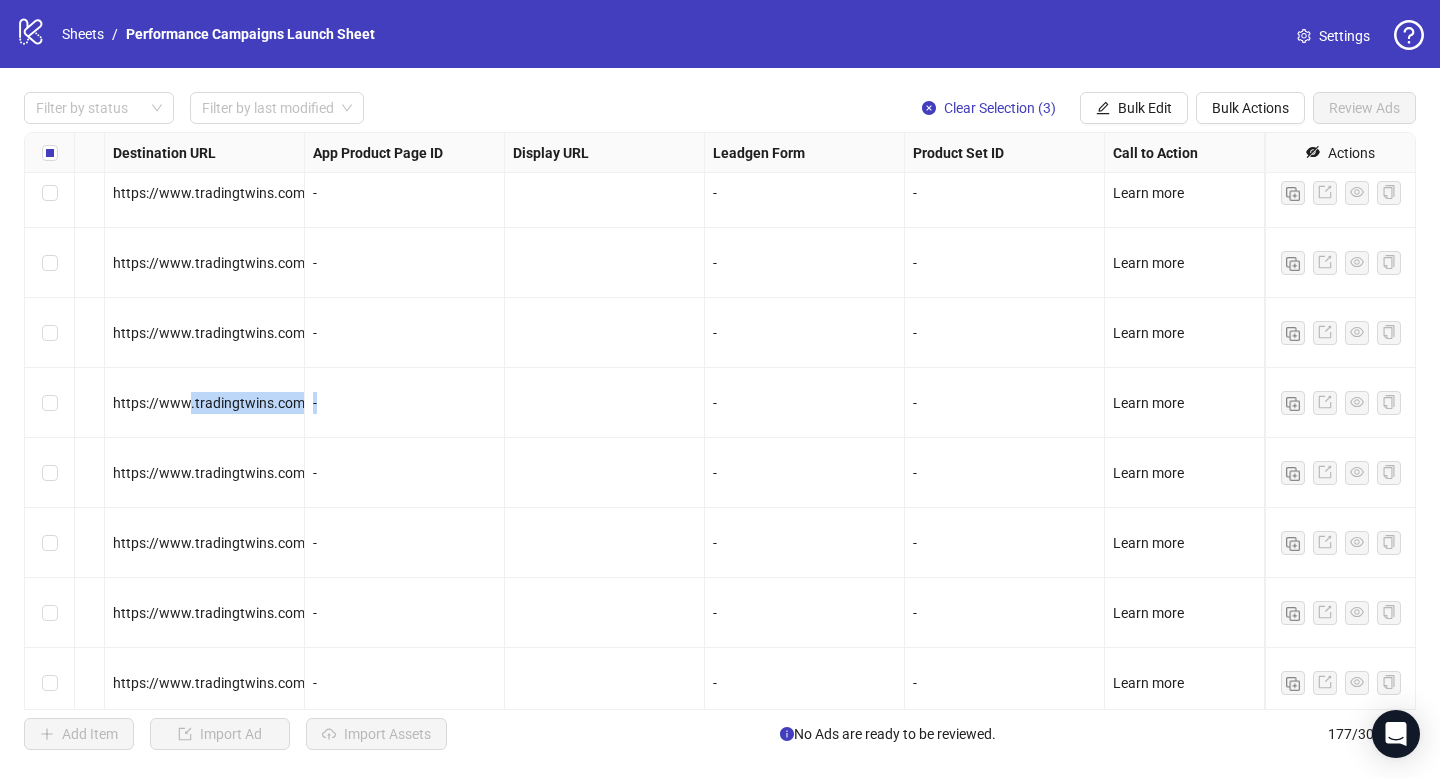 drag, startPoint x: 188, startPoint y: 397, endPoint x: 359, endPoint y: 416, distance: 172.05232 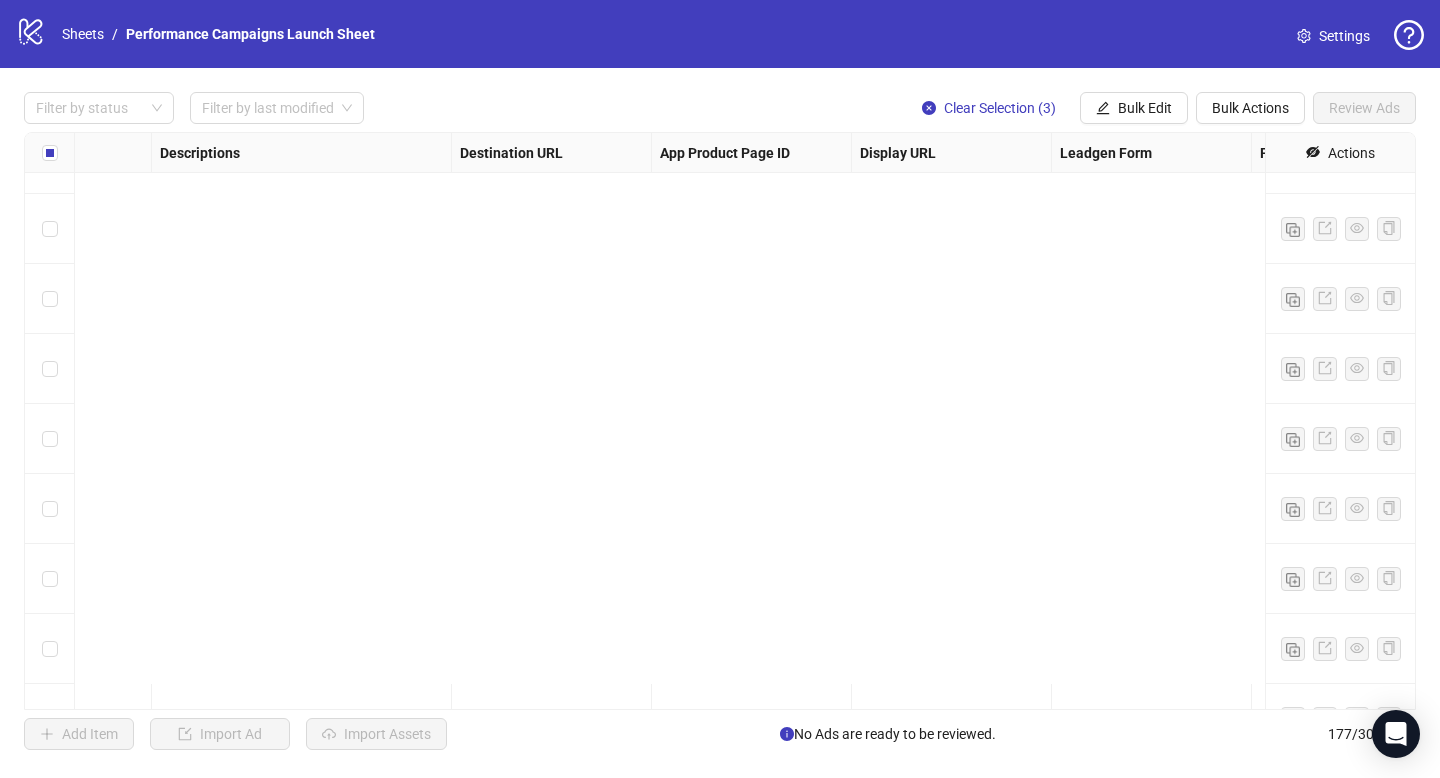 scroll, scrollTop: 11854, scrollLeft: 1533, axis: both 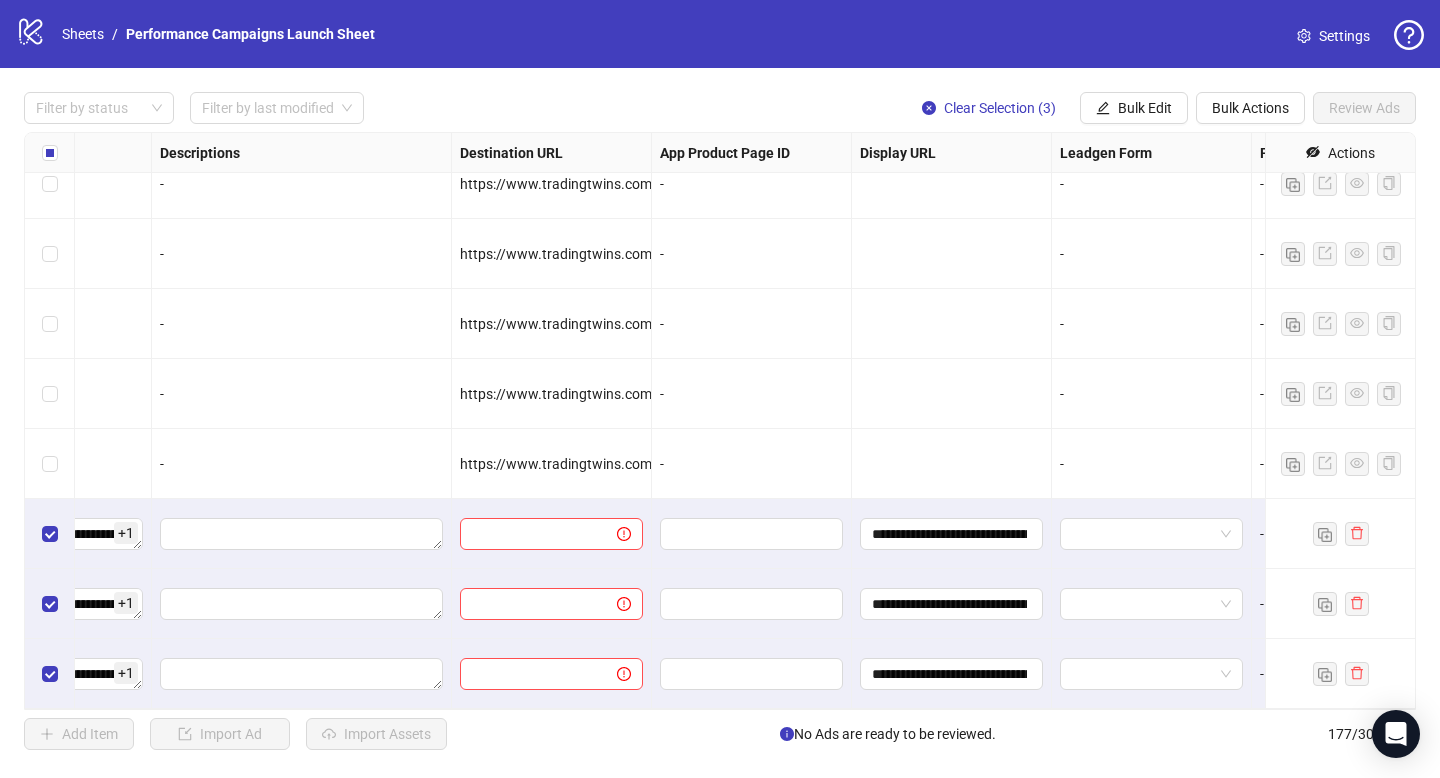 drag, startPoint x: 782, startPoint y: 736, endPoint x: 995, endPoint y: 739, distance: 213.02112 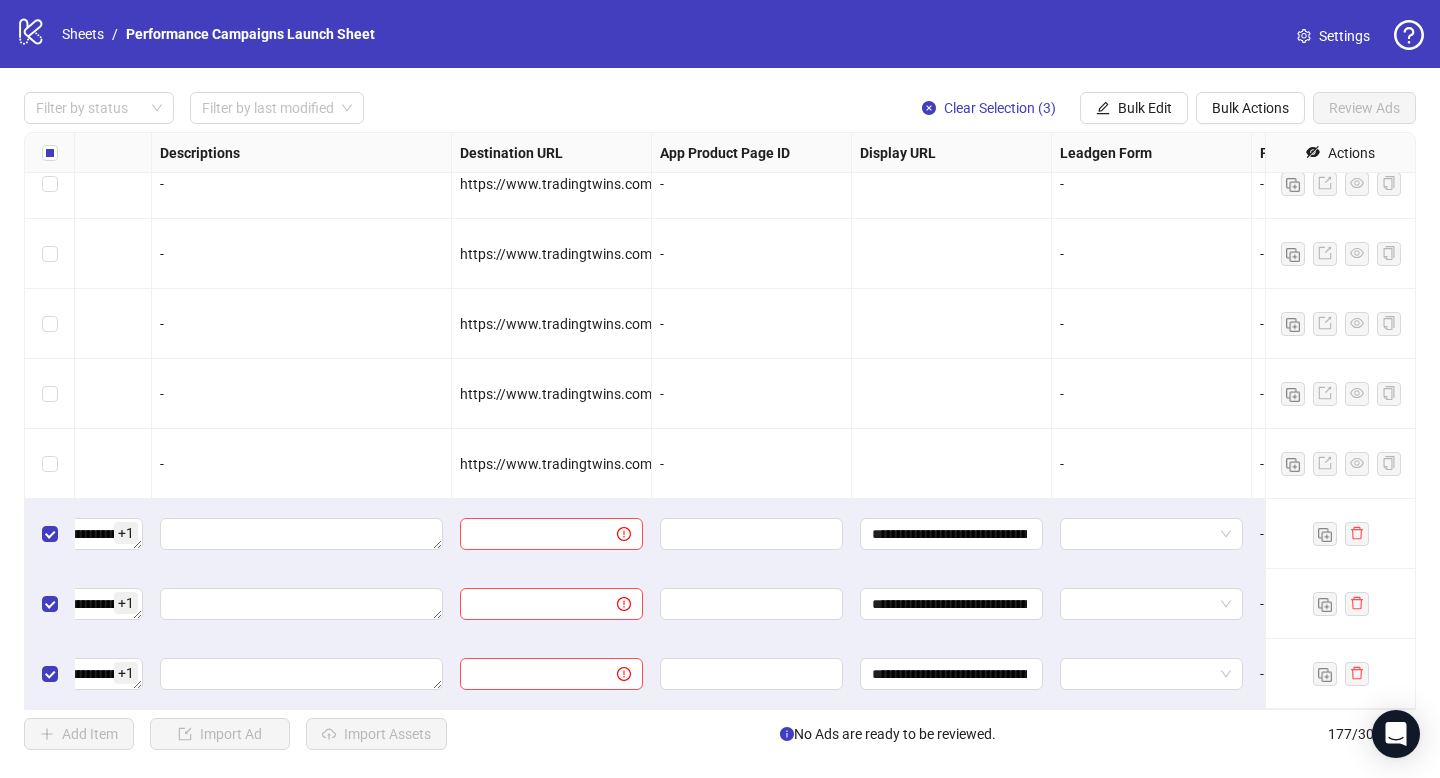 click on "https://www.tradingtwins.com/lp/de/profi-kaffeemaschine/1-01" at bounding box center [661, 464] 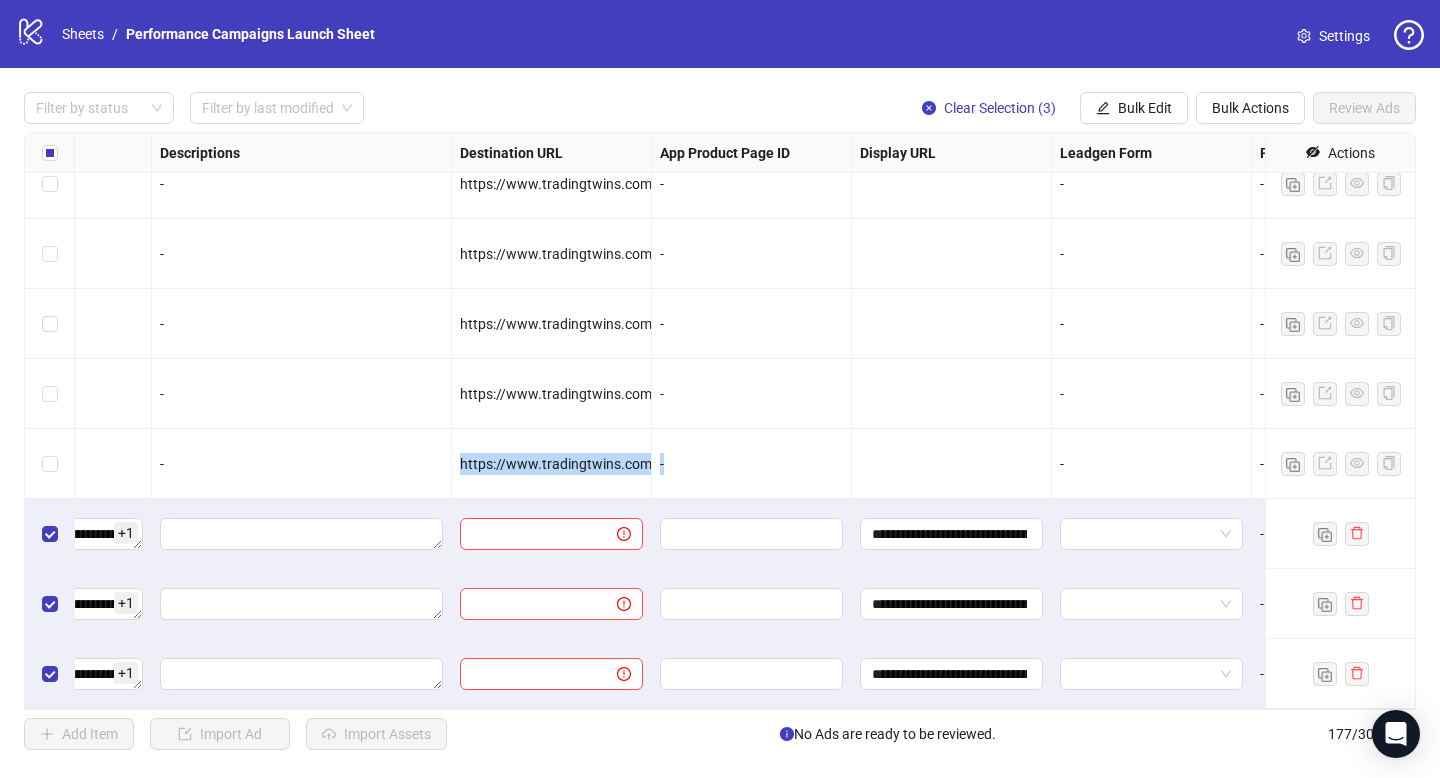 drag, startPoint x: 462, startPoint y: 467, endPoint x: 710, endPoint y: 479, distance: 248.29015 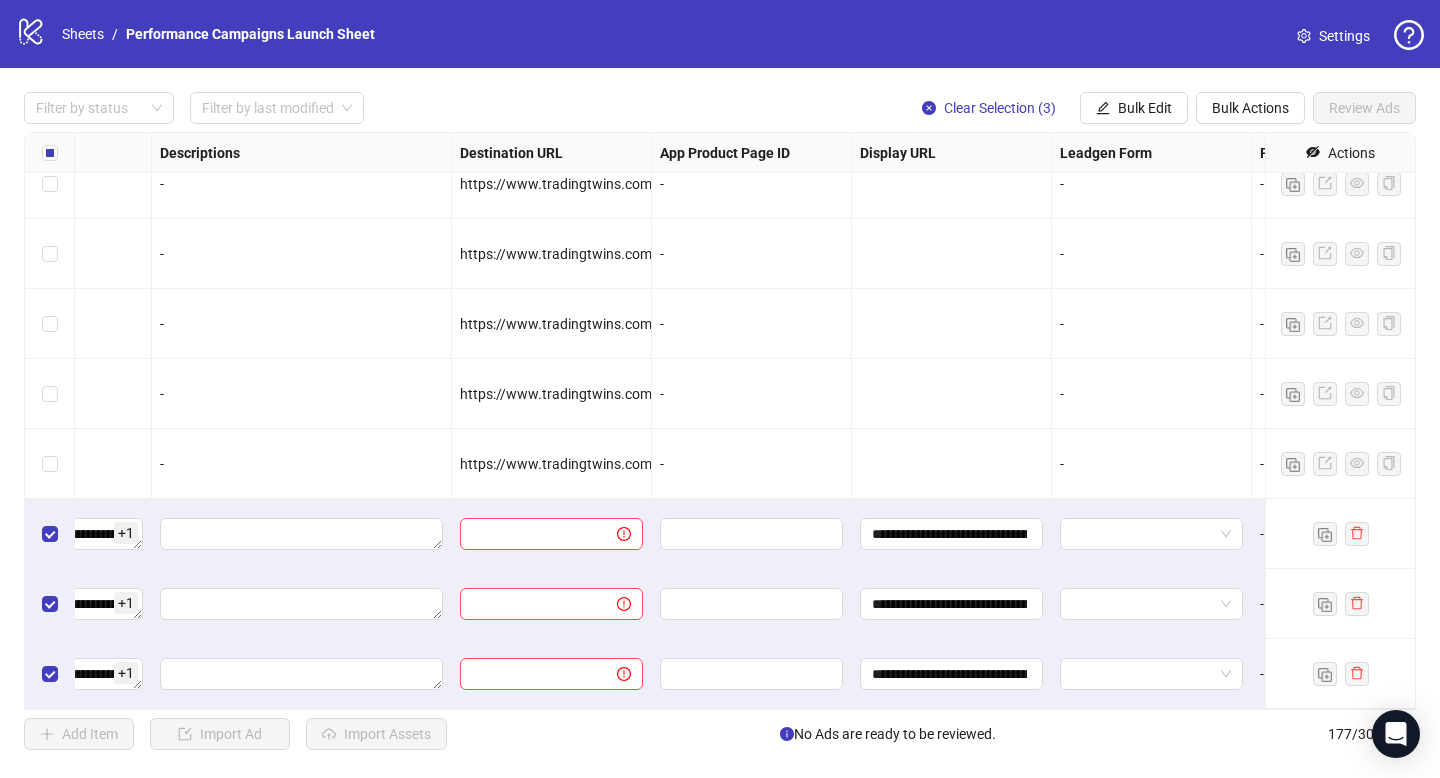click on "https://www.tradingtwins.com/lp/de/profi-kaffeemaschine/1-01" at bounding box center (661, 464) 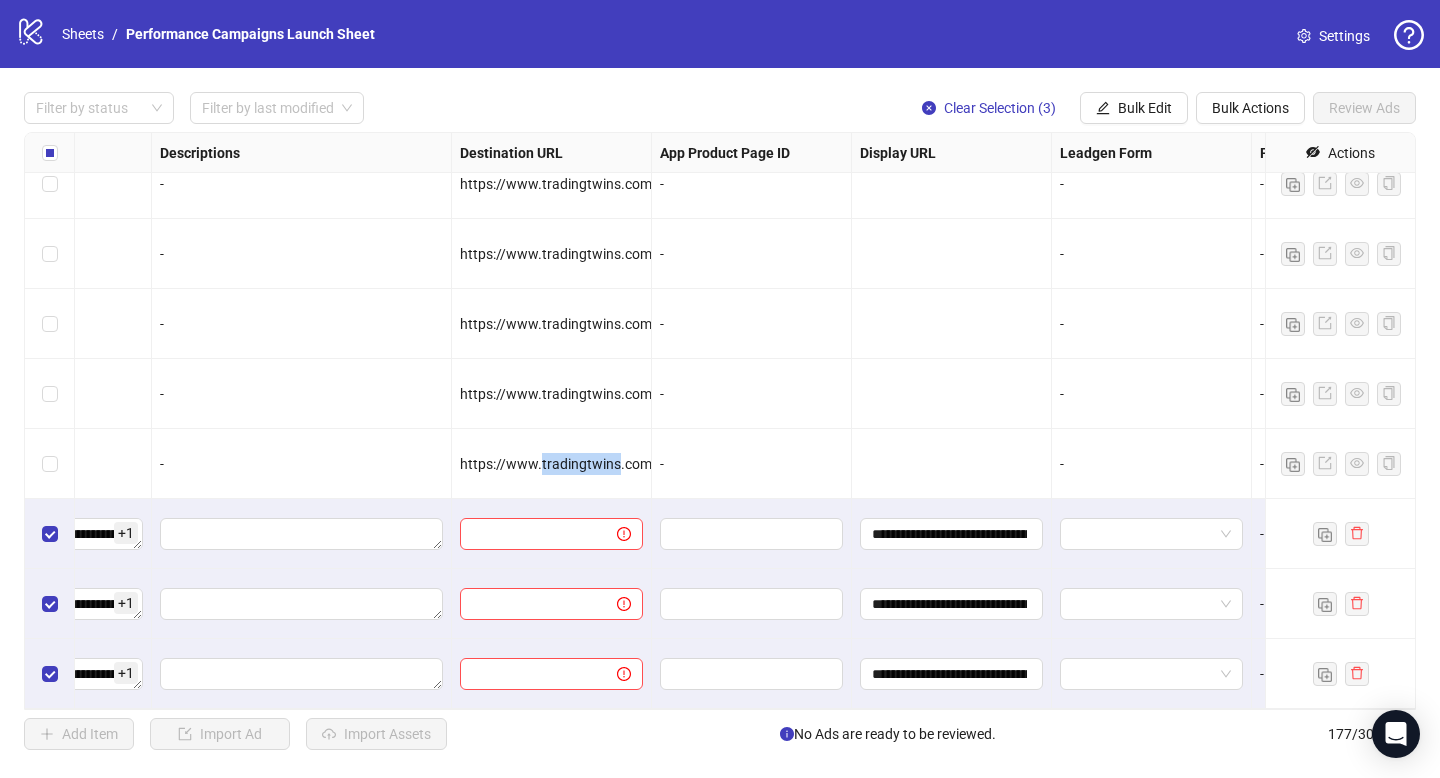 click on "https://www.tradingtwins.com/lp/de/profi-kaffeemaschine/1-01" at bounding box center [661, 464] 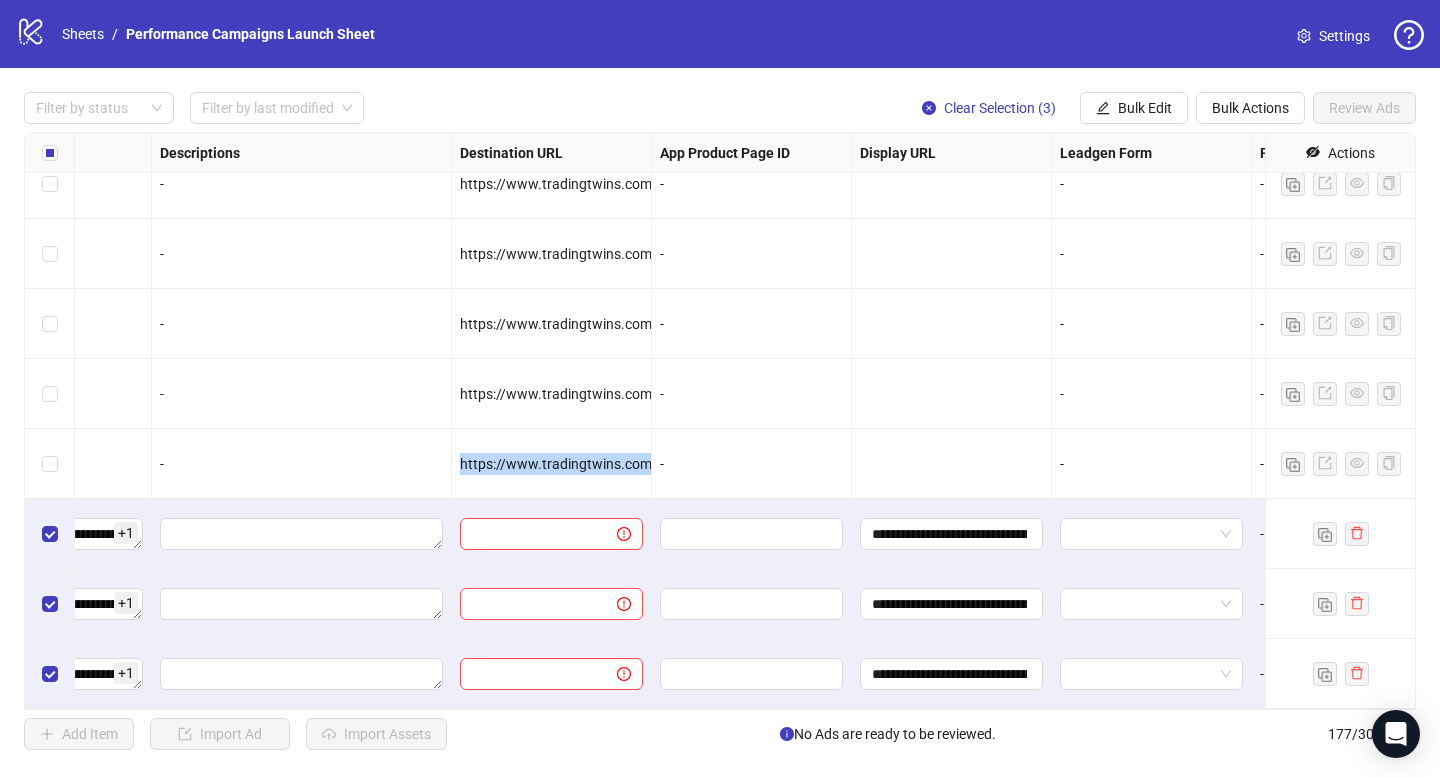 click on "https://www.tradingtwins.com/lp/de/profi-kaffeemaschine/1-01" at bounding box center (661, 464) 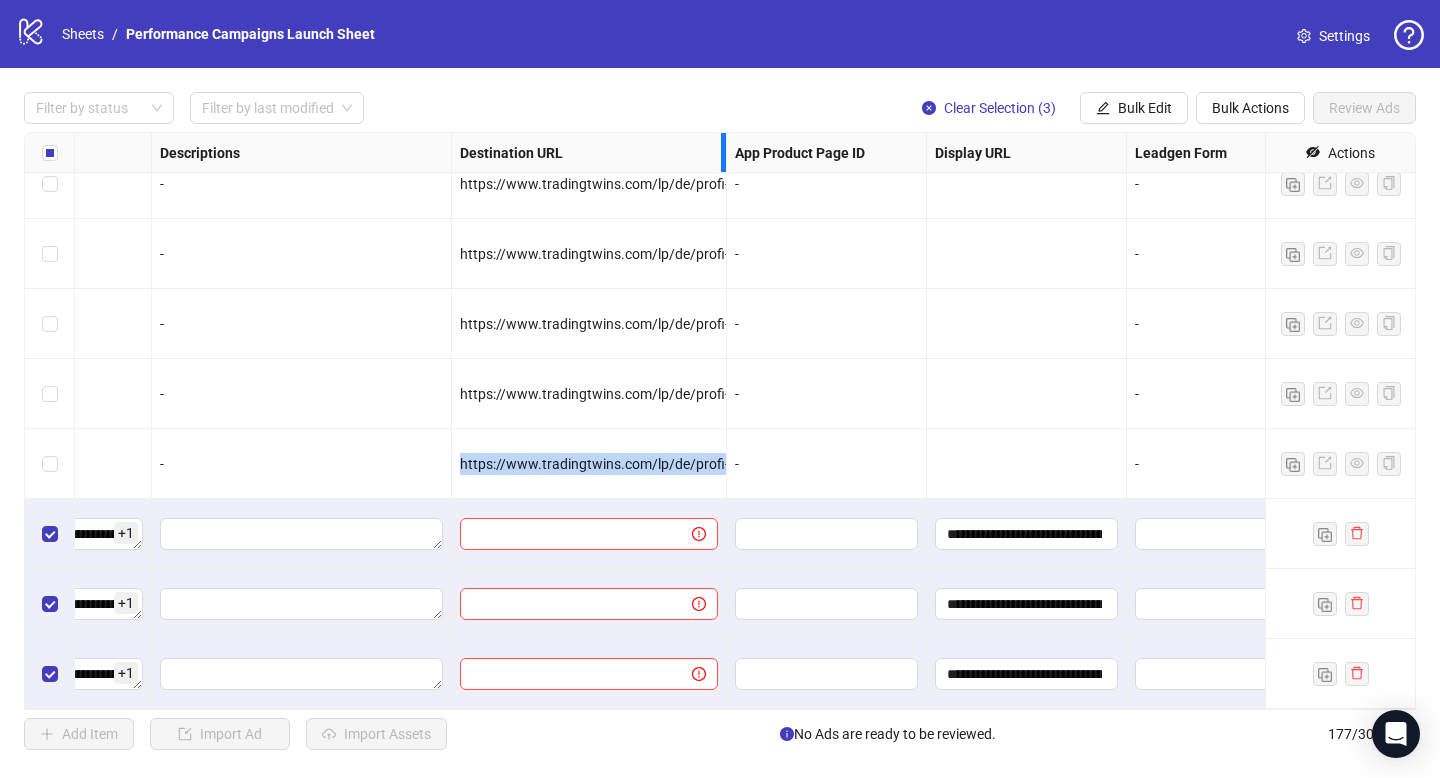 drag, startPoint x: 646, startPoint y: 145, endPoint x: 731, endPoint y: 157, distance: 85.84288 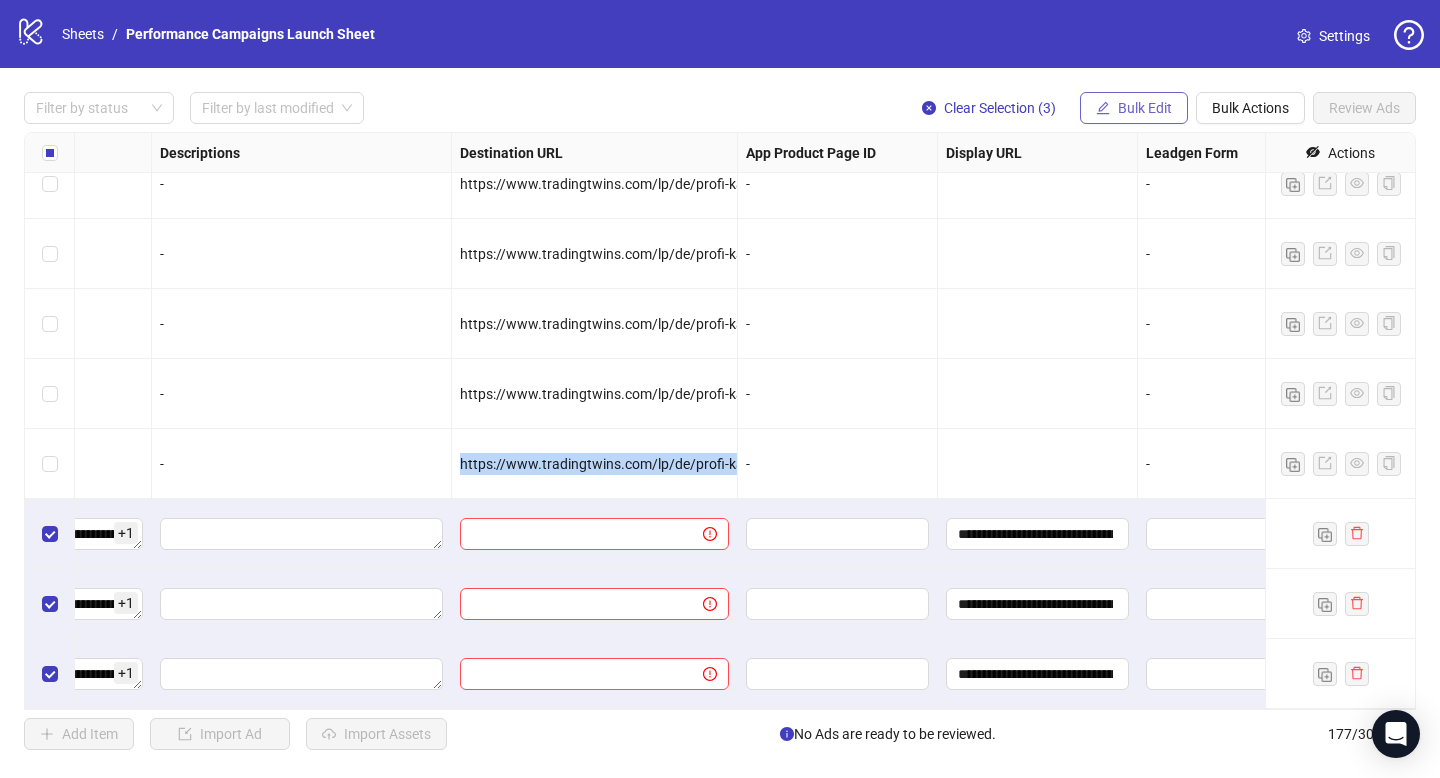 click on "Bulk Edit" at bounding box center (1145, 108) 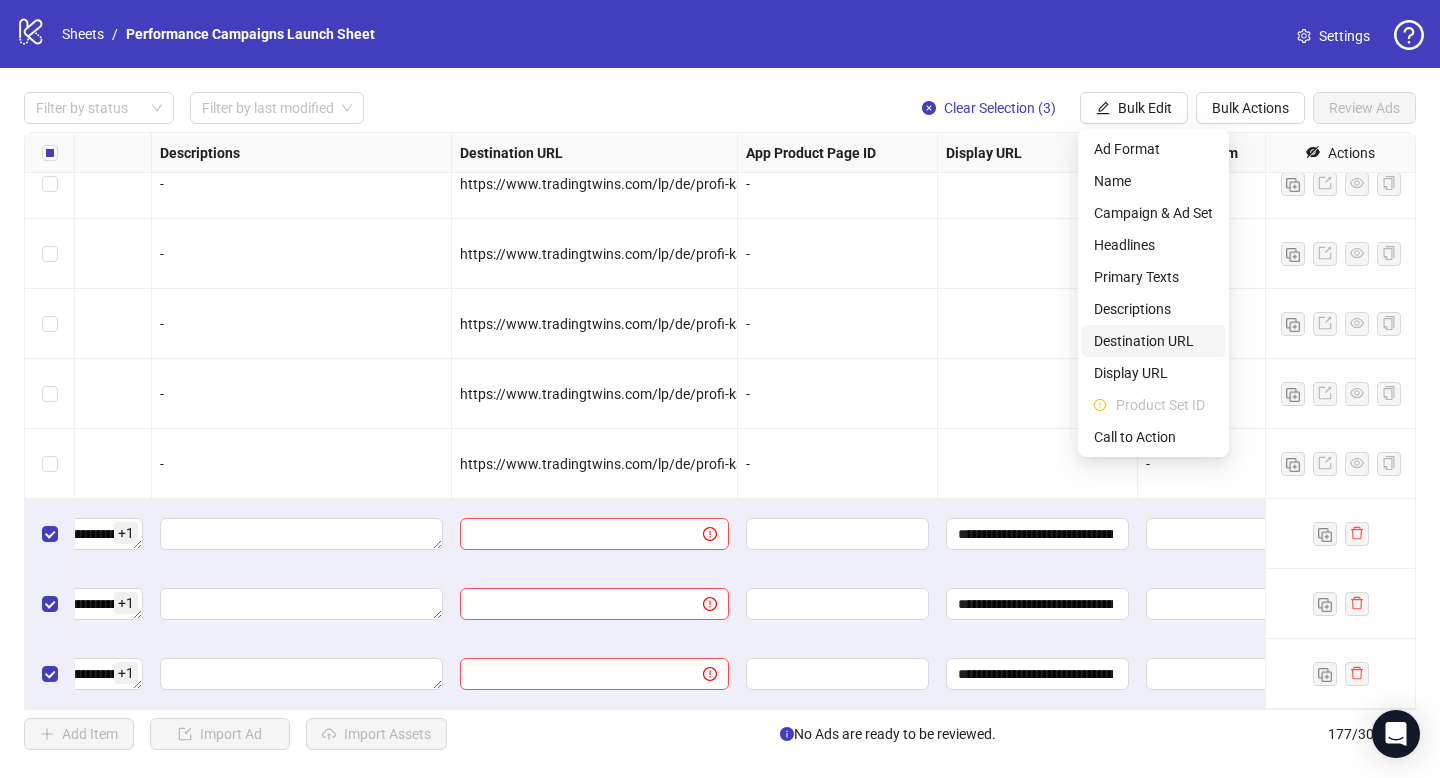 click on "Destination URL" at bounding box center [1153, 341] 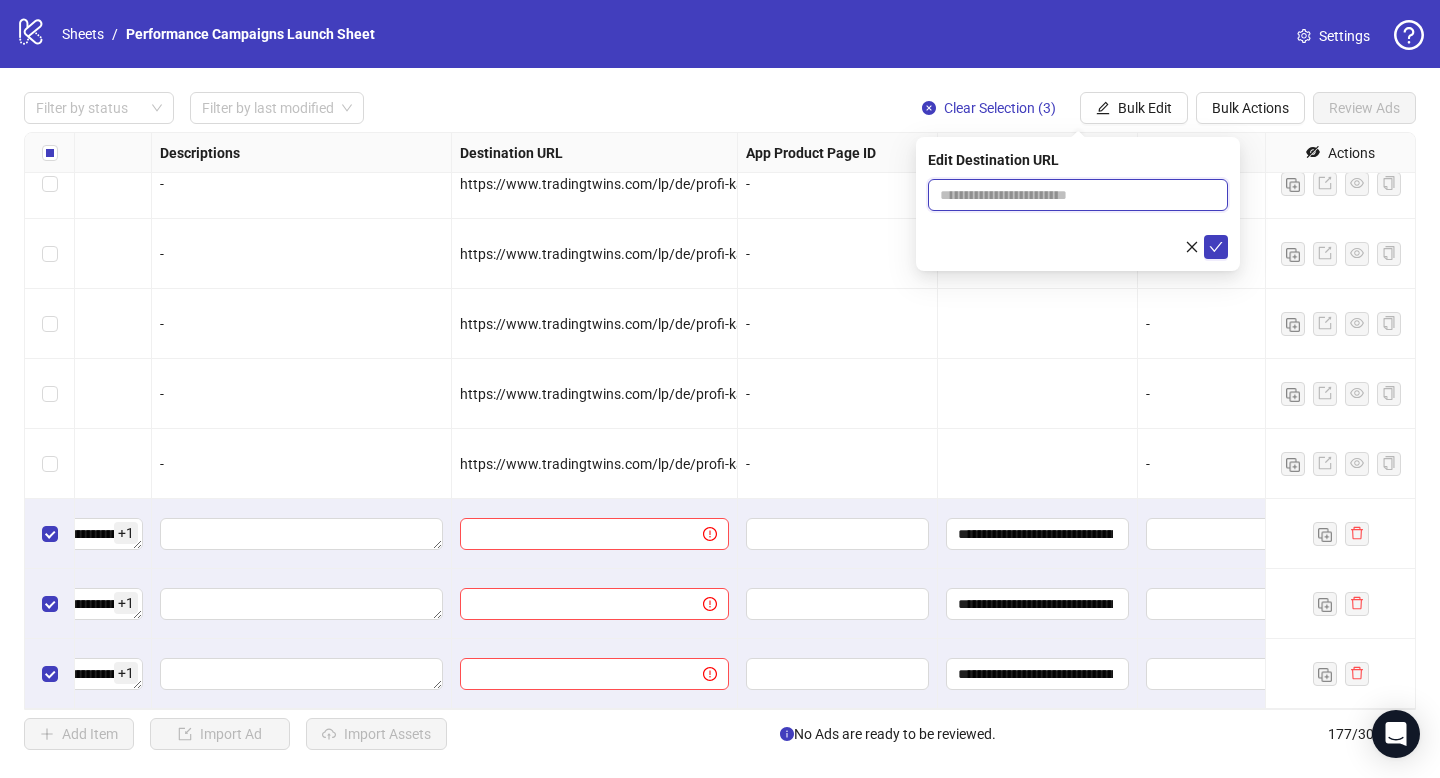 click at bounding box center (1070, 195) 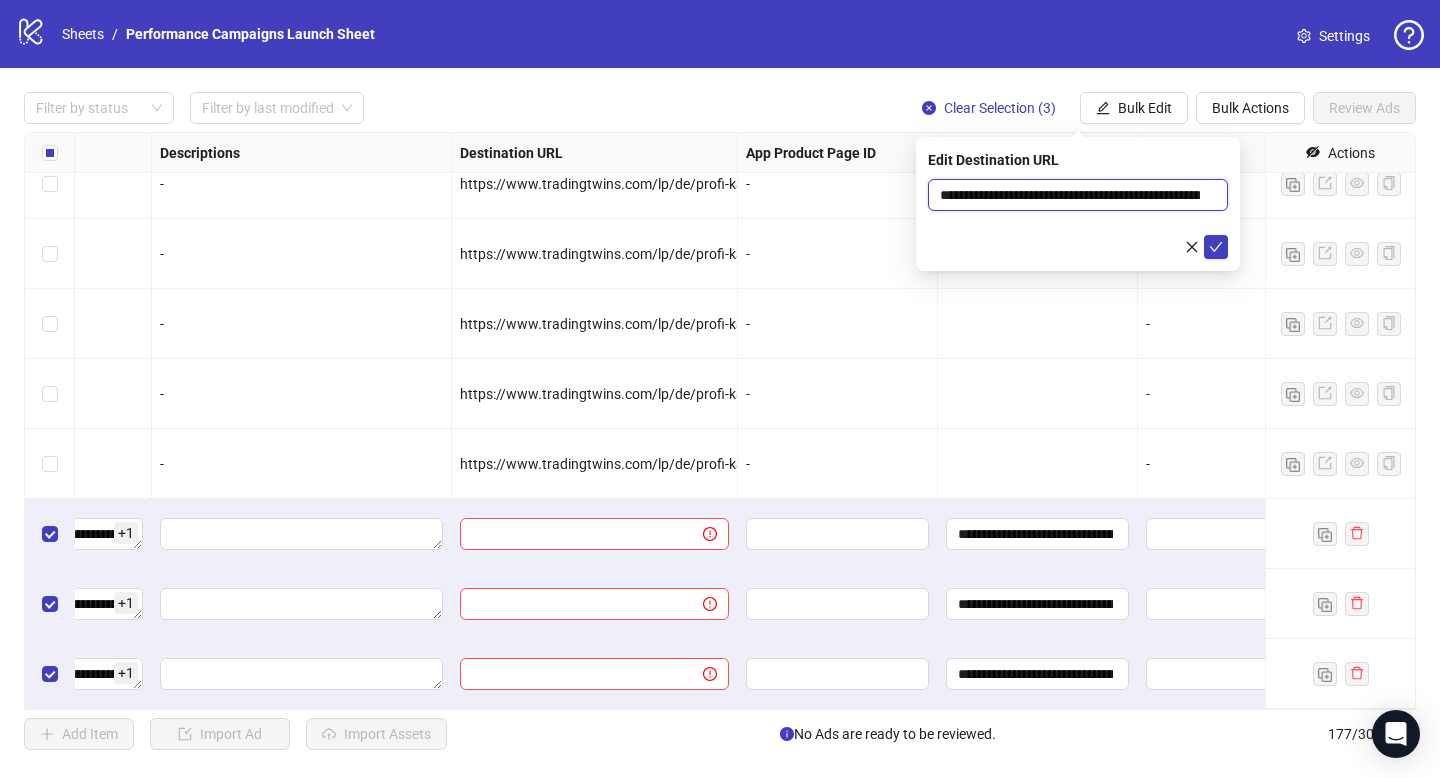 scroll, scrollTop: 0, scrollLeft: 100, axis: horizontal 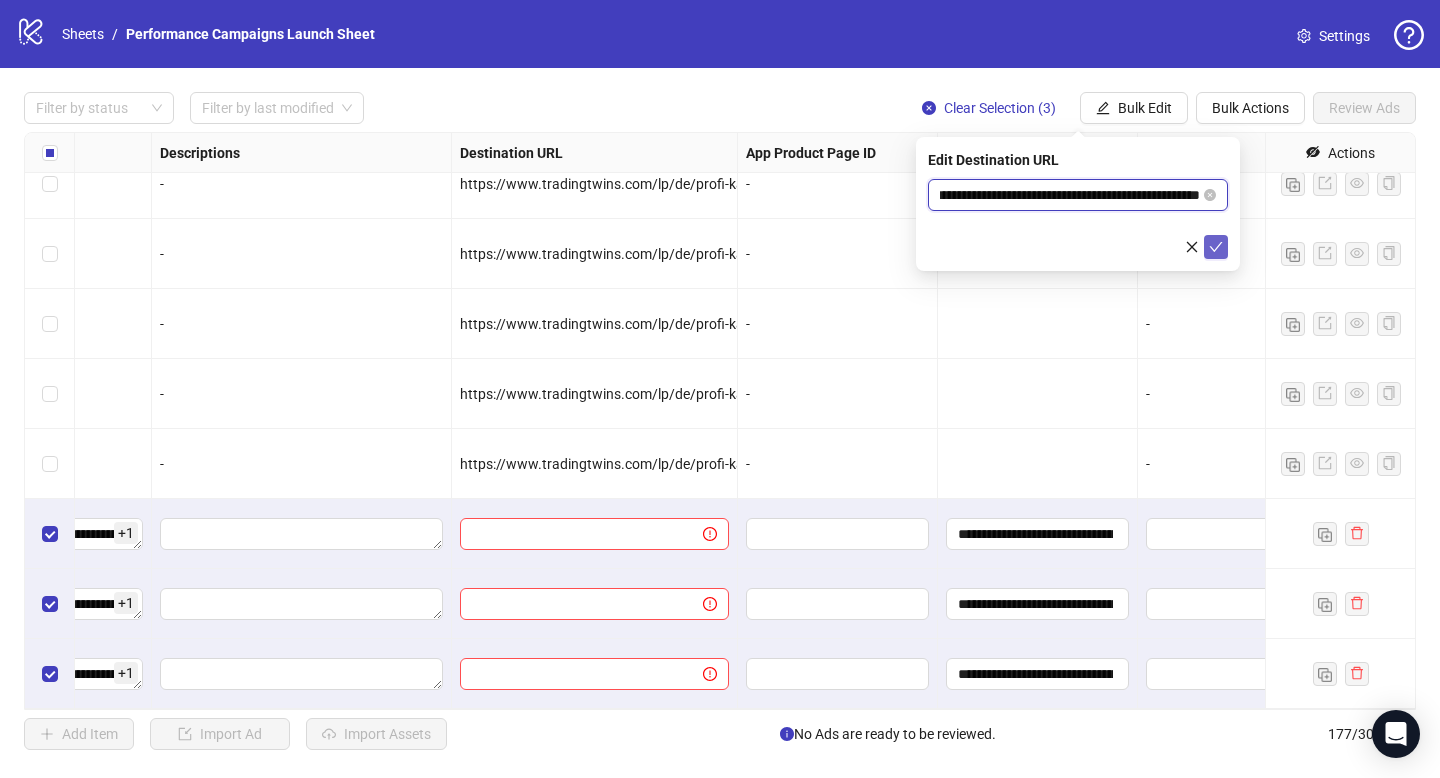 type on "**********" 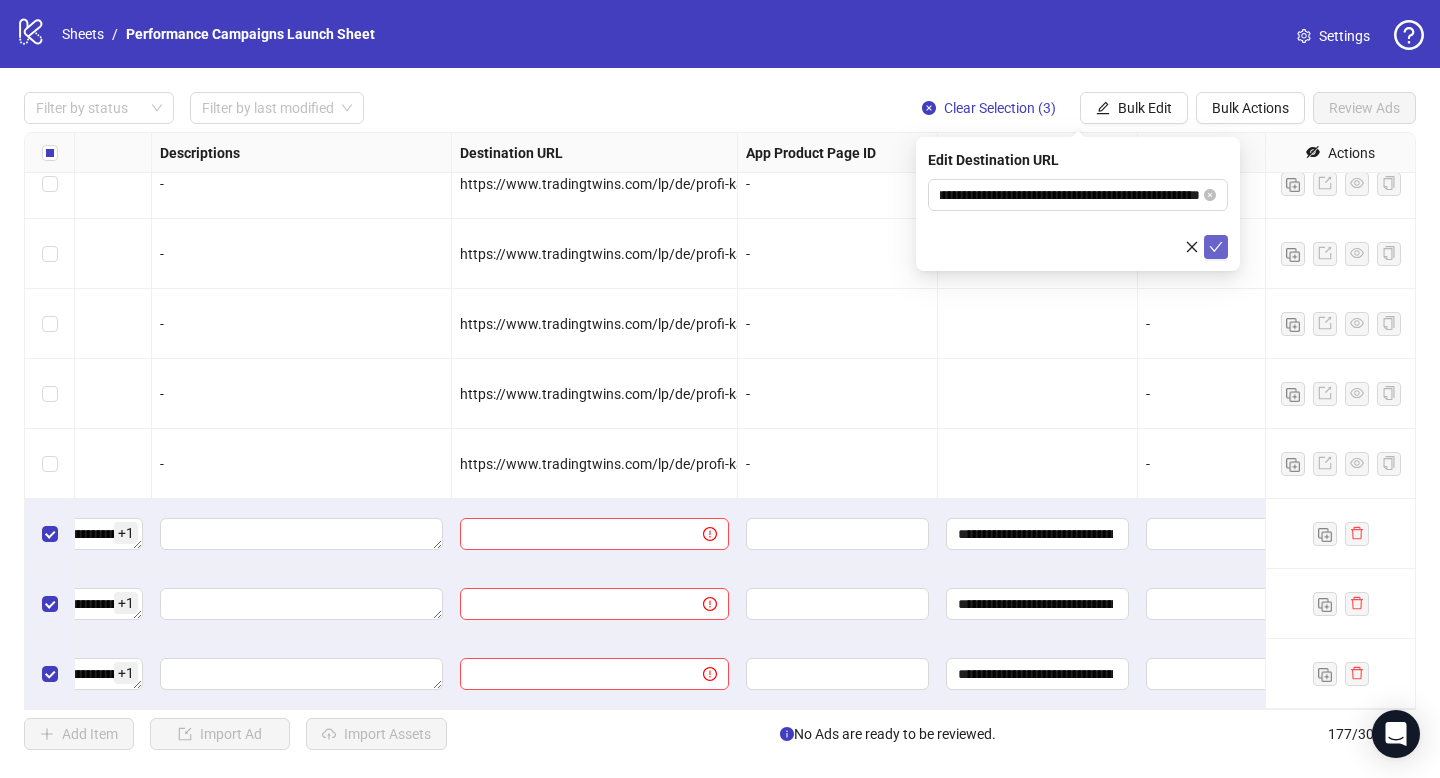 scroll, scrollTop: 0, scrollLeft: 0, axis: both 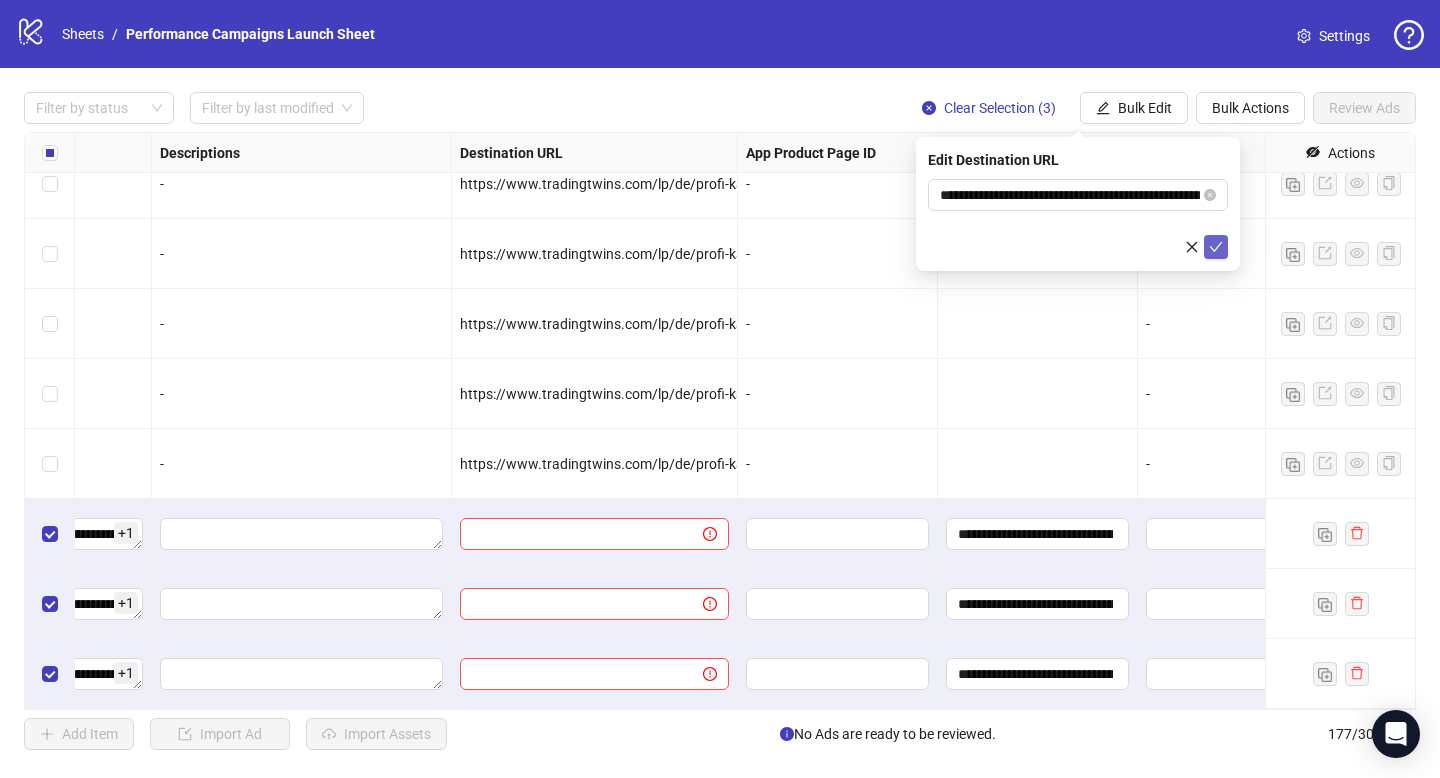 click at bounding box center [1216, 247] 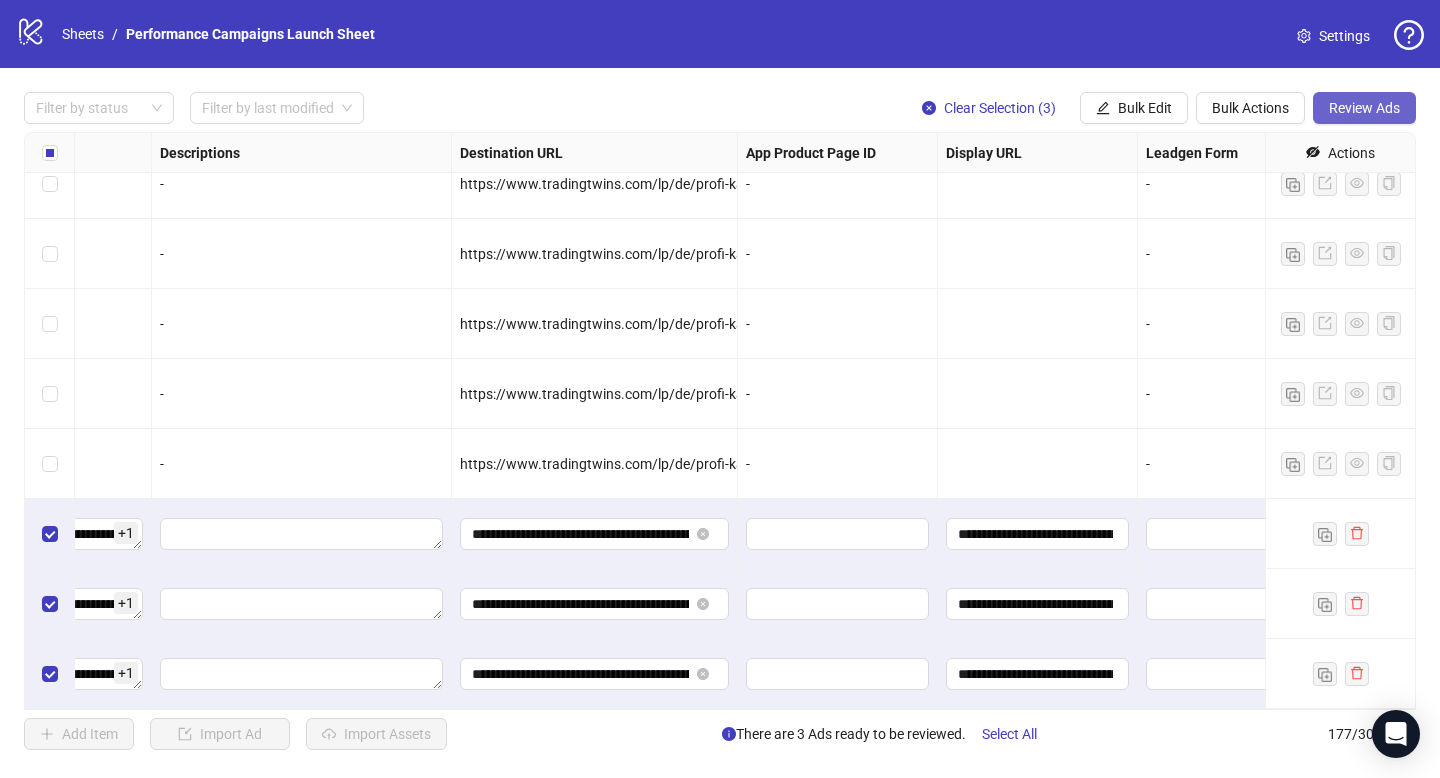 click on "Review Ads" at bounding box center (1364, 108) 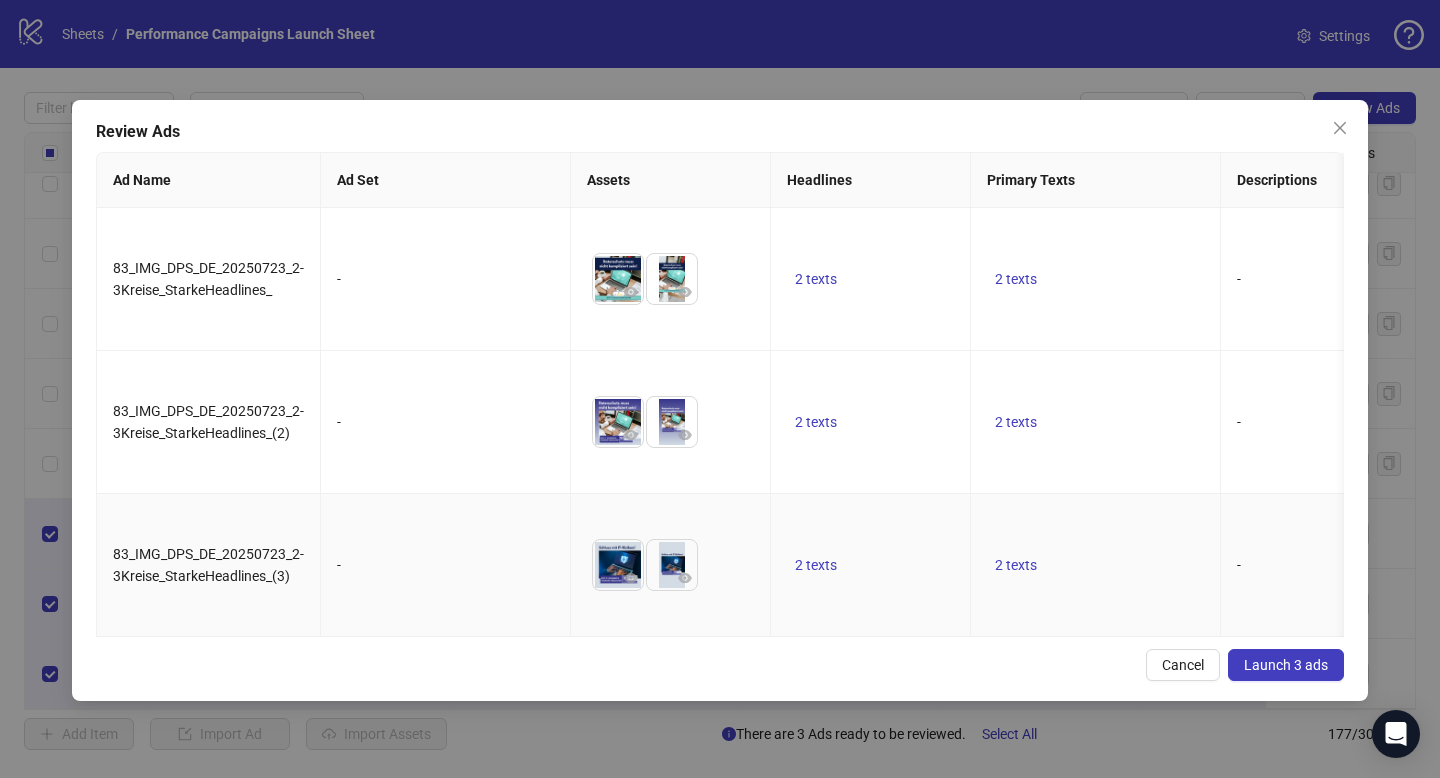 scroll, scrollTop: 0, scrollLeft: 126, axis: horizontal 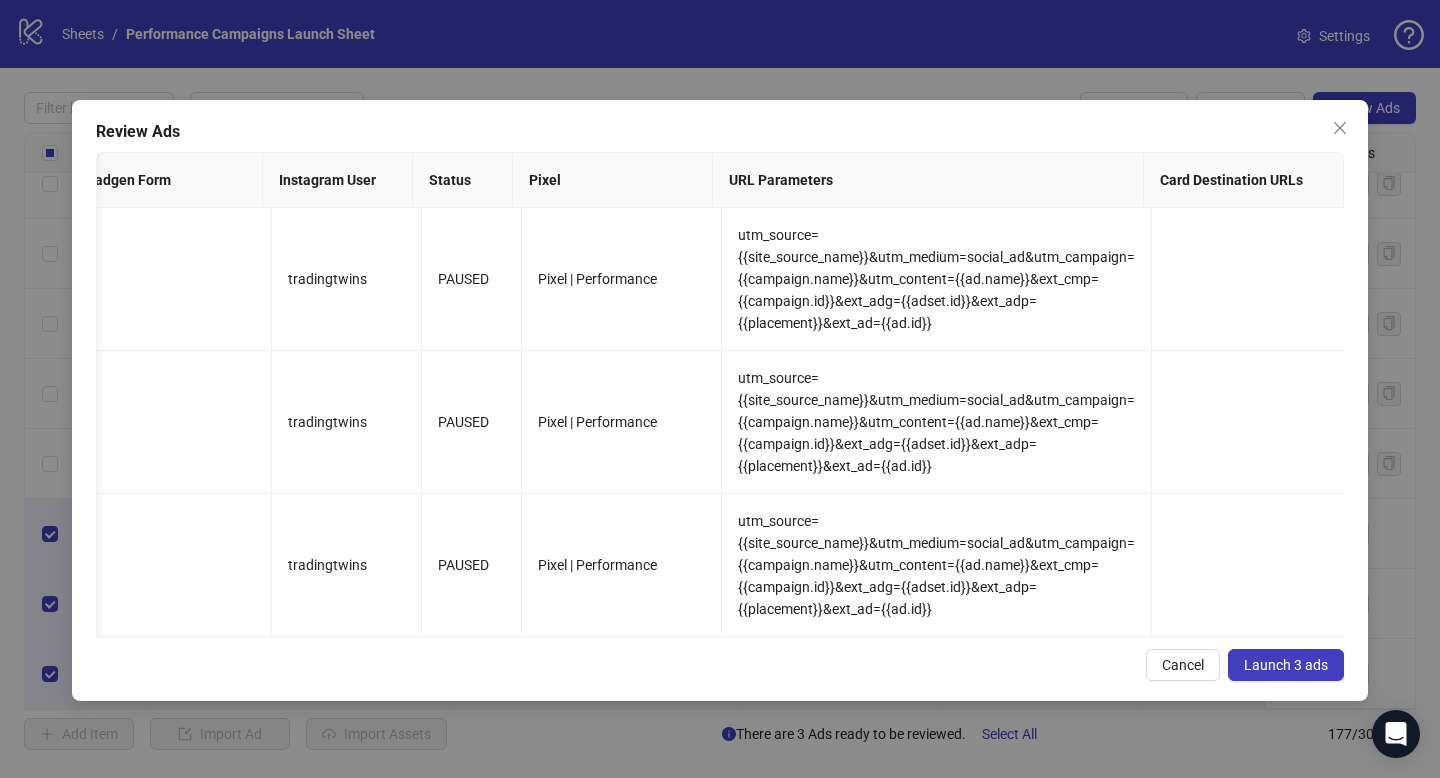 click on "Launch 3 ads" at bounding box center [1286, 665] 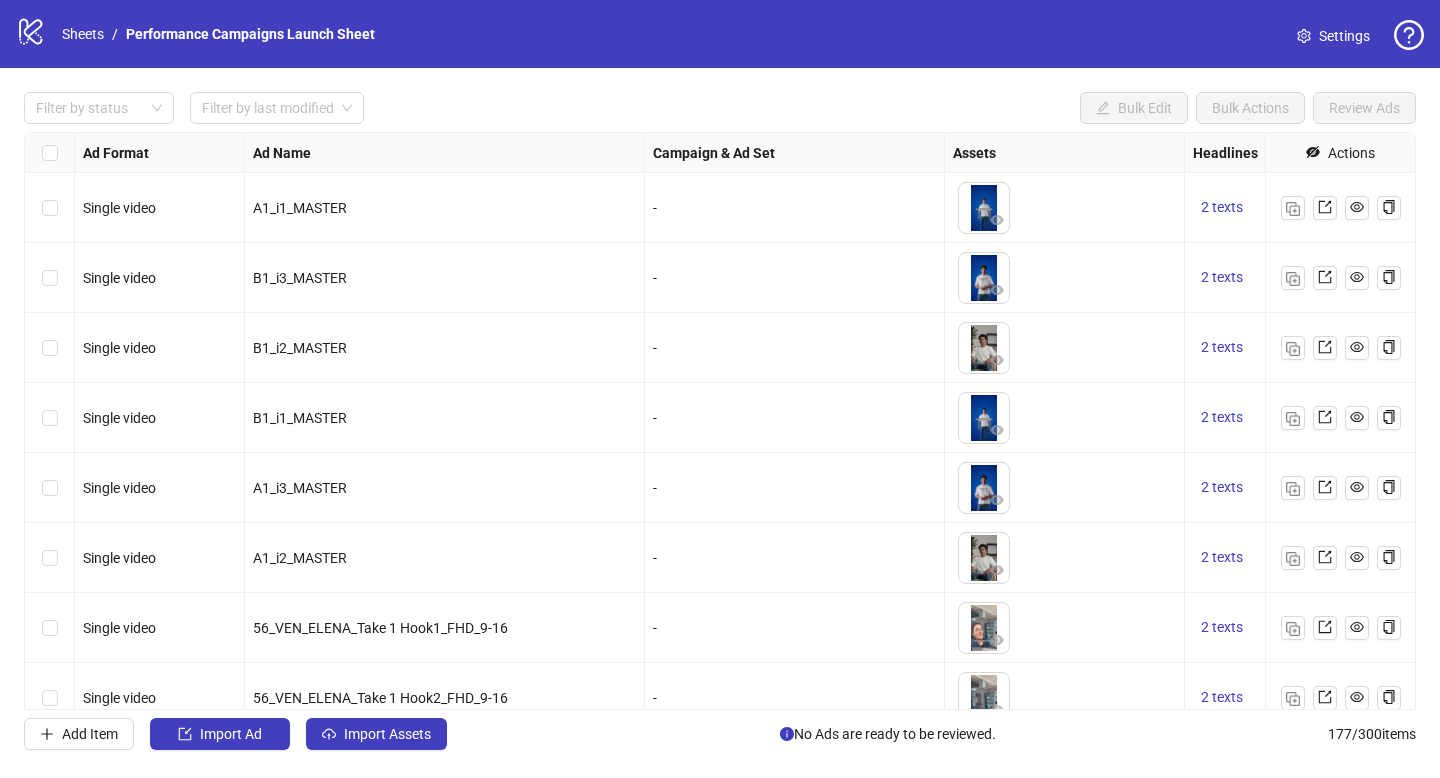scroll, scrollTop: 0, scrollLeft: 0, axis: both 